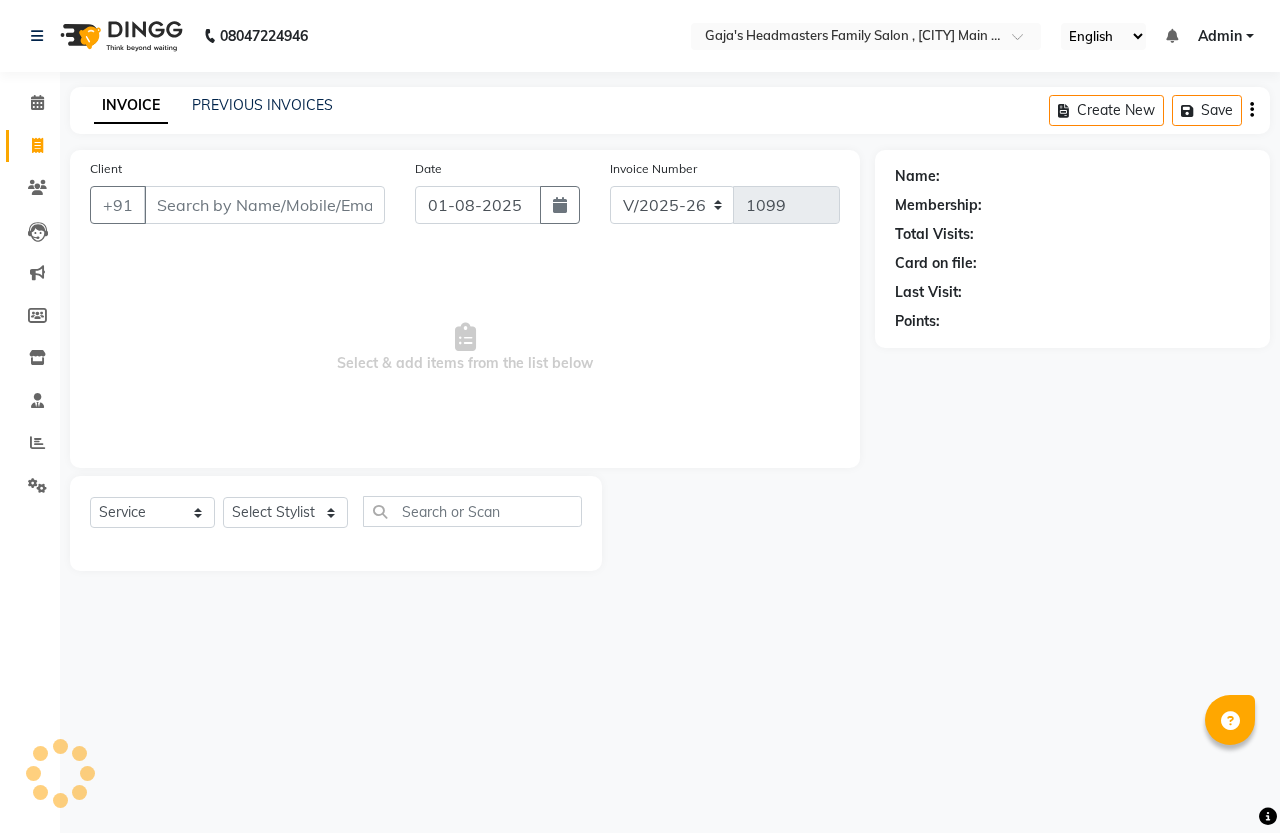 select on "7213" 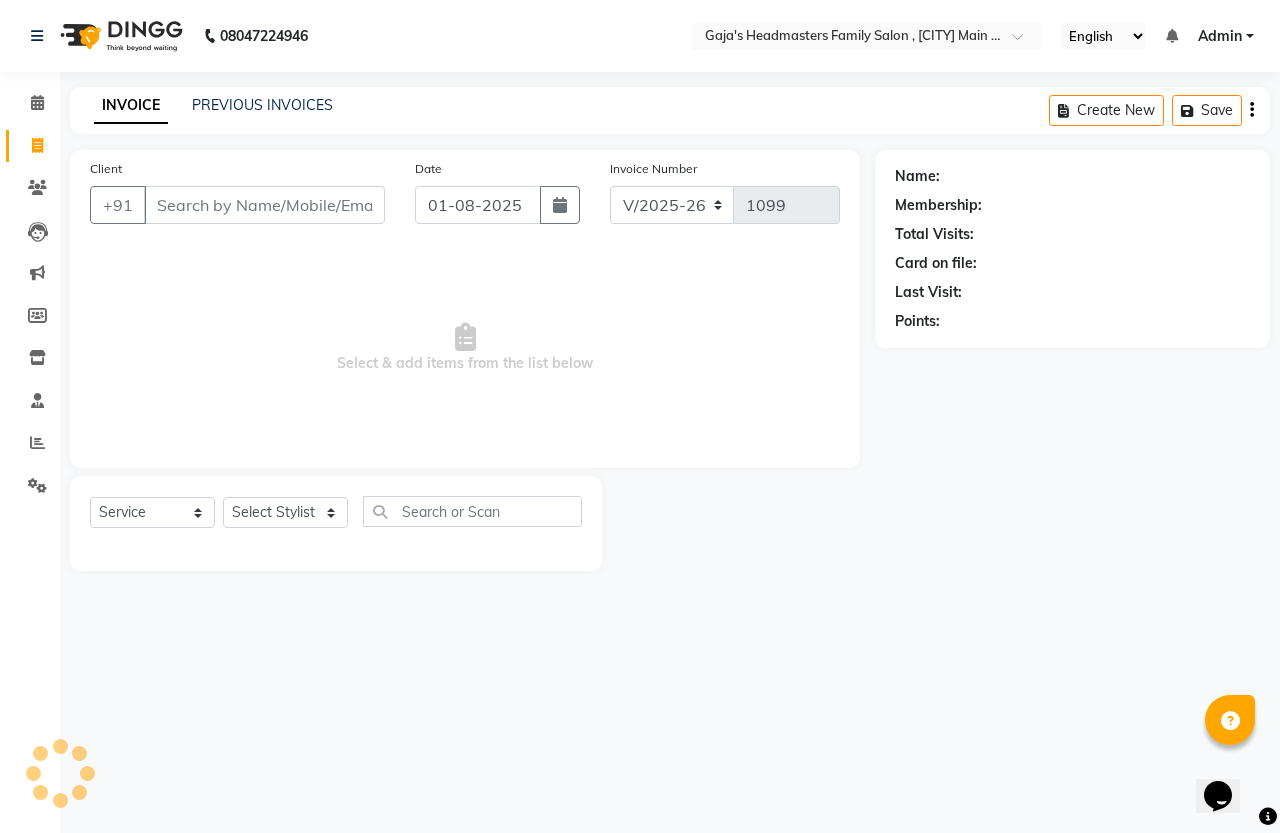 scroll, scrollTop: 0, scrollLeft: 0, axis: both 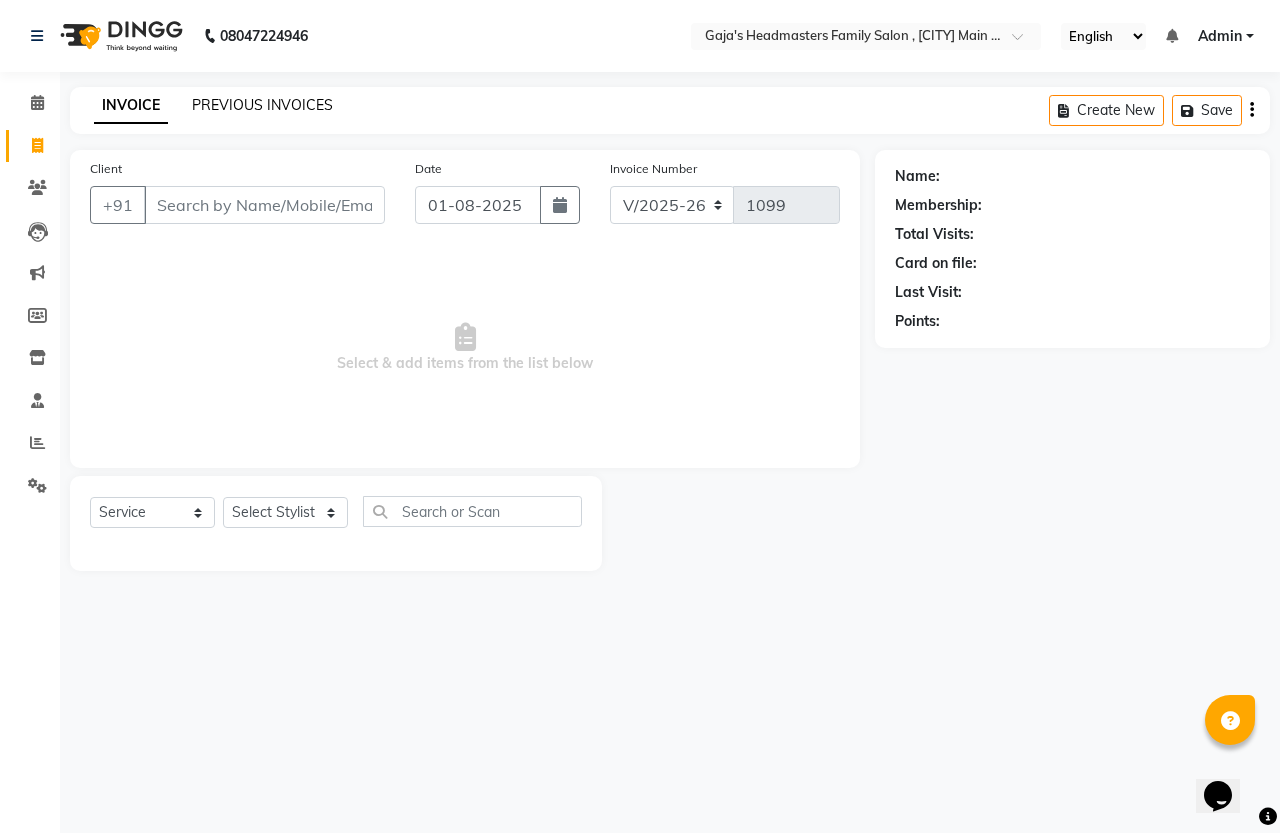 click on "PREVIOUS INVOICES" 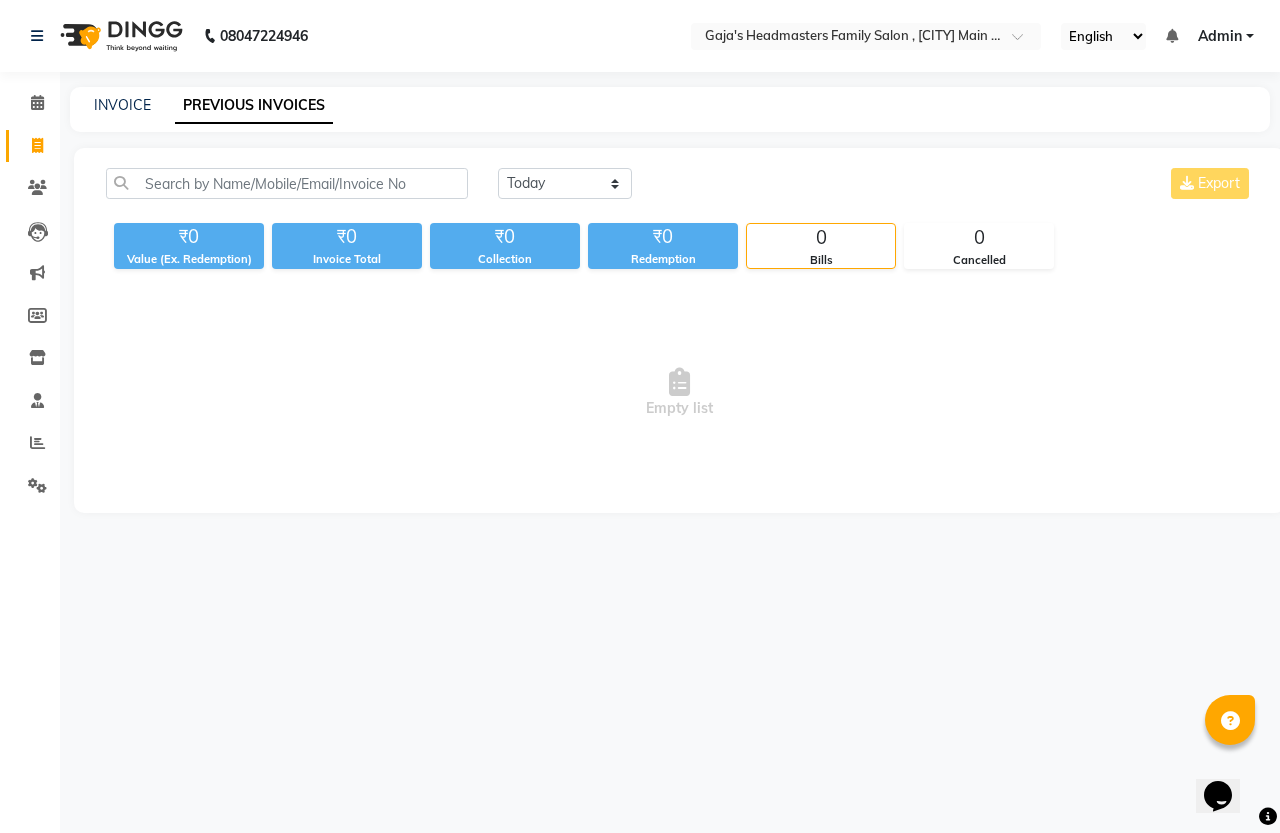 click on "INVOICE PREVIOUS INVOICES" 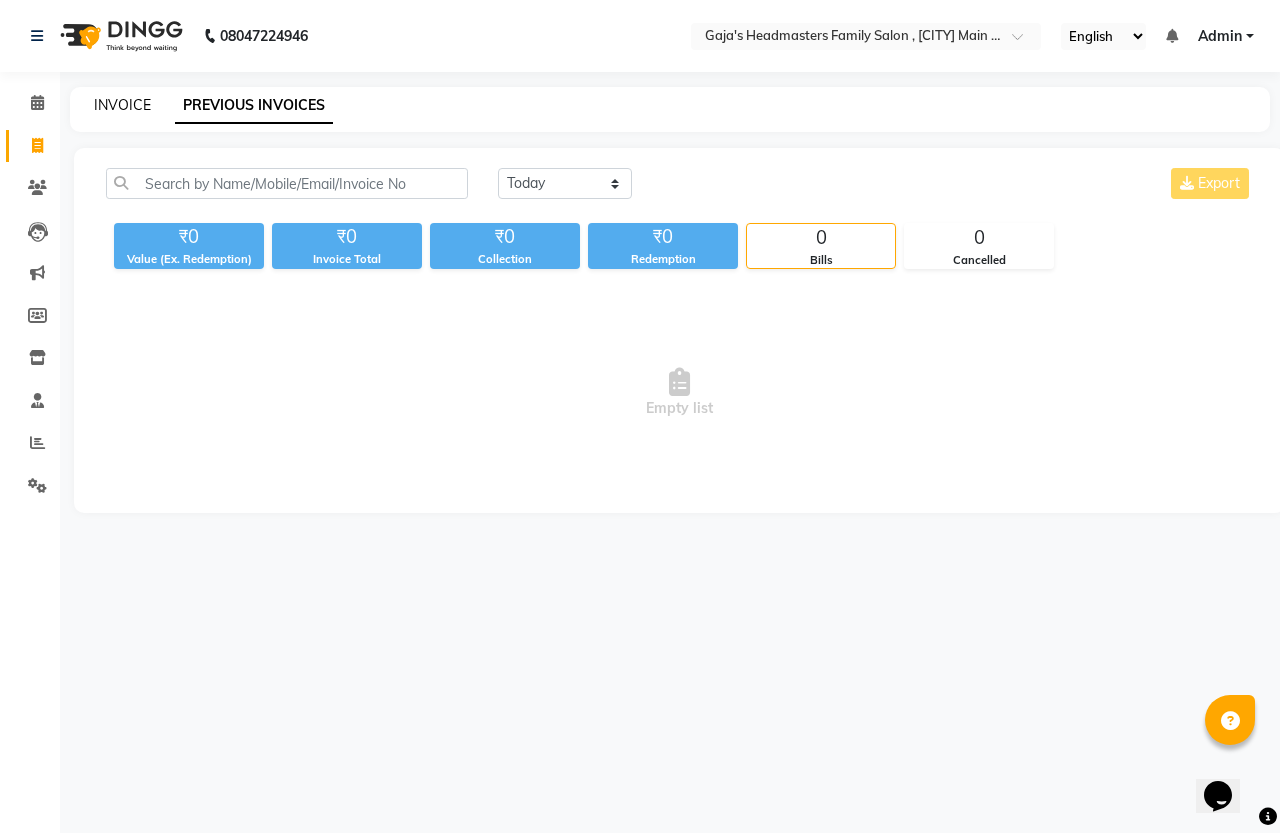 click on "INVOICE" 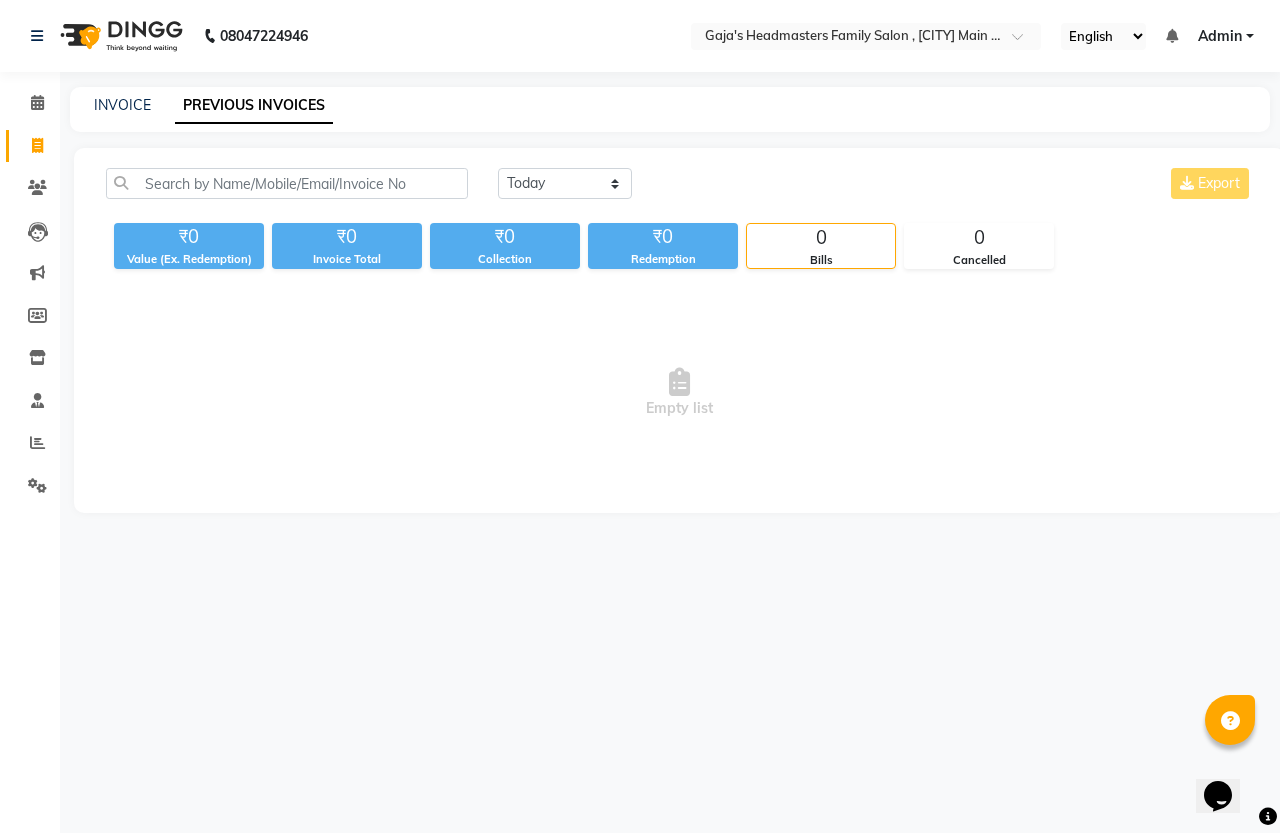 select on "service" 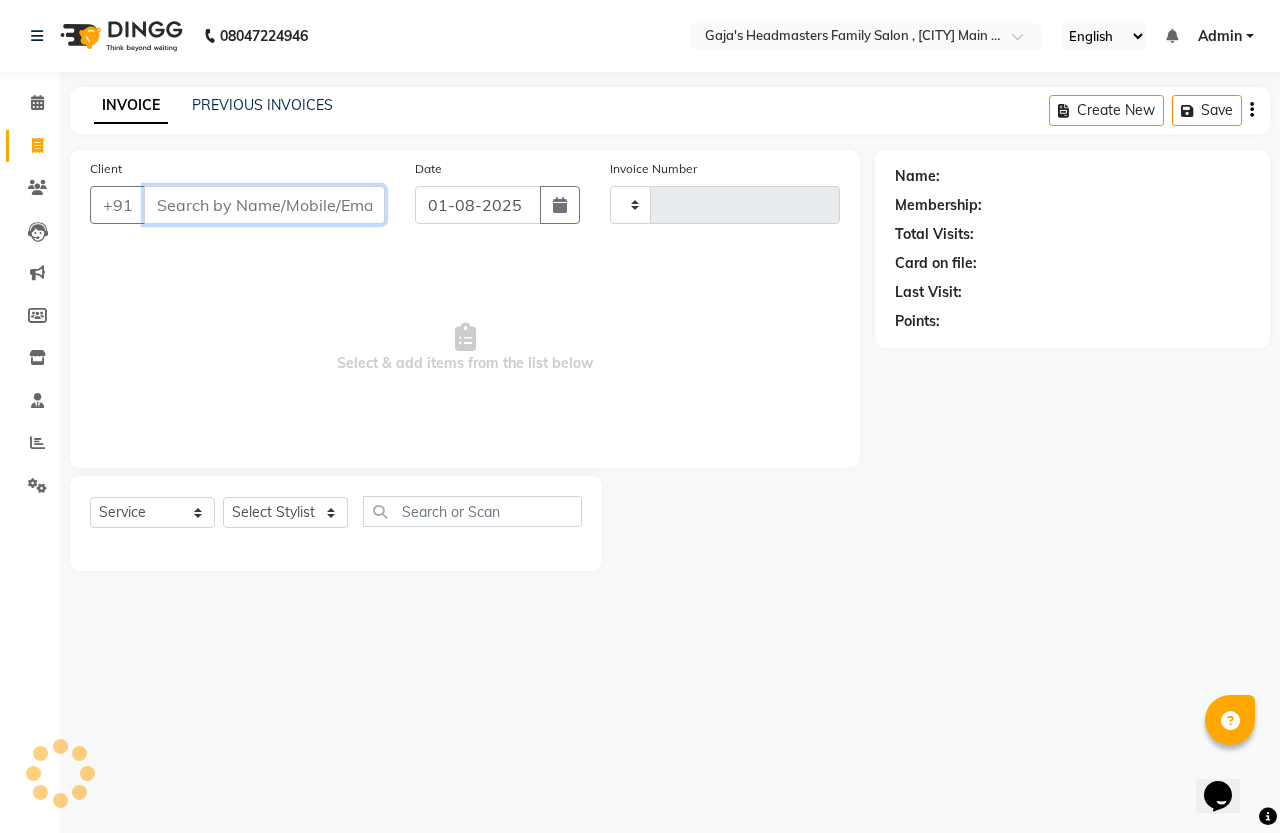 type on "1099" 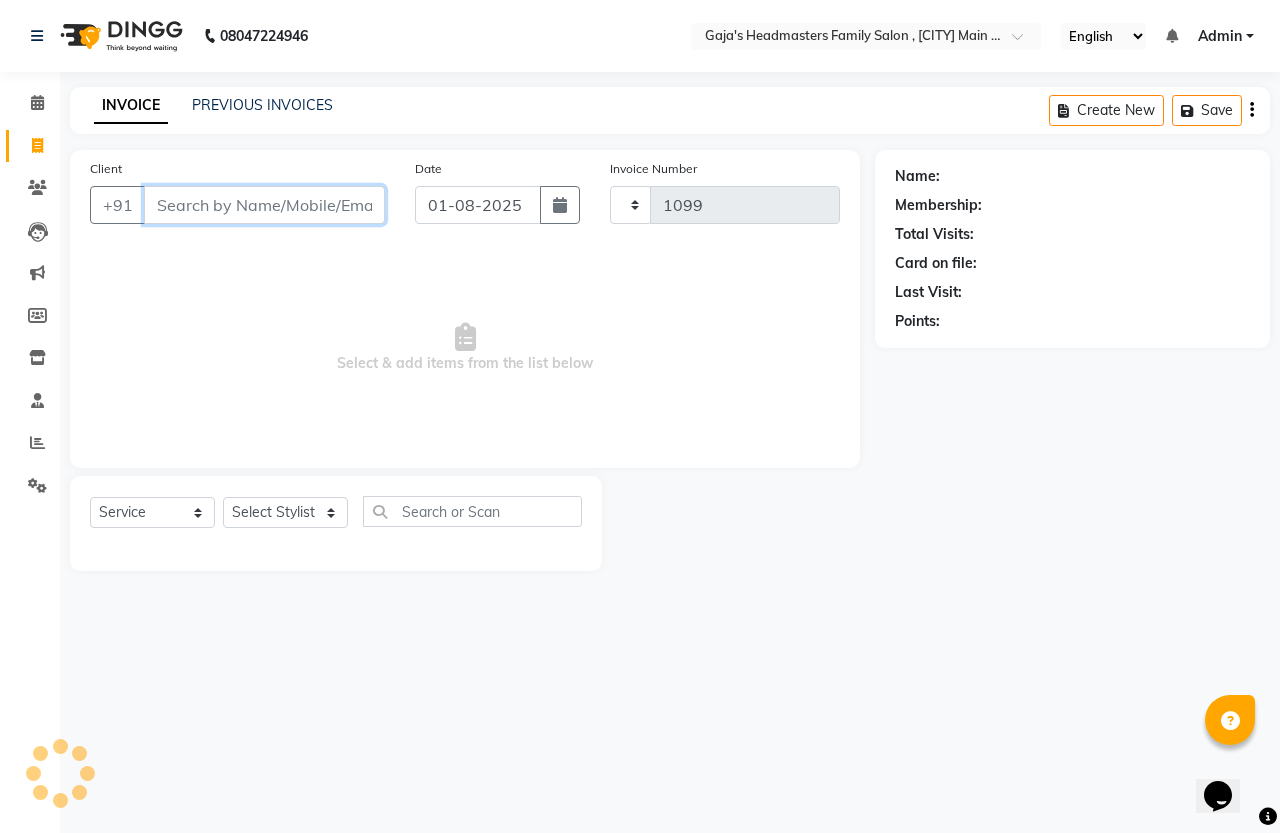 select on "7213" 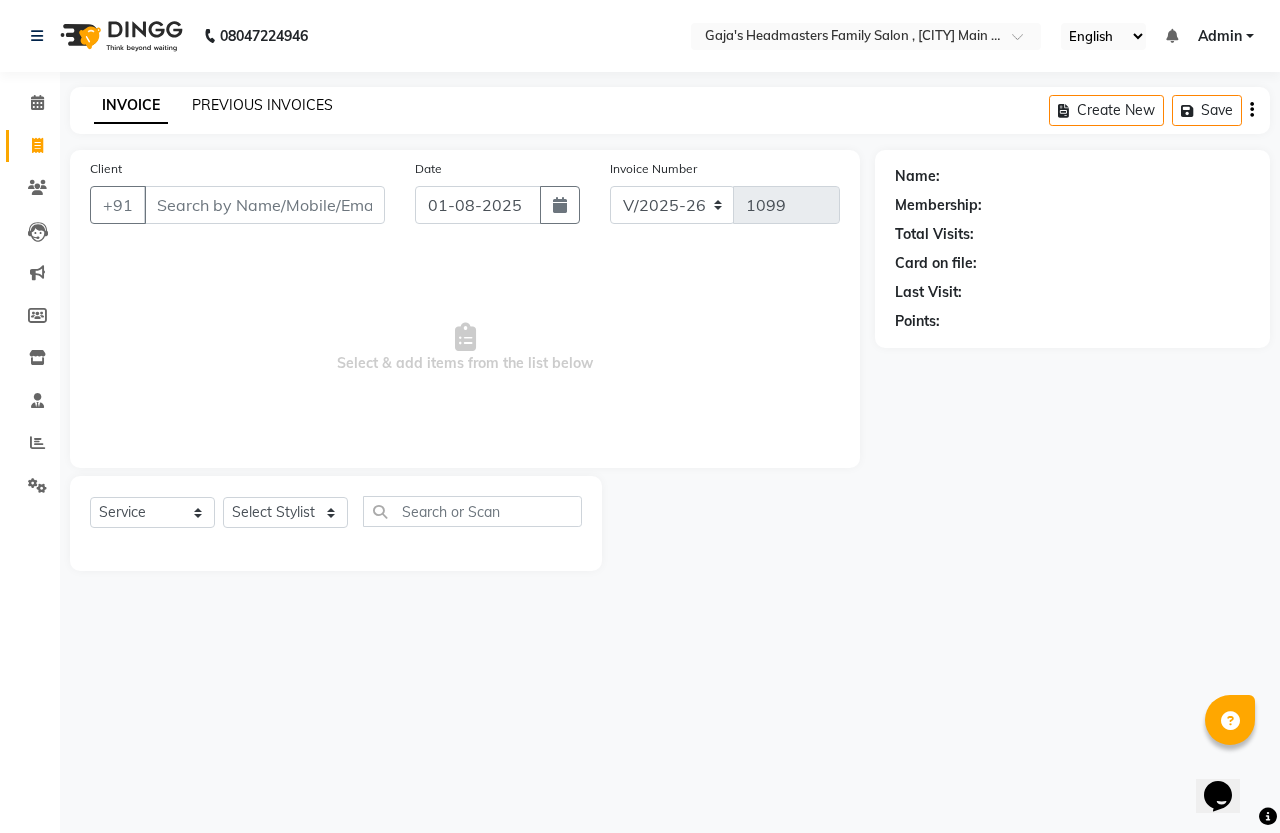 click on "PREVIOUS INVOICES" 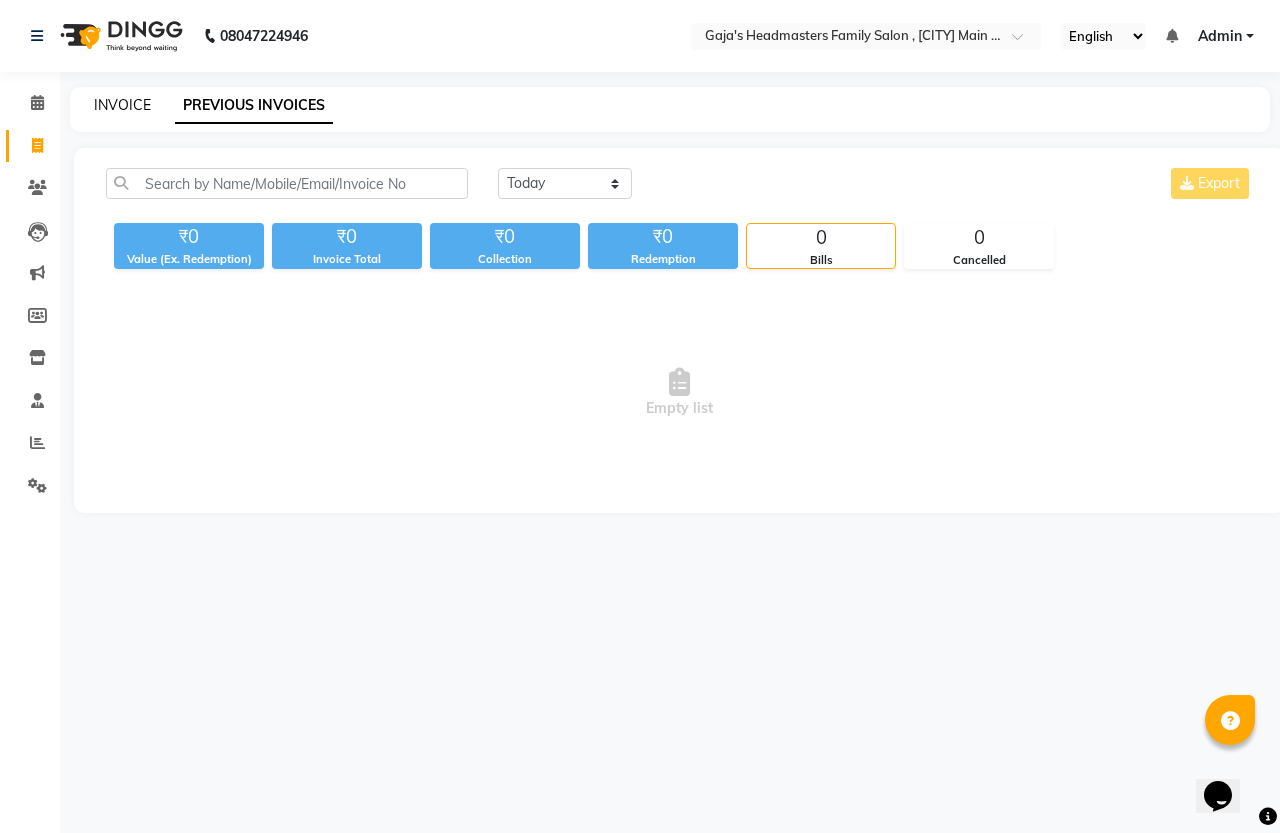 click on "INVOICE" 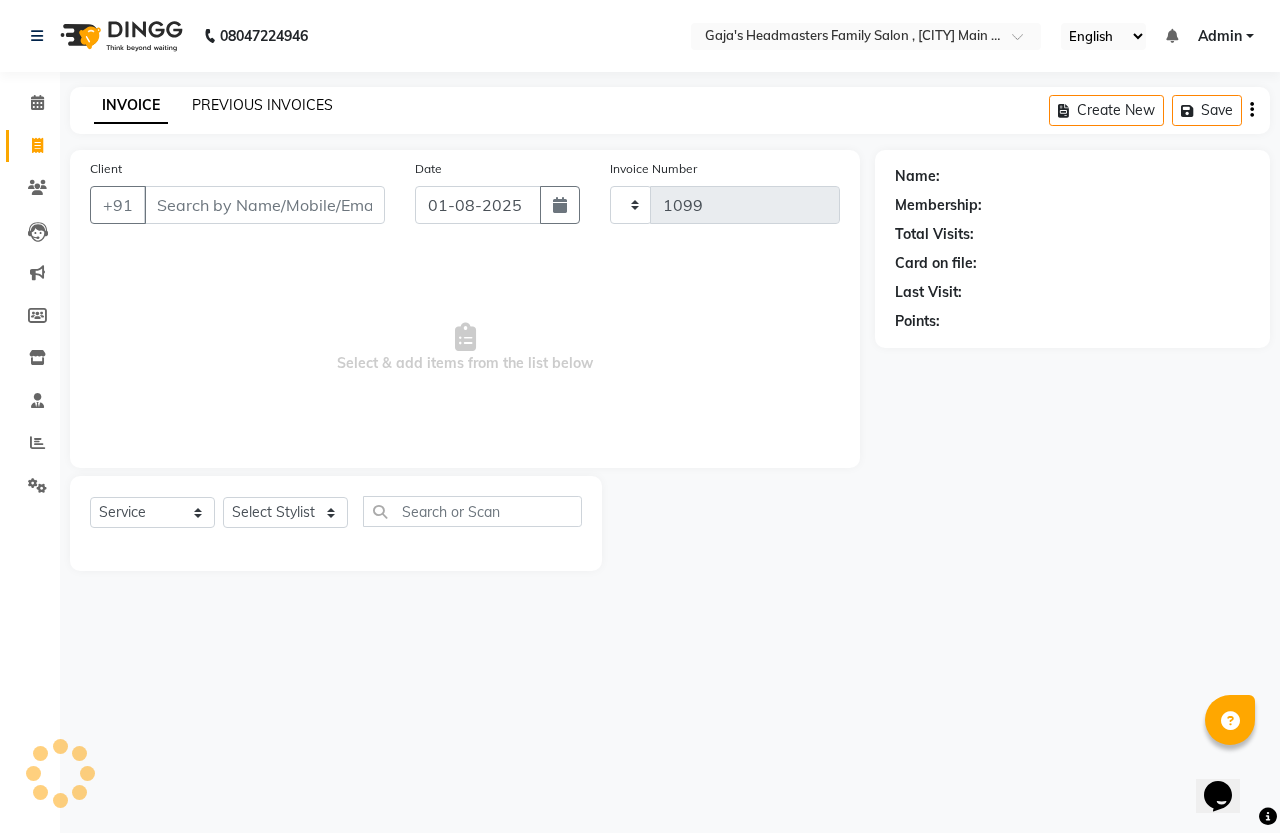 click on "PREVIOUS INVOICES" 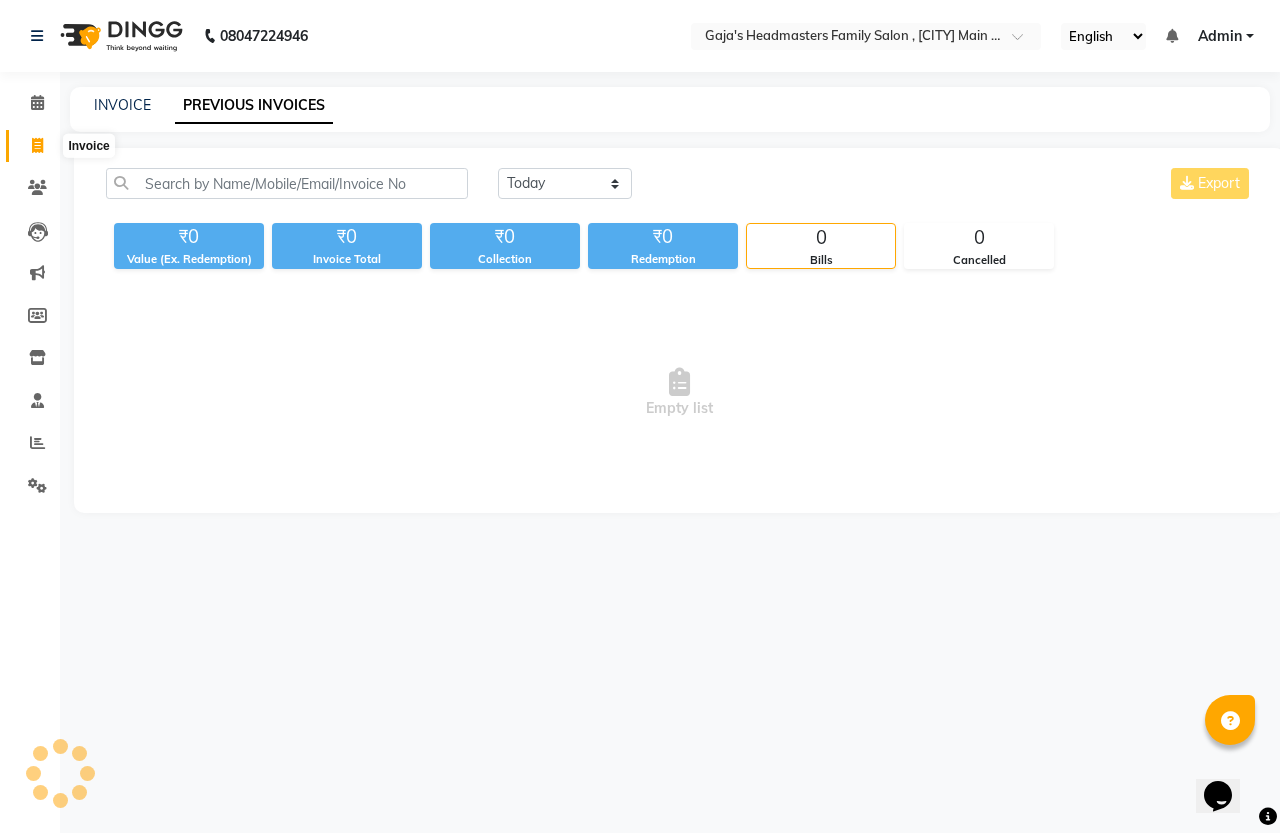 click 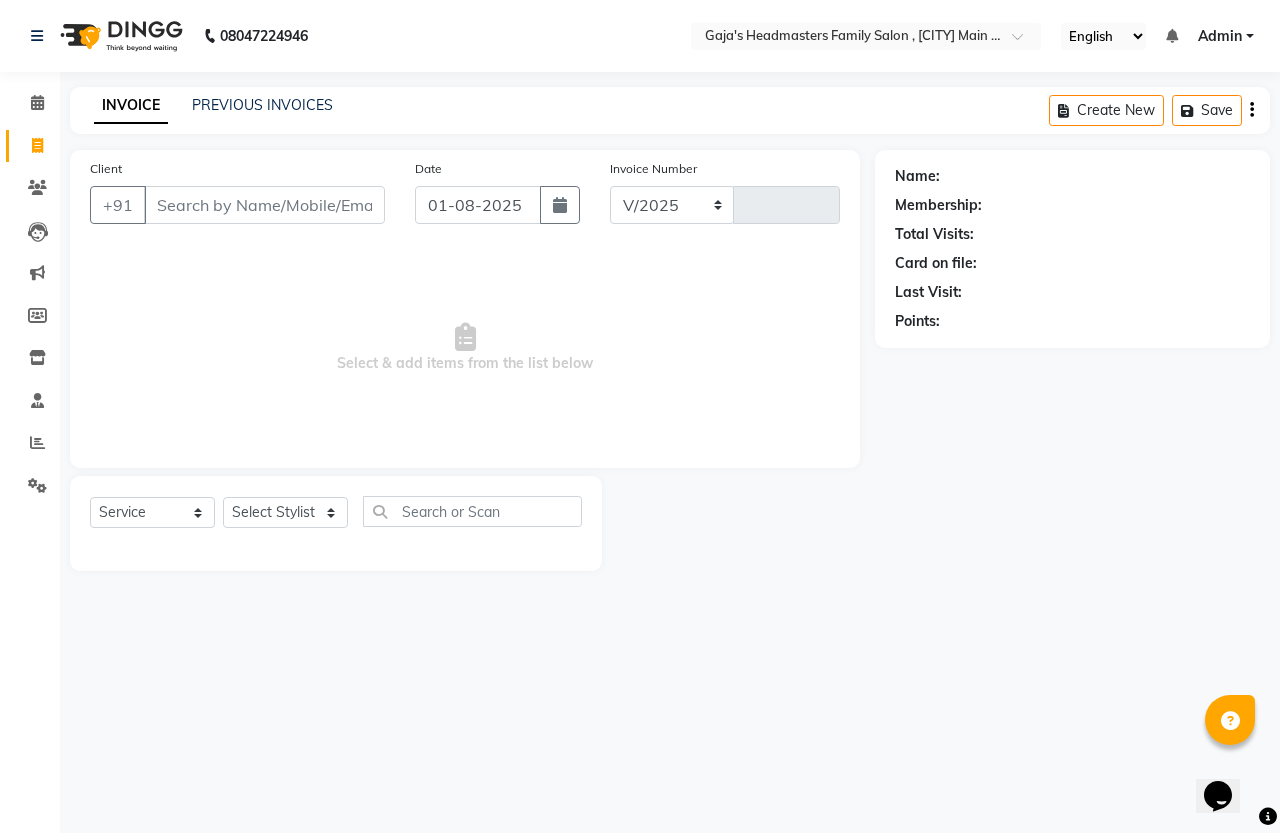 select on "7213" 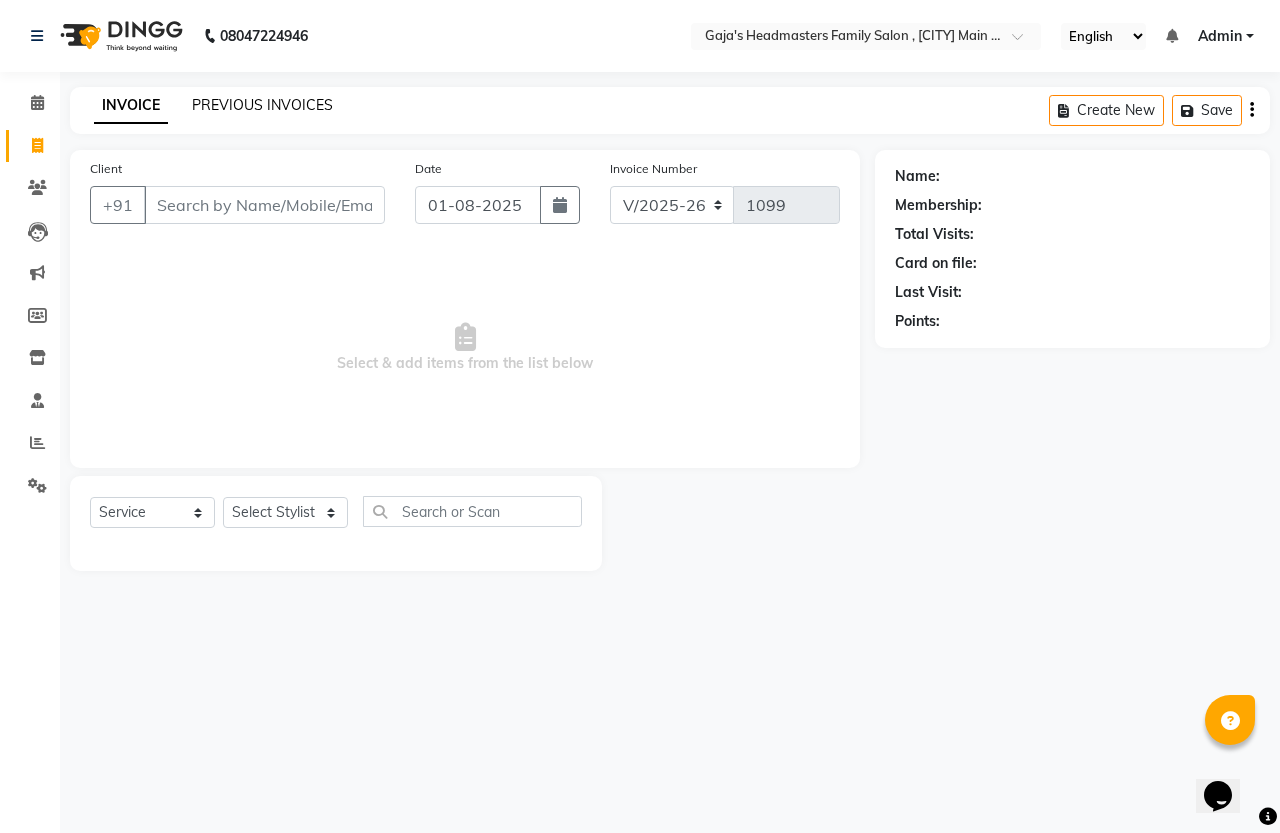 click on "PREVIOUS INVOICES" 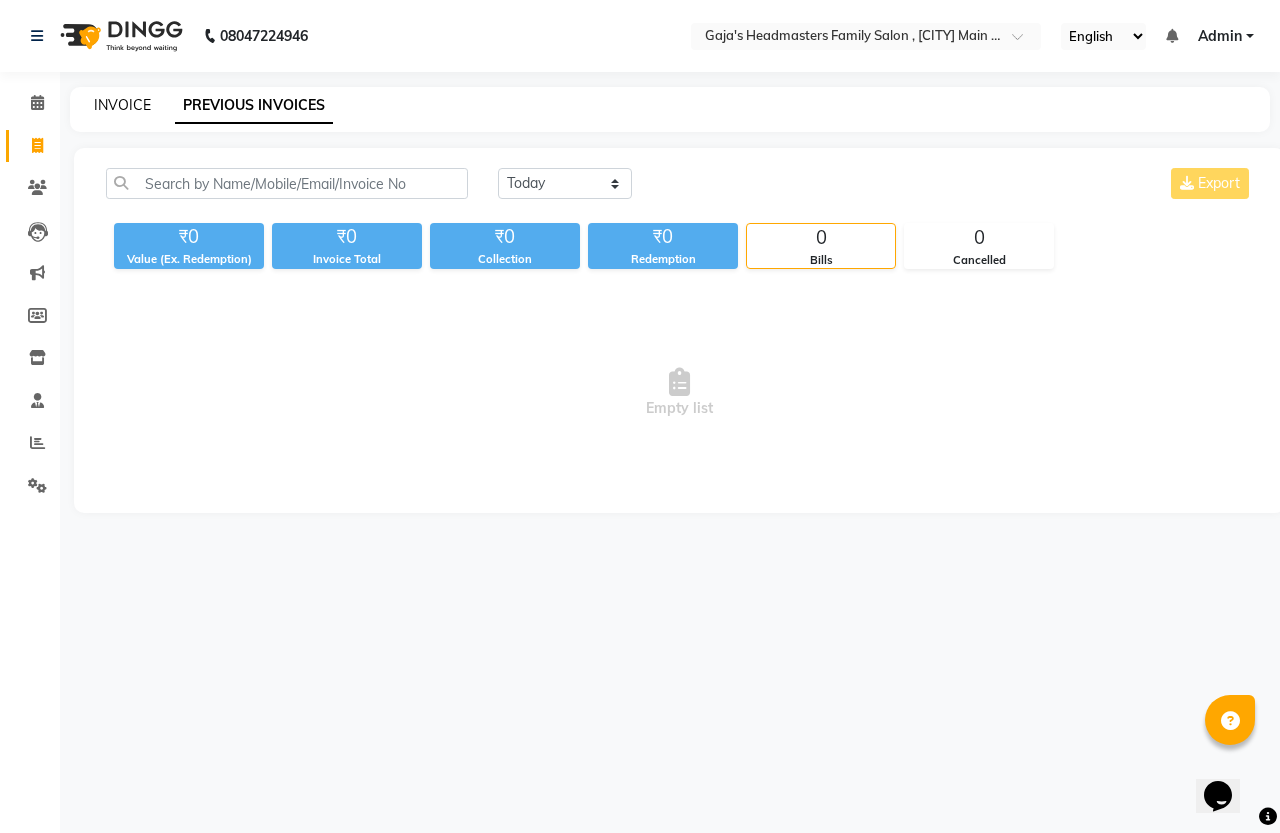 click on "INVOICE" 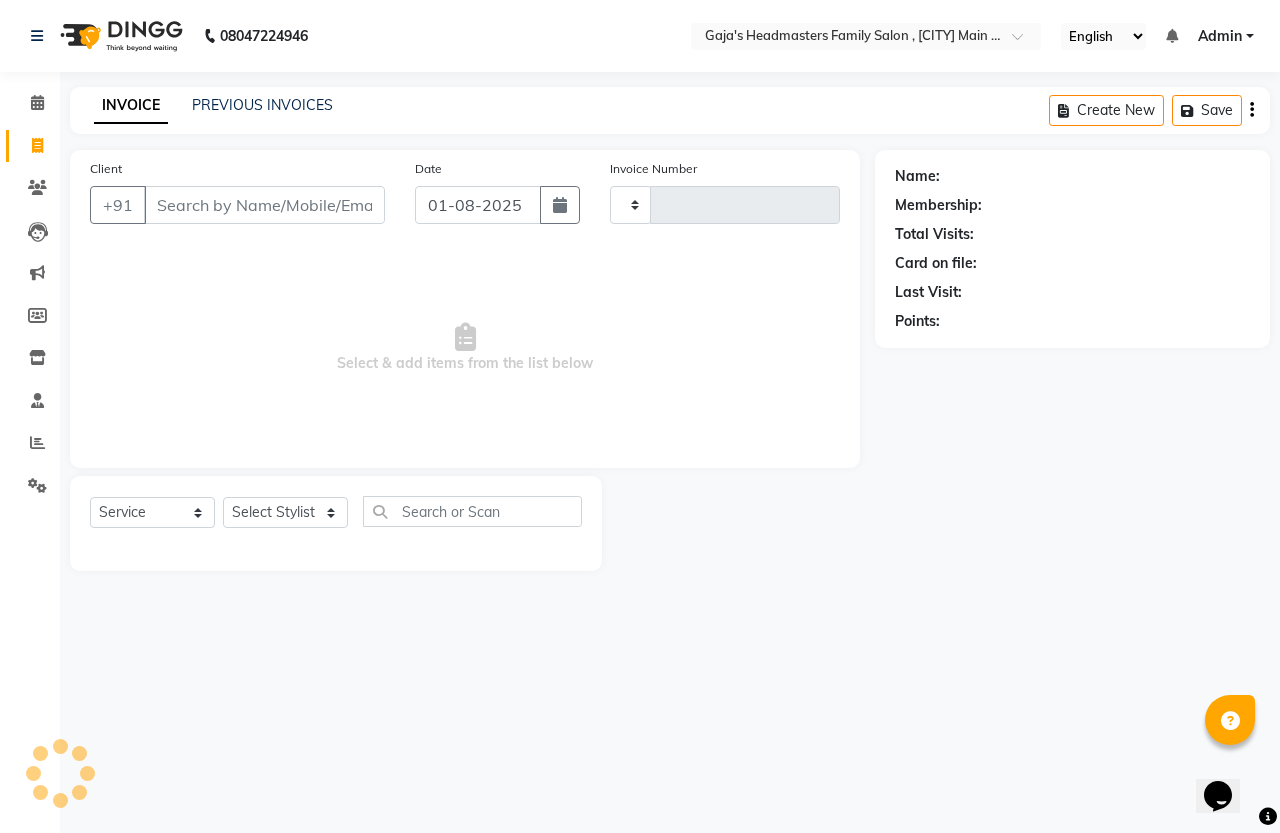 type on "1099" 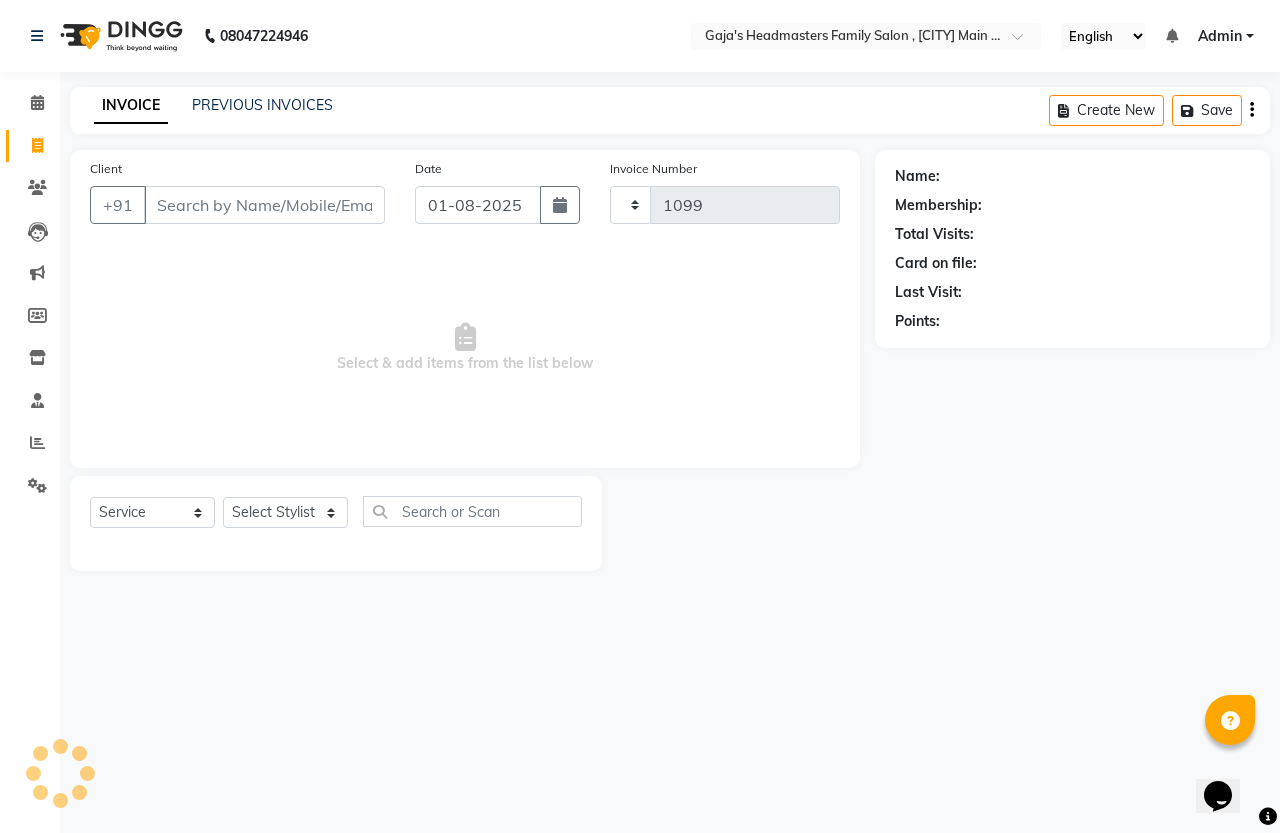 select on "7213" 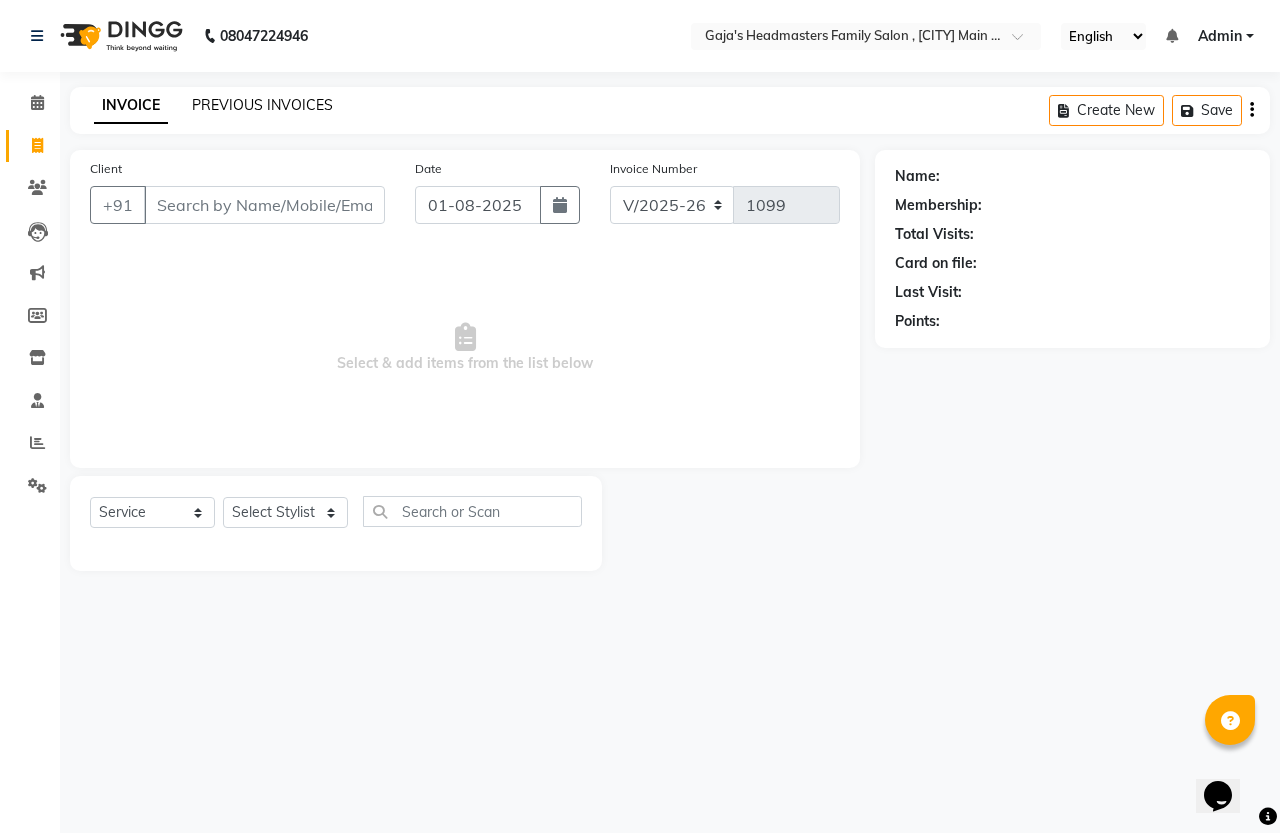click on "PREVIOUS INVOICES" 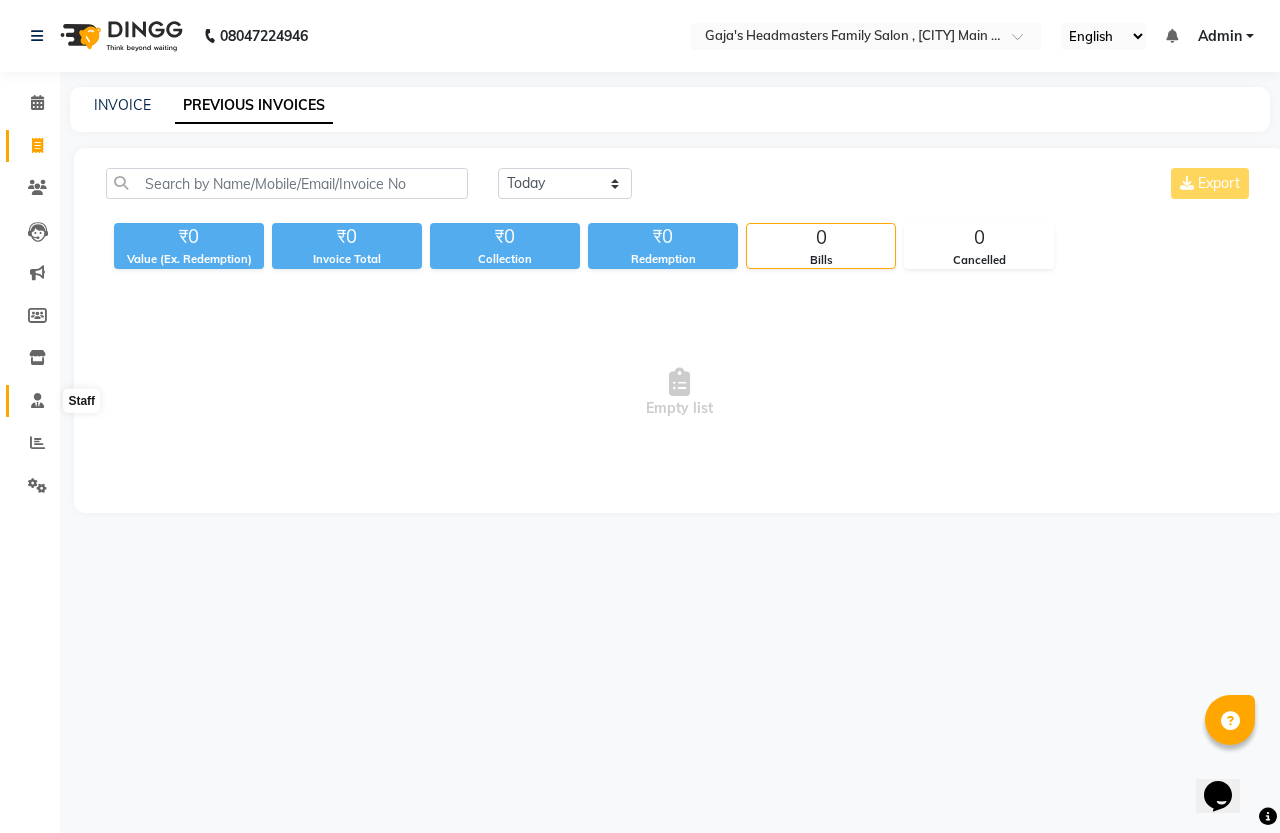 click 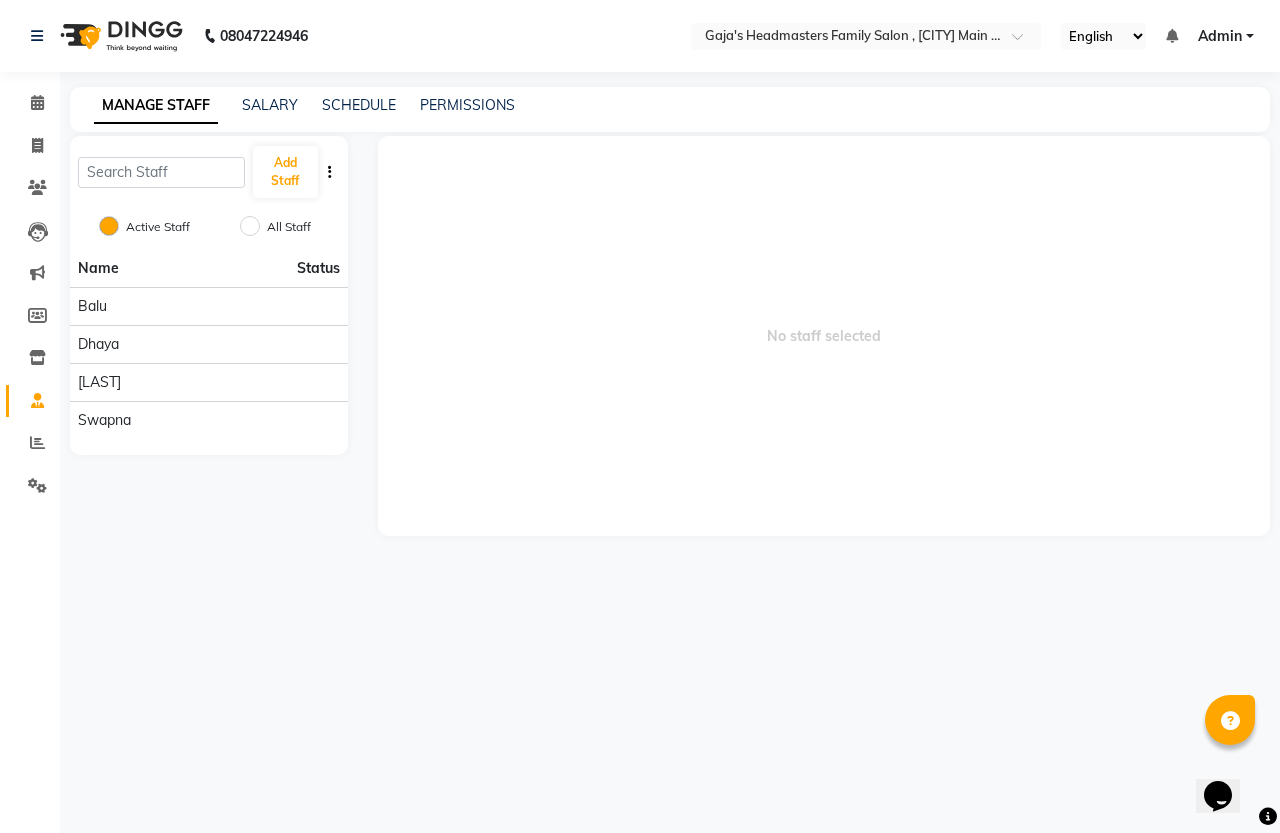 click on "All Staff" 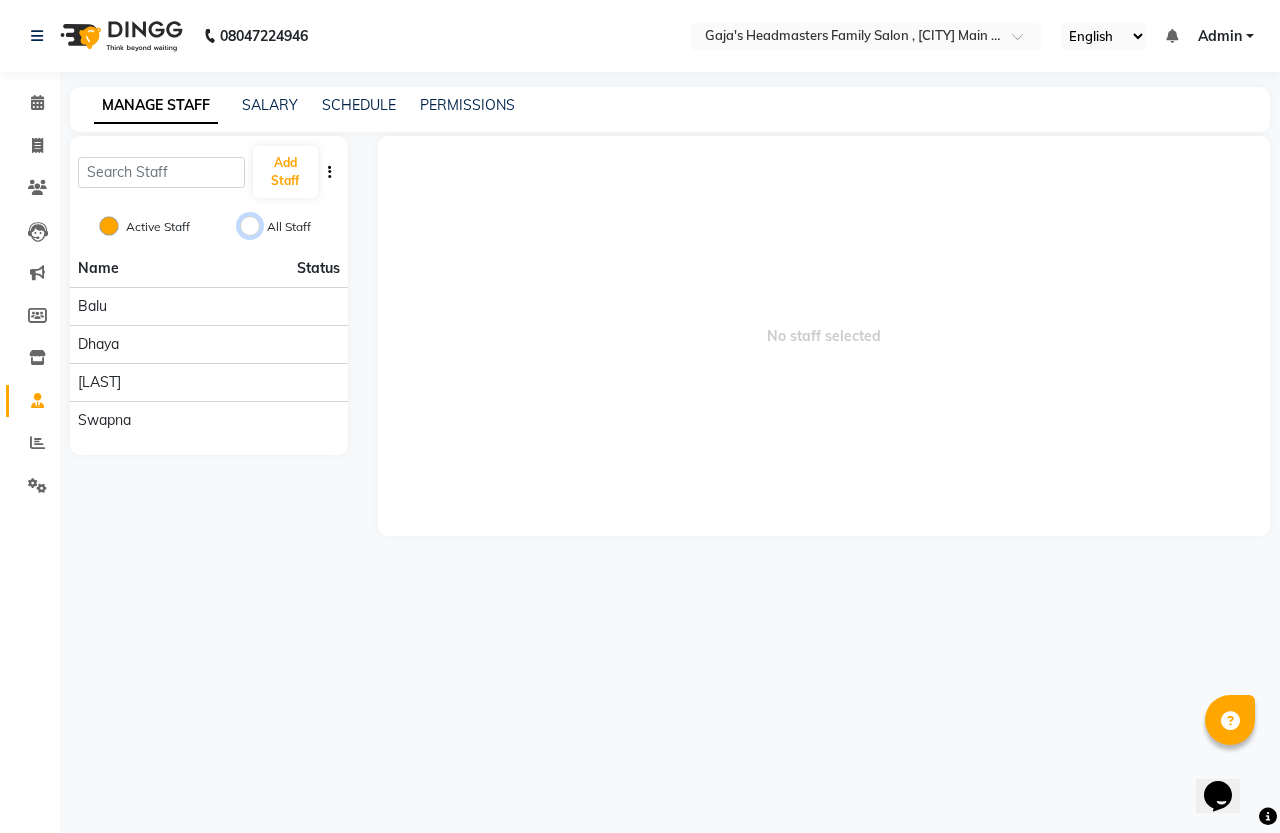 click on "All Staff" at bounding box center (250, 226) 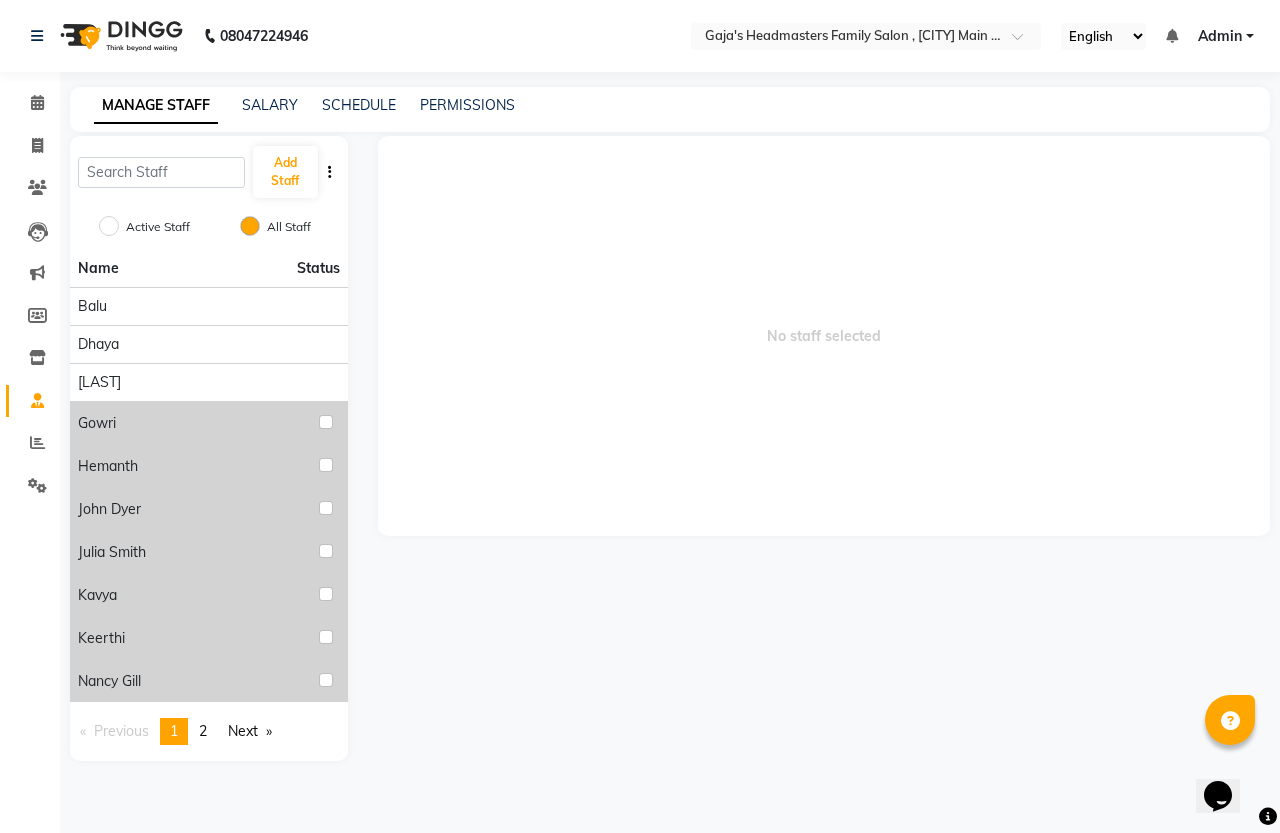 click on "Active Staff" 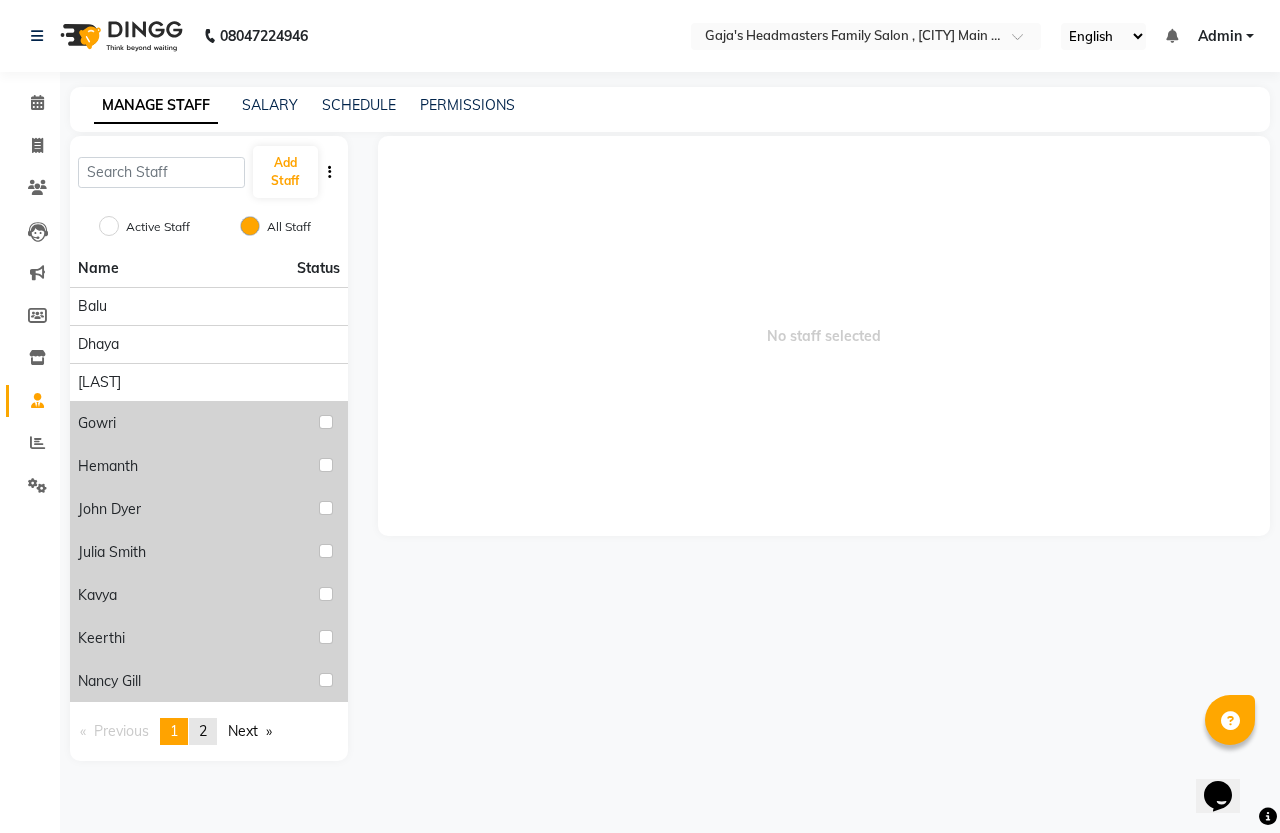 click on "page  2" at bounding box center (203, 731) 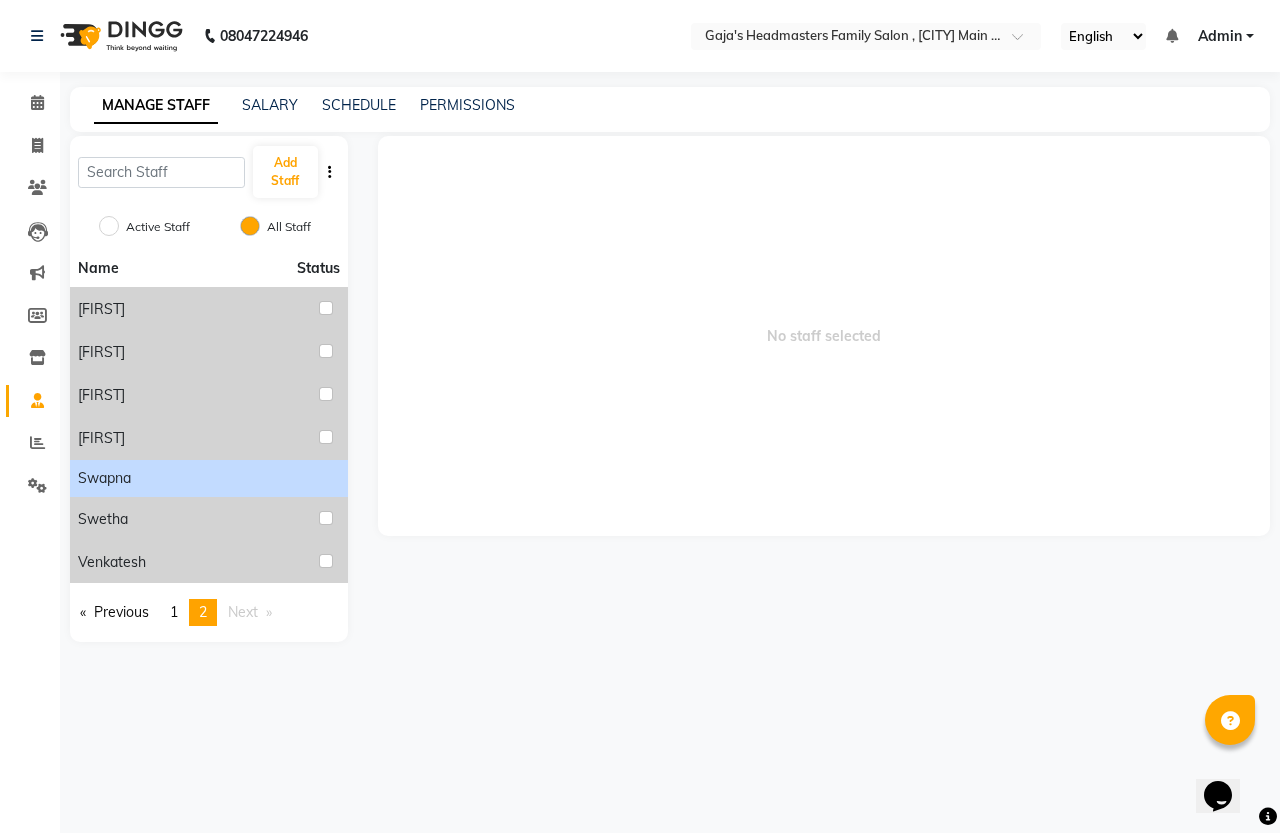 click on "Swapna" 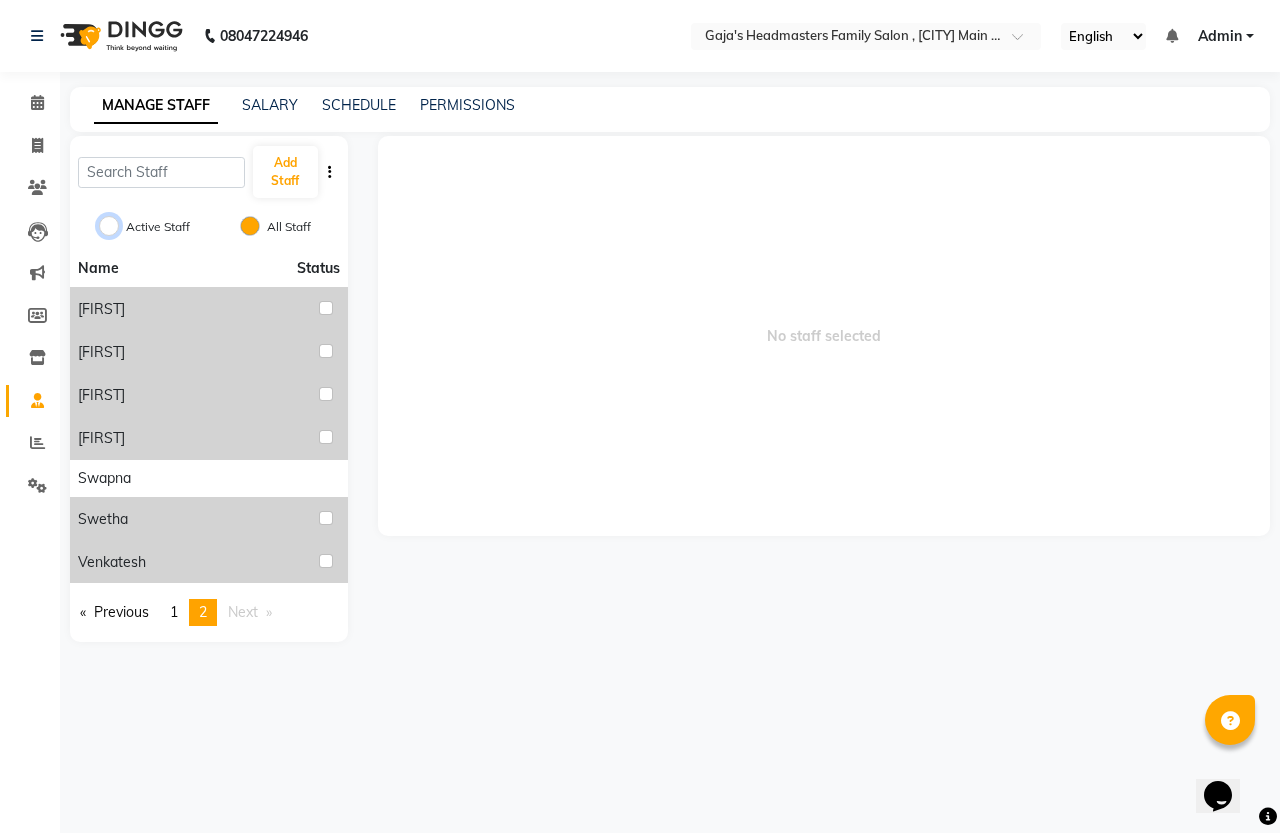 click on "Active Staff" at bounding box center (109, 226) 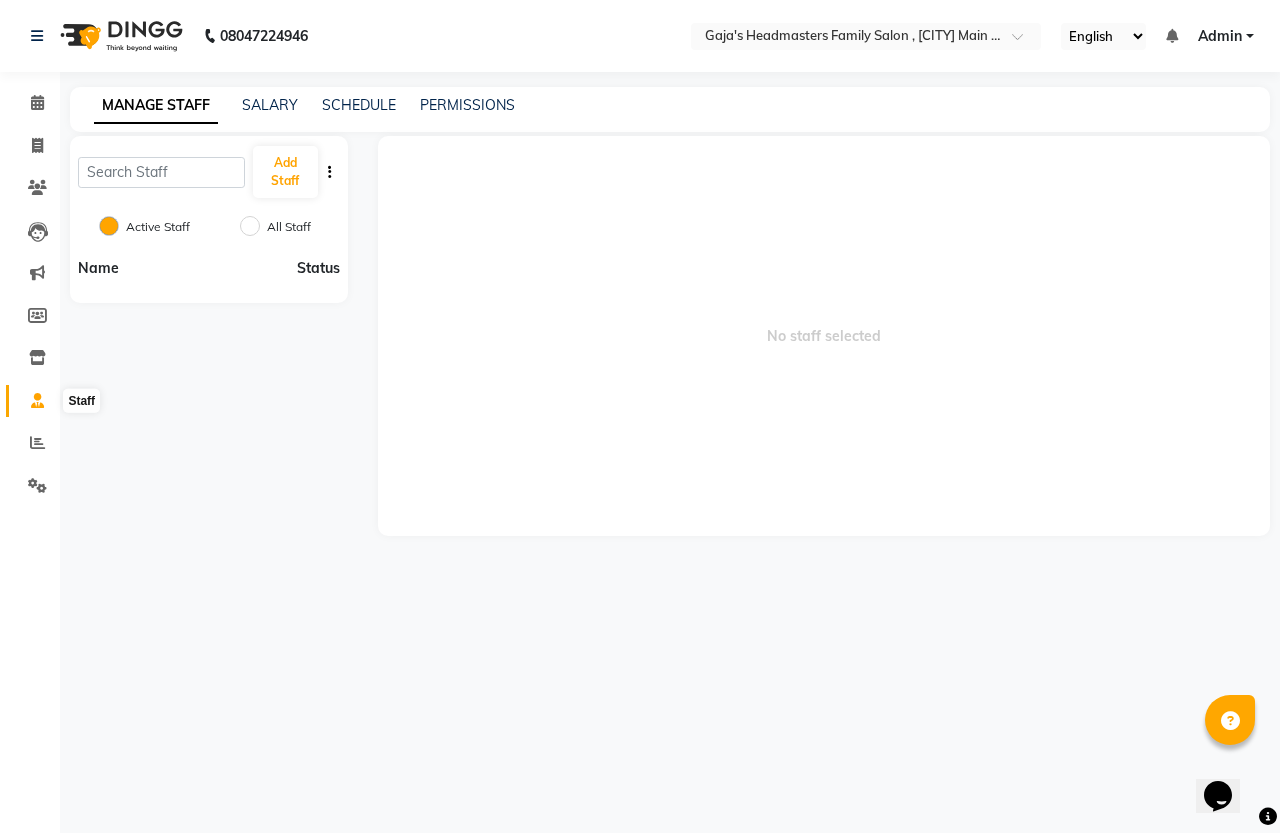 click 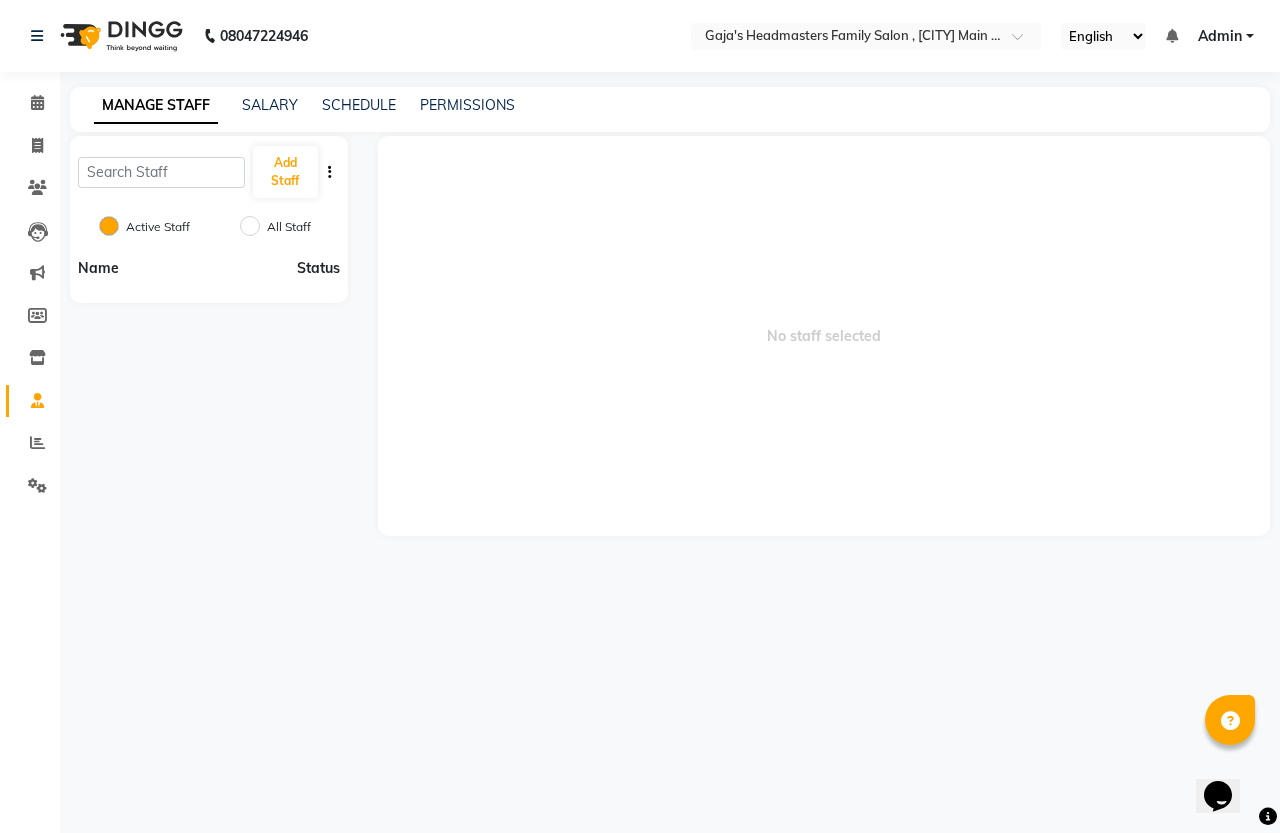 click on "Active Staff" 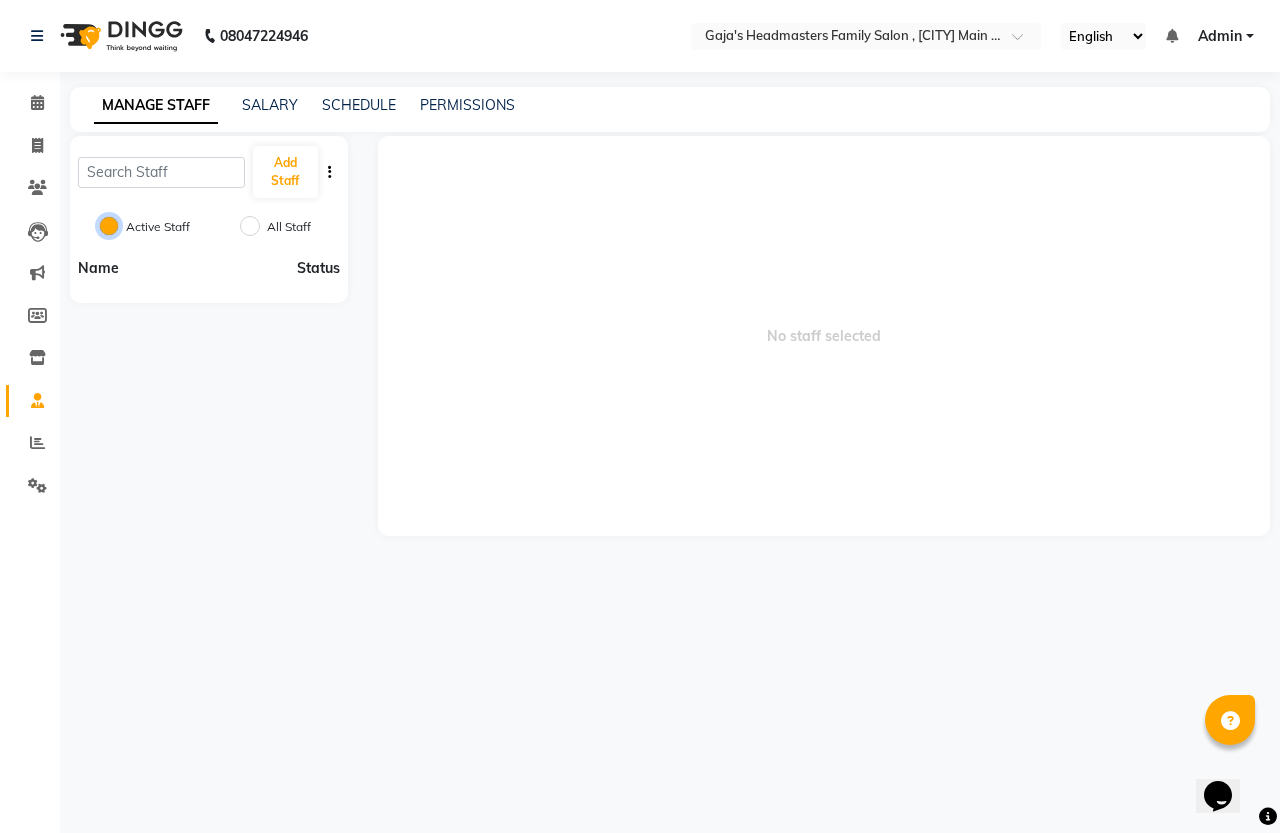 click on "Active Staff" at bounding box center (109, 226) 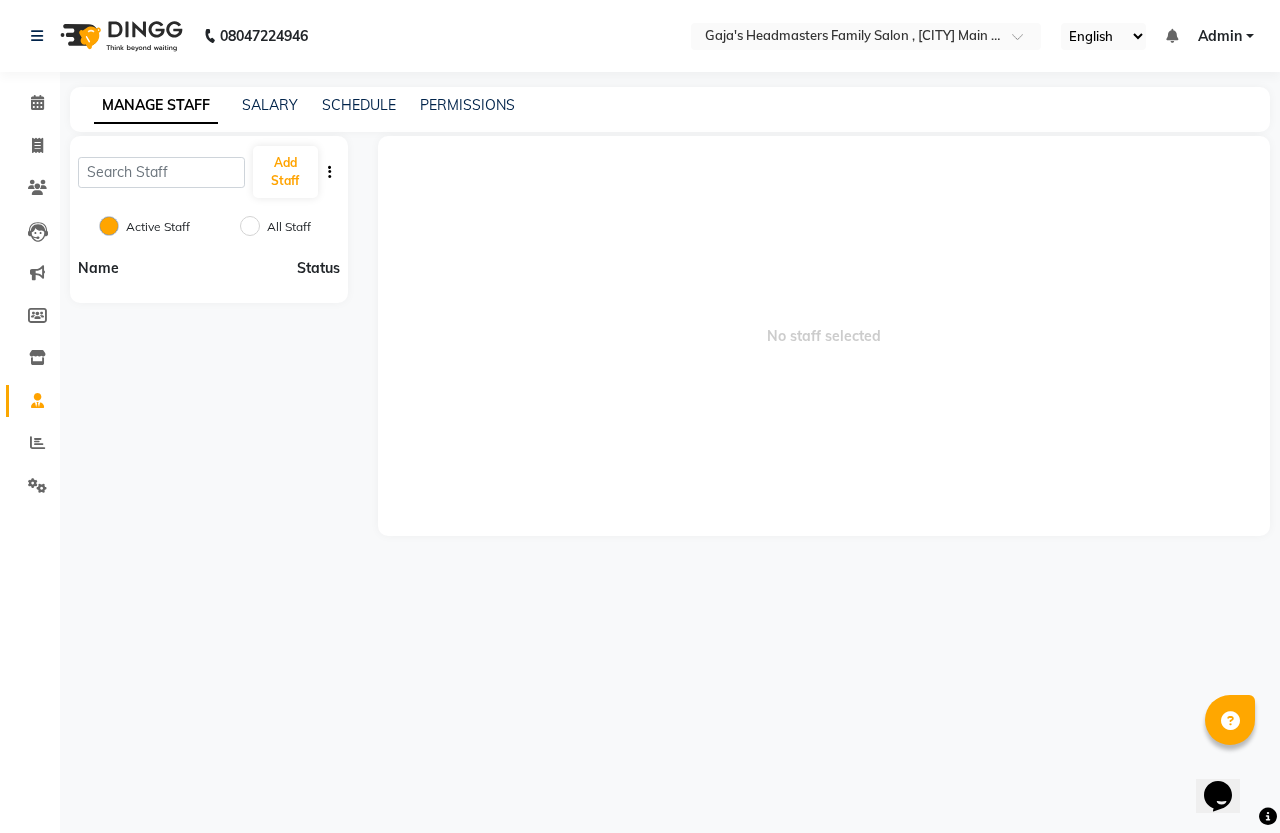 click on "All Staff" 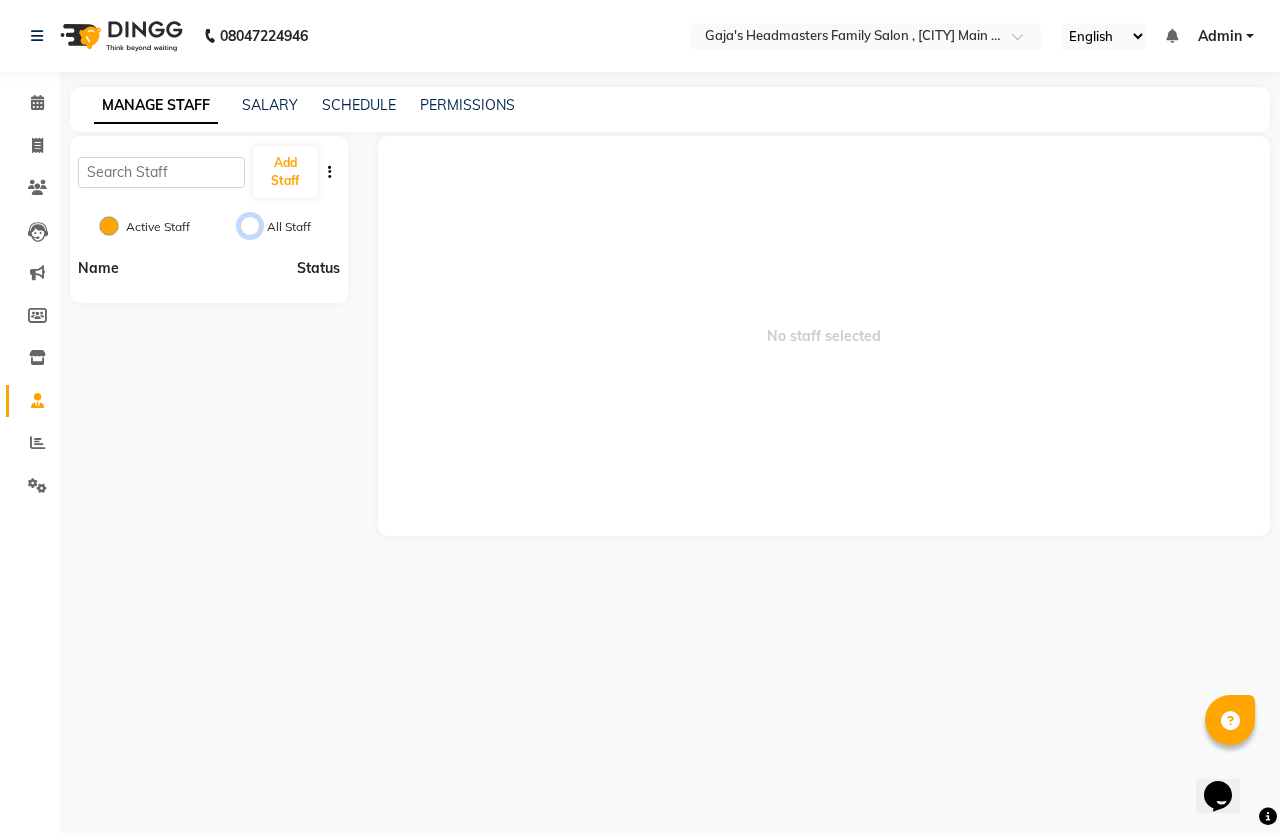 click on "All Staff" at bounding box center [250, 226] 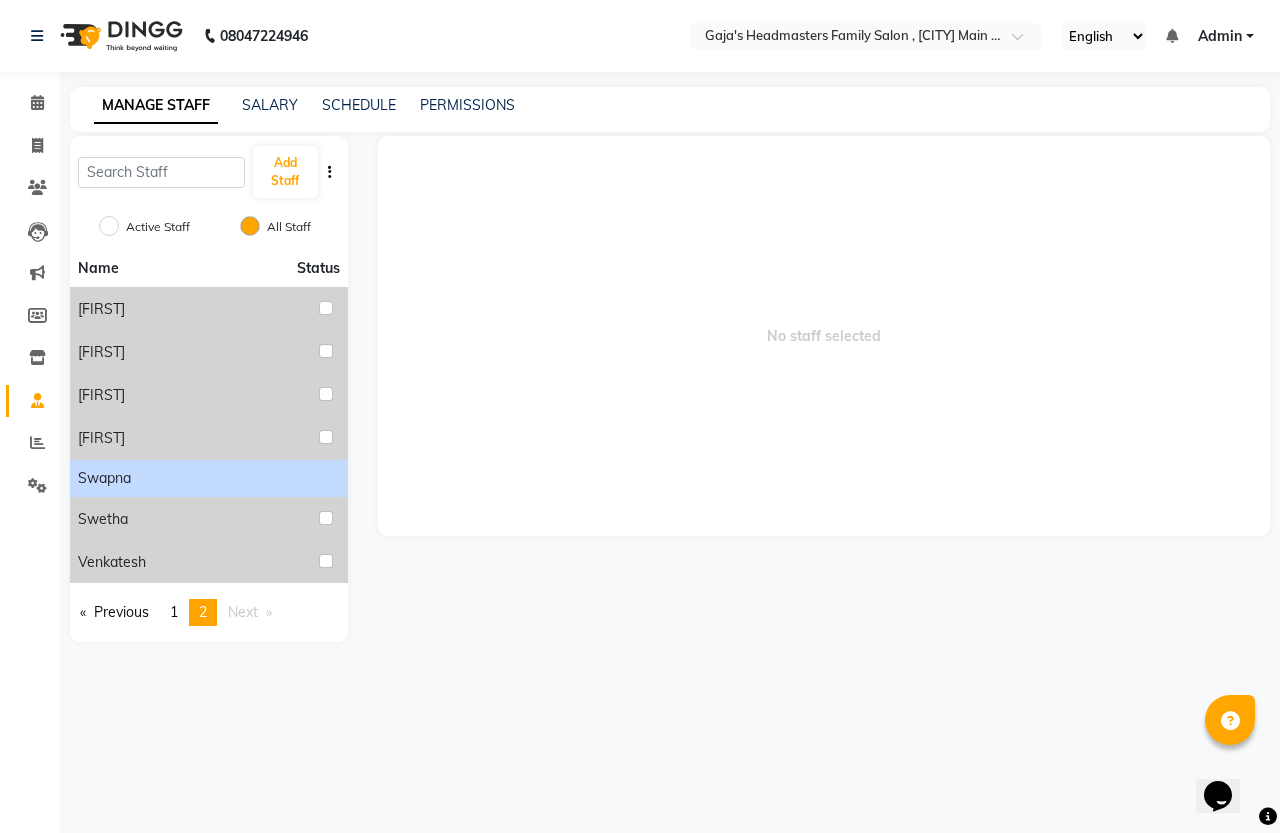click on "Swapna" 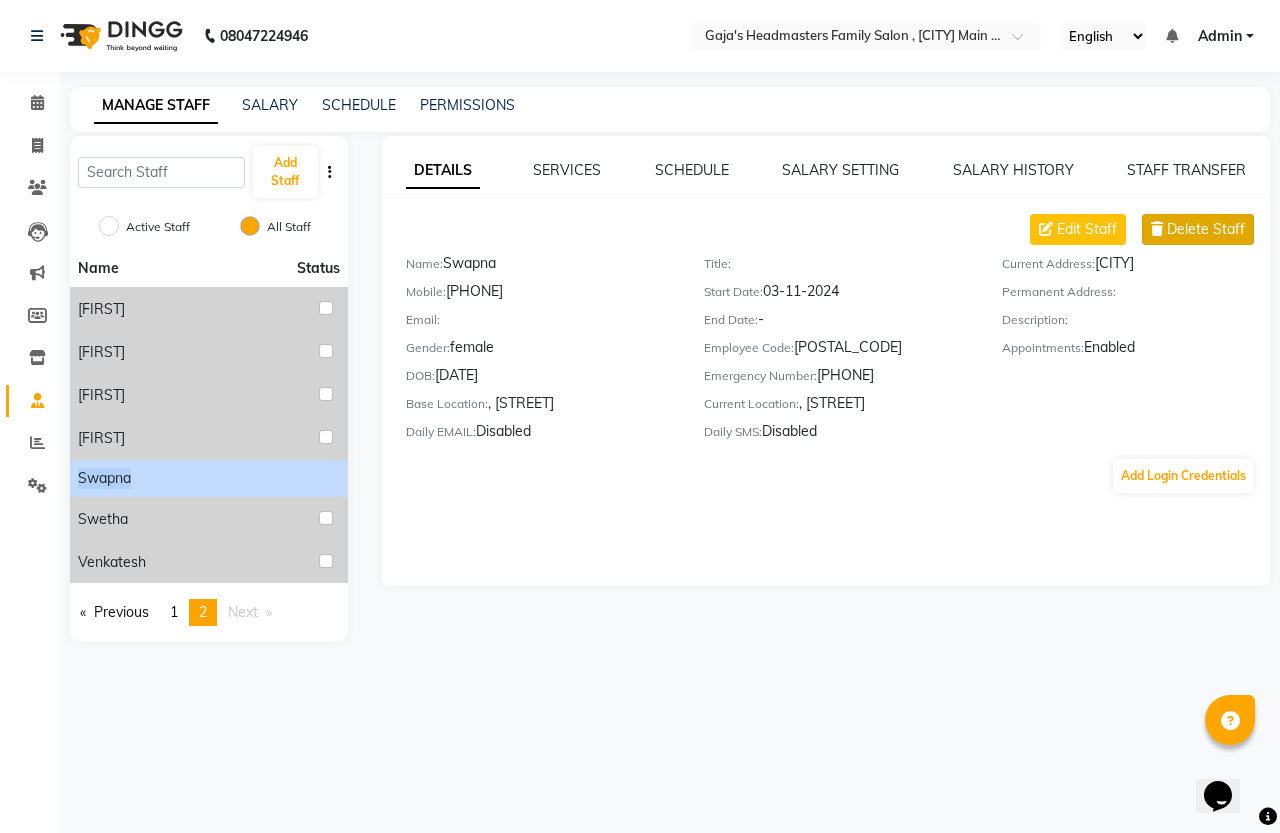 click on "Delete Staff" 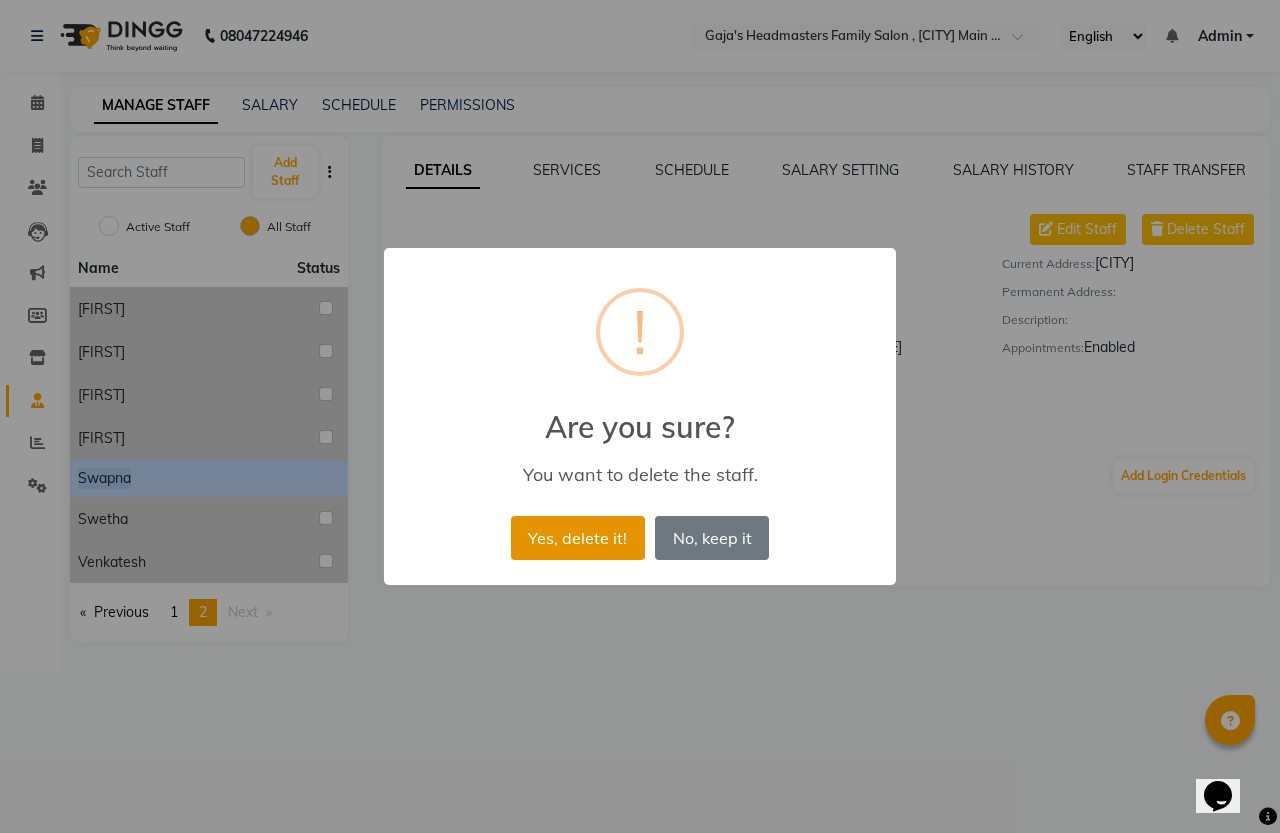 click on "Yes, delete it!" at bounding box center [578, 538] 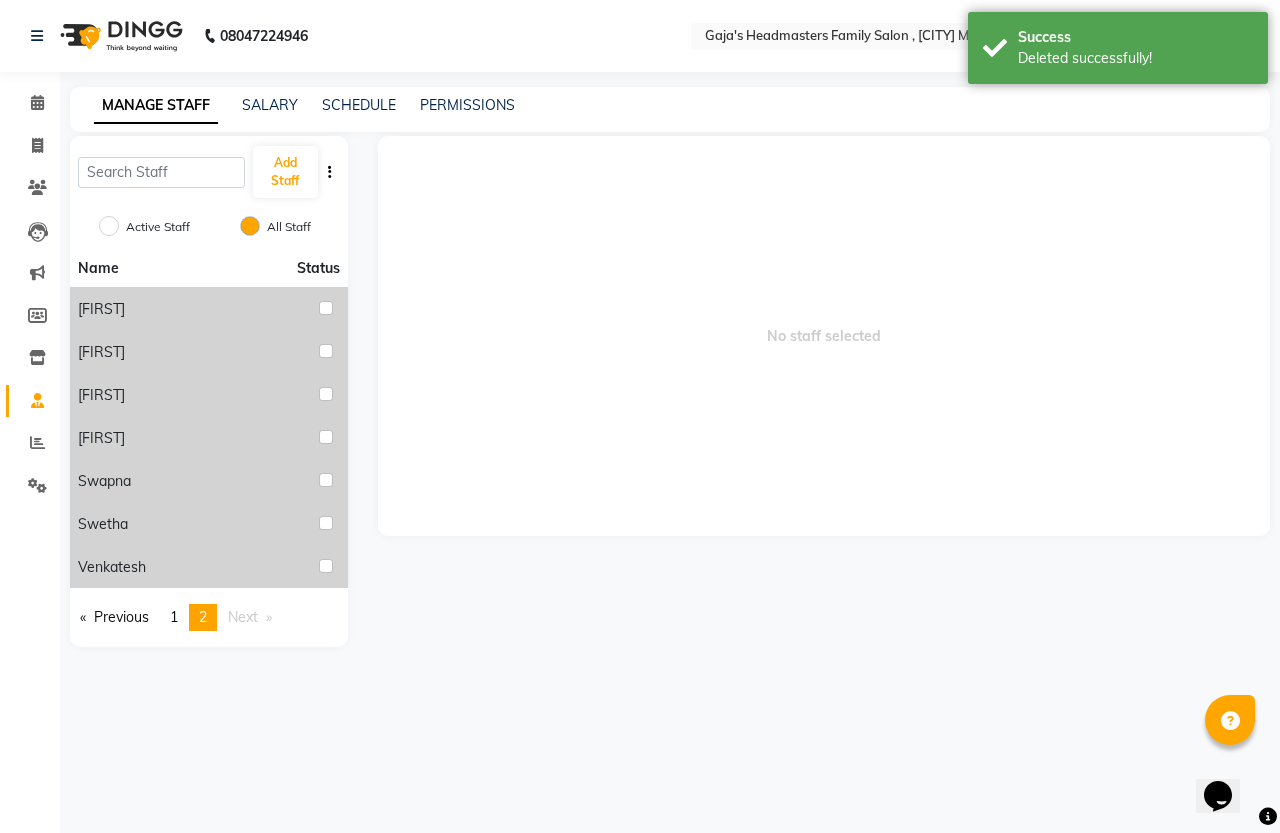 click on "Active Staff" 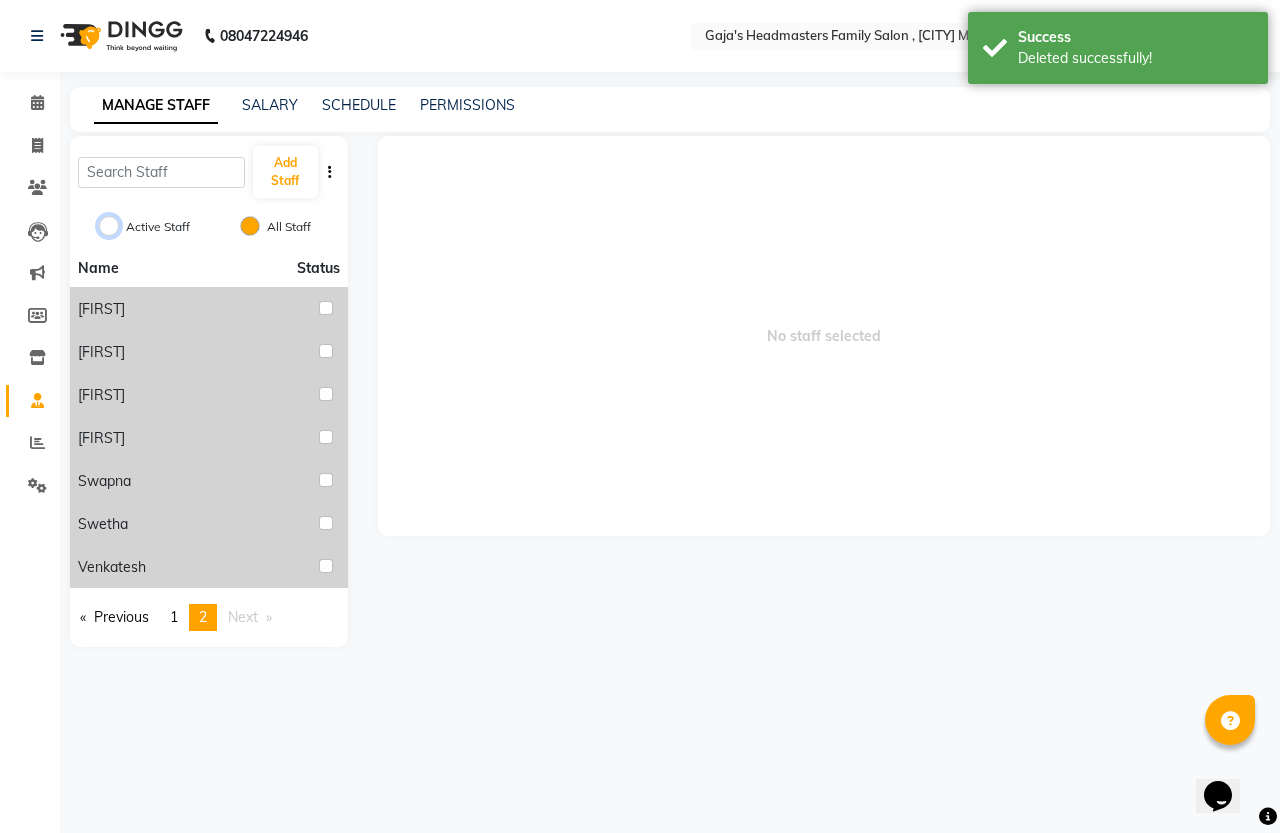 click on "Active Staff" at bounding box center [109, 226] 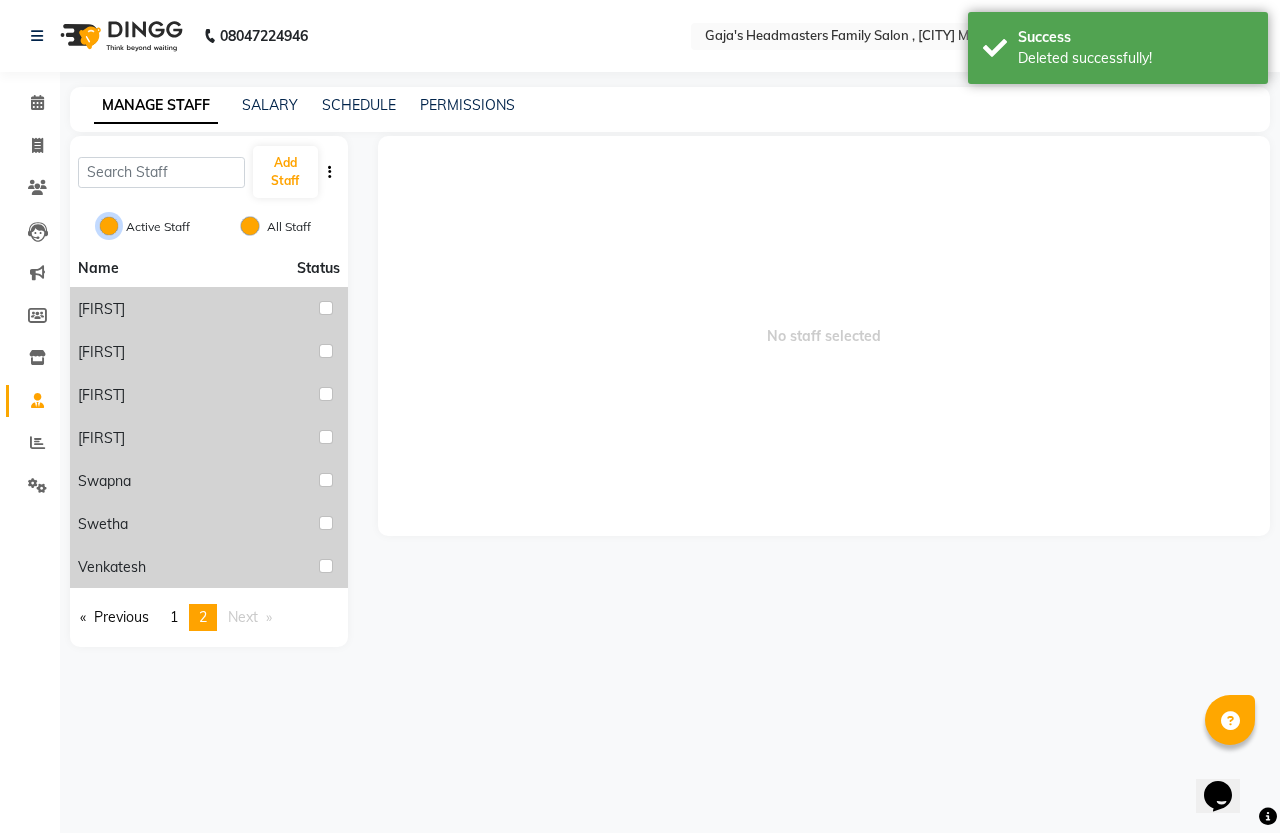 radio on "false" 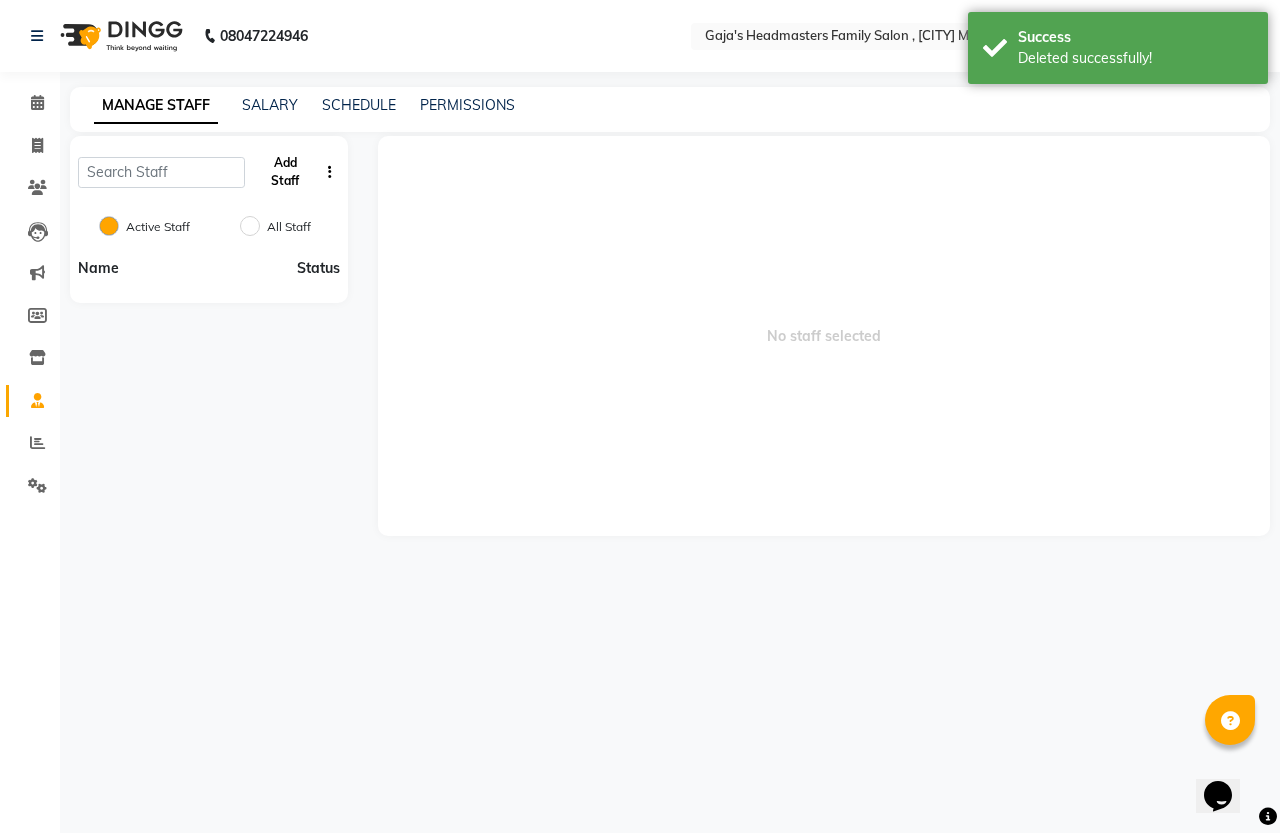 click on "Add Staff" 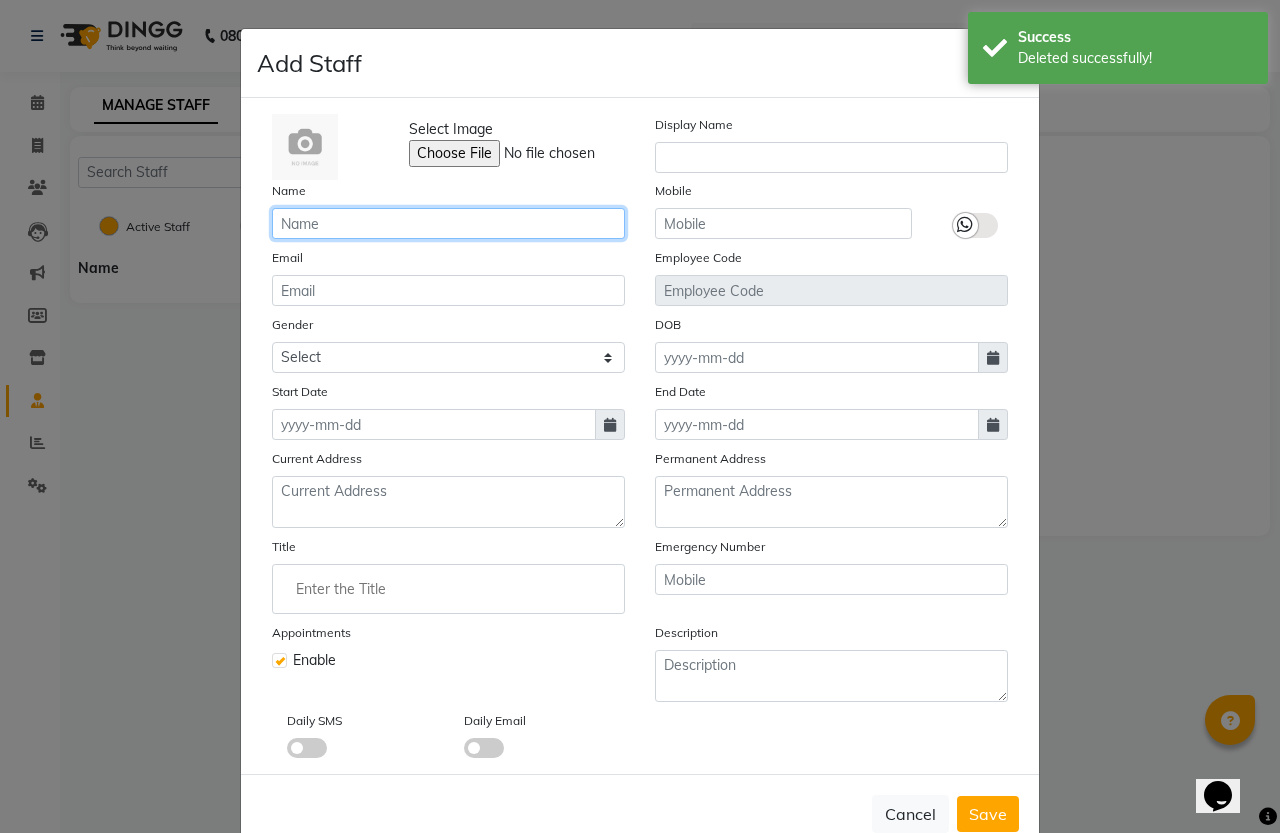 click 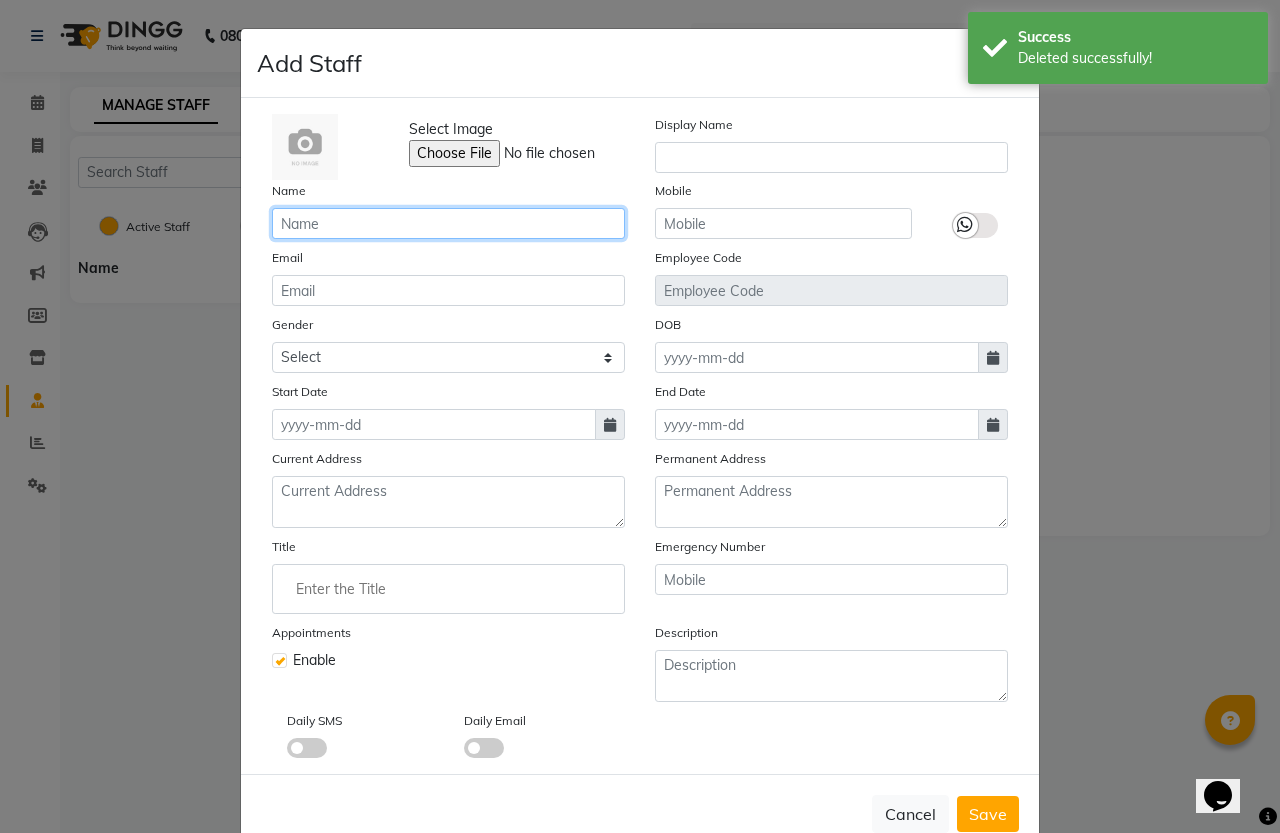 type on "n" 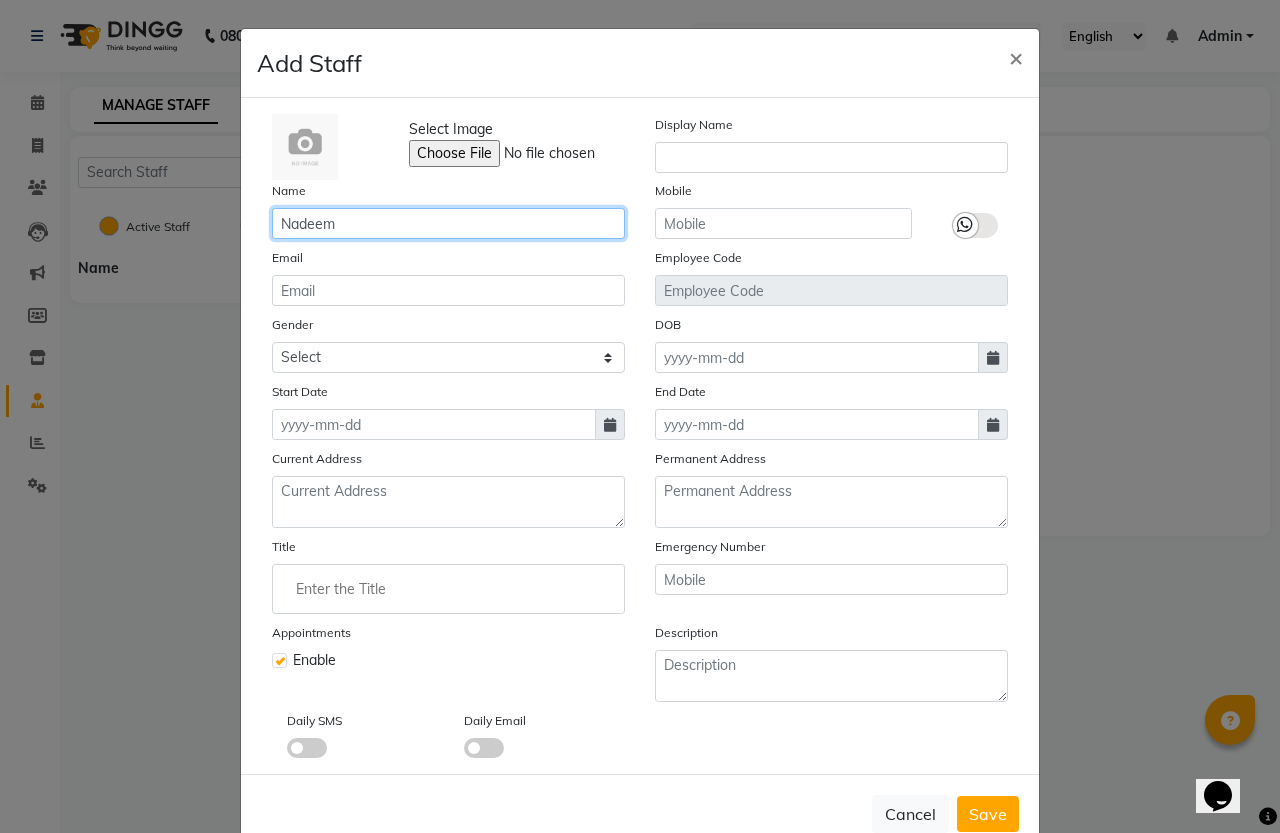 type on "Nadeem" 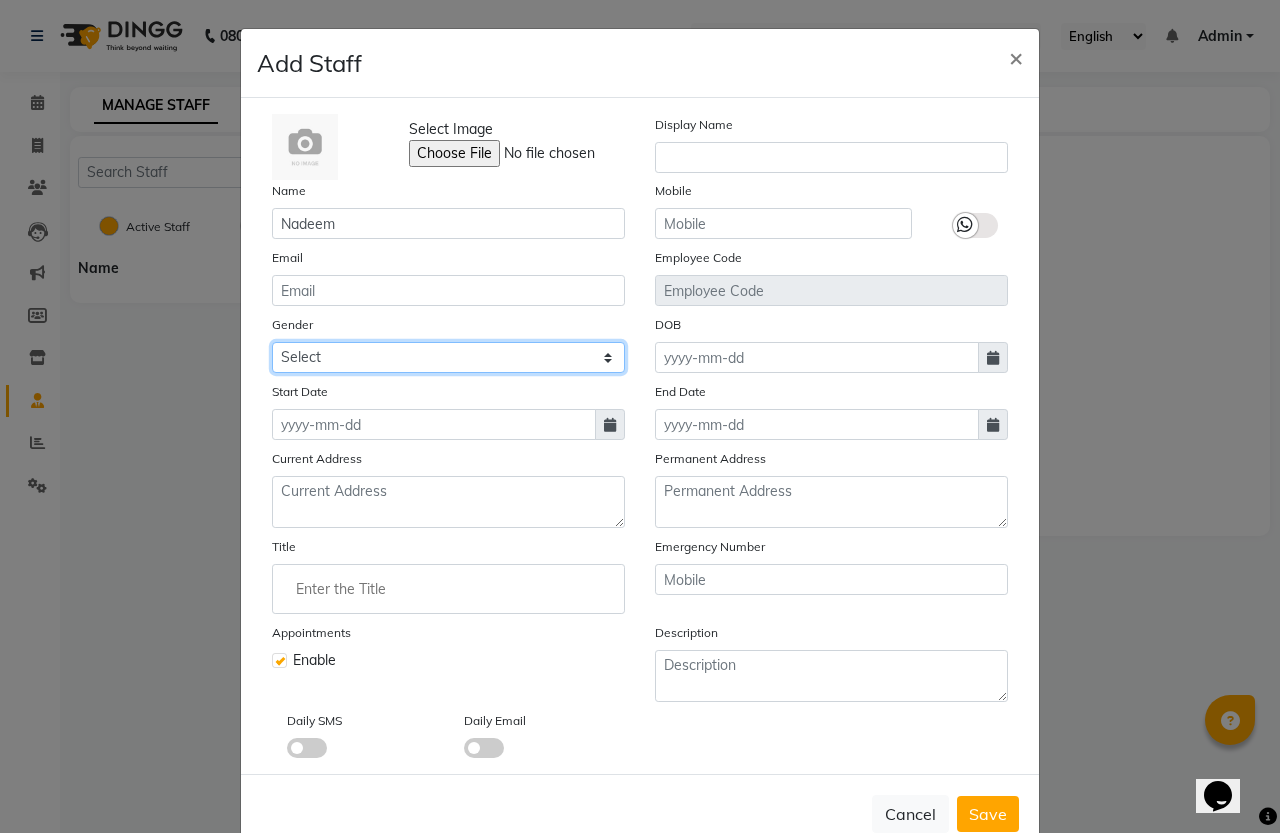 click on "Select Male Female Other Prefer Not To Say" 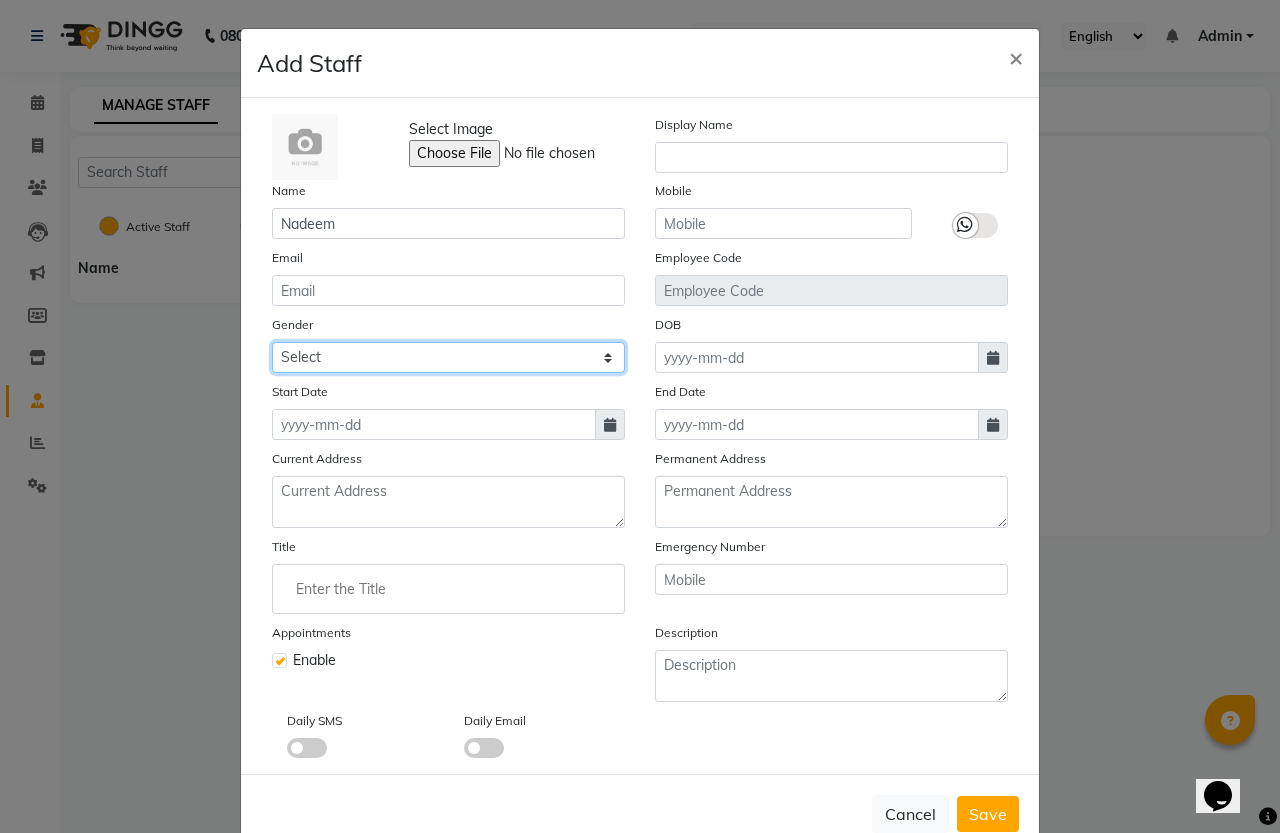 select on "male" 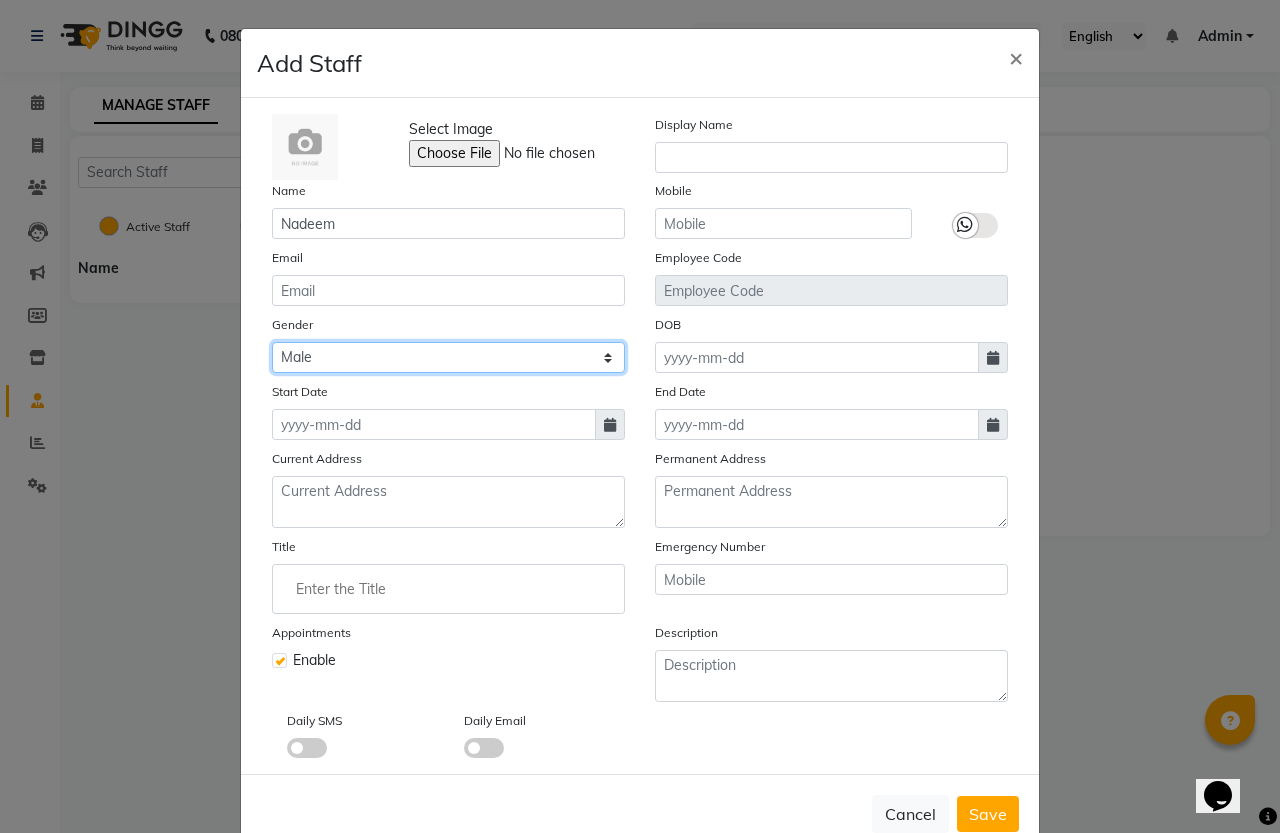 click on "Select Male Female Other Prefer Not To Say" 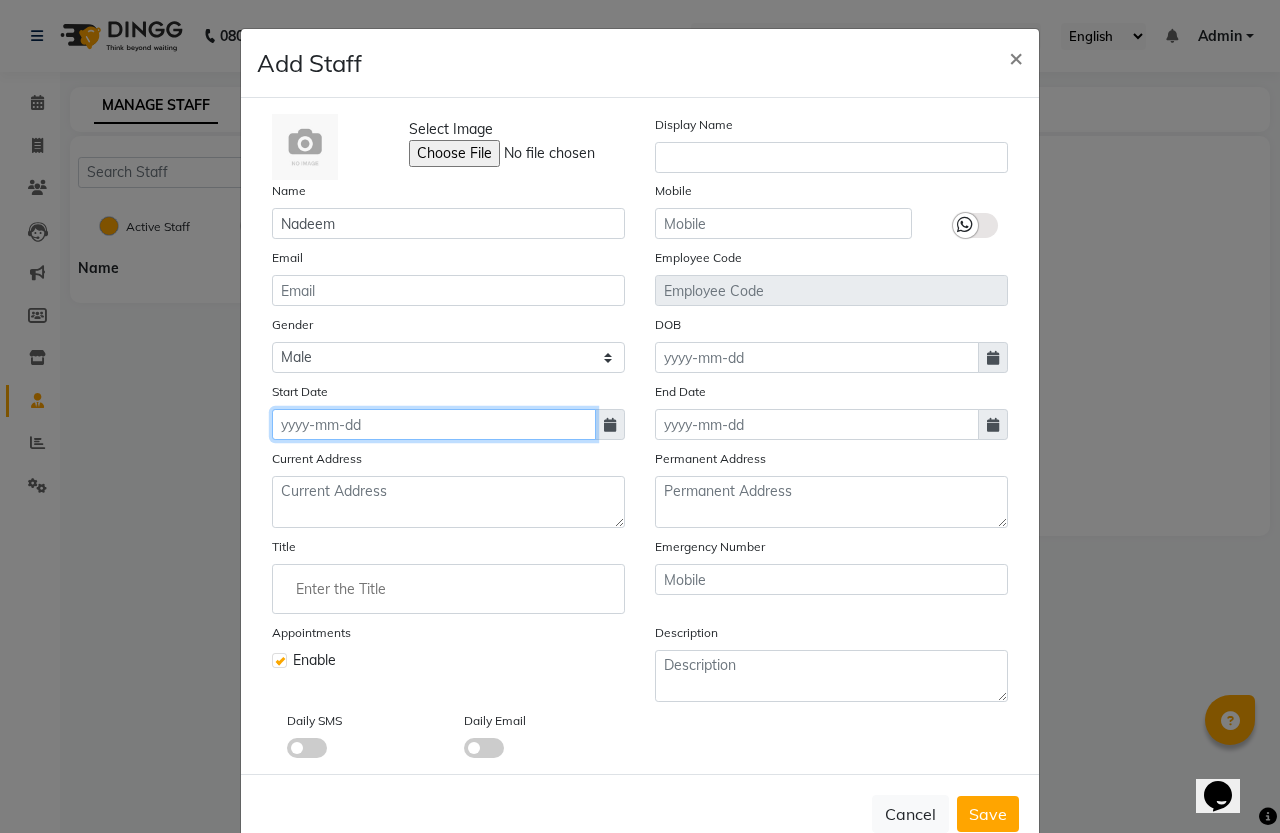 click 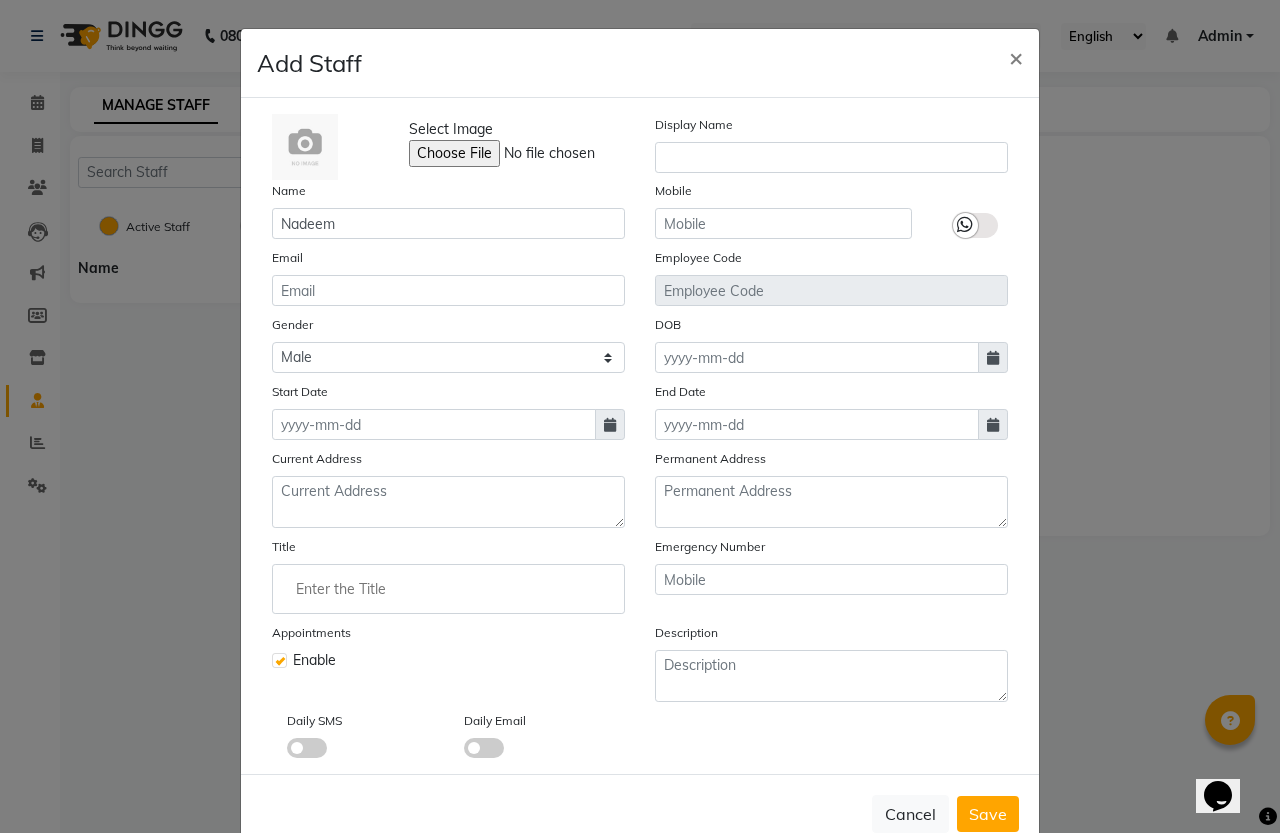 select on "8" 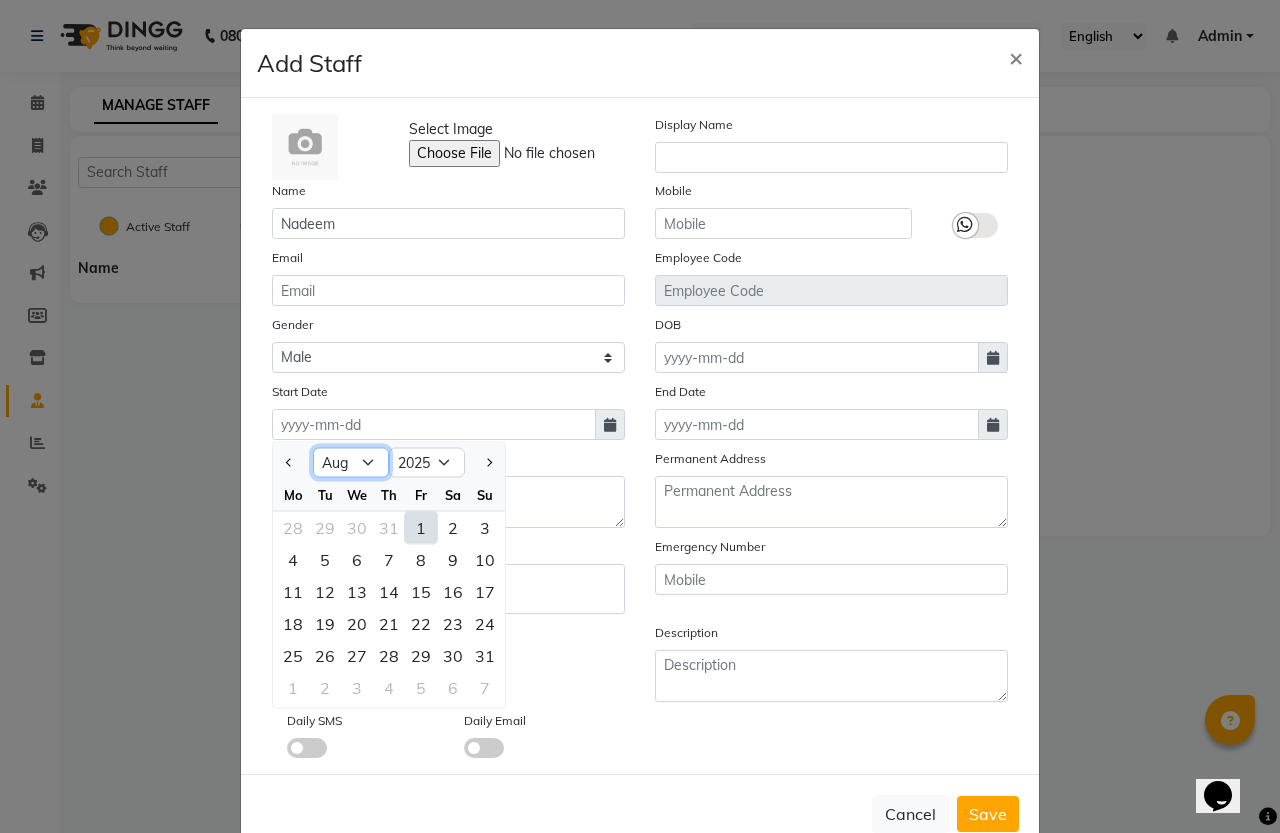 click on "Jan Feb Mar Apr May Jun Jul Aug Sep Oct Nov Dec" 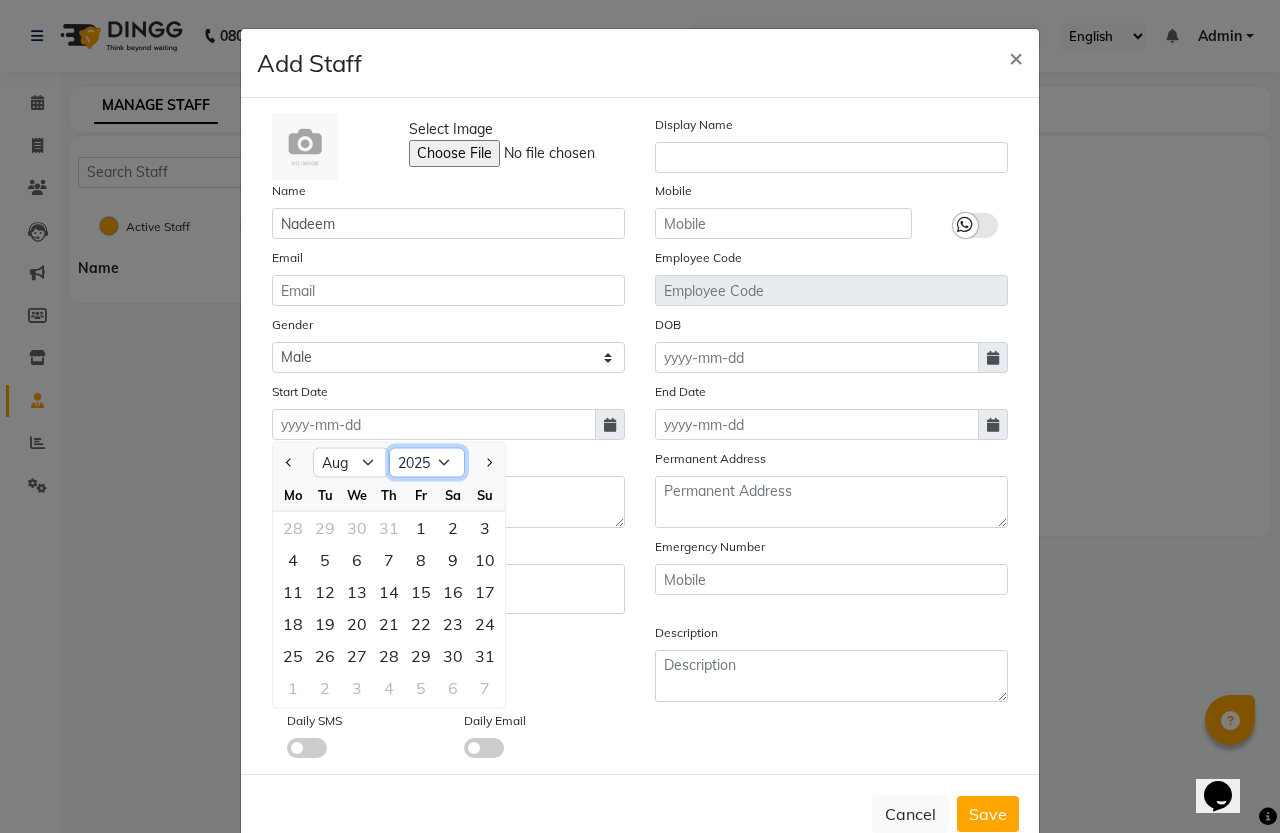 click on "2015 2016 2017 2018 2019 2020 2021 2022 2023 2024 2025 2026 2027 2028 2029 2030 2031 2032 2033 2034 2035" 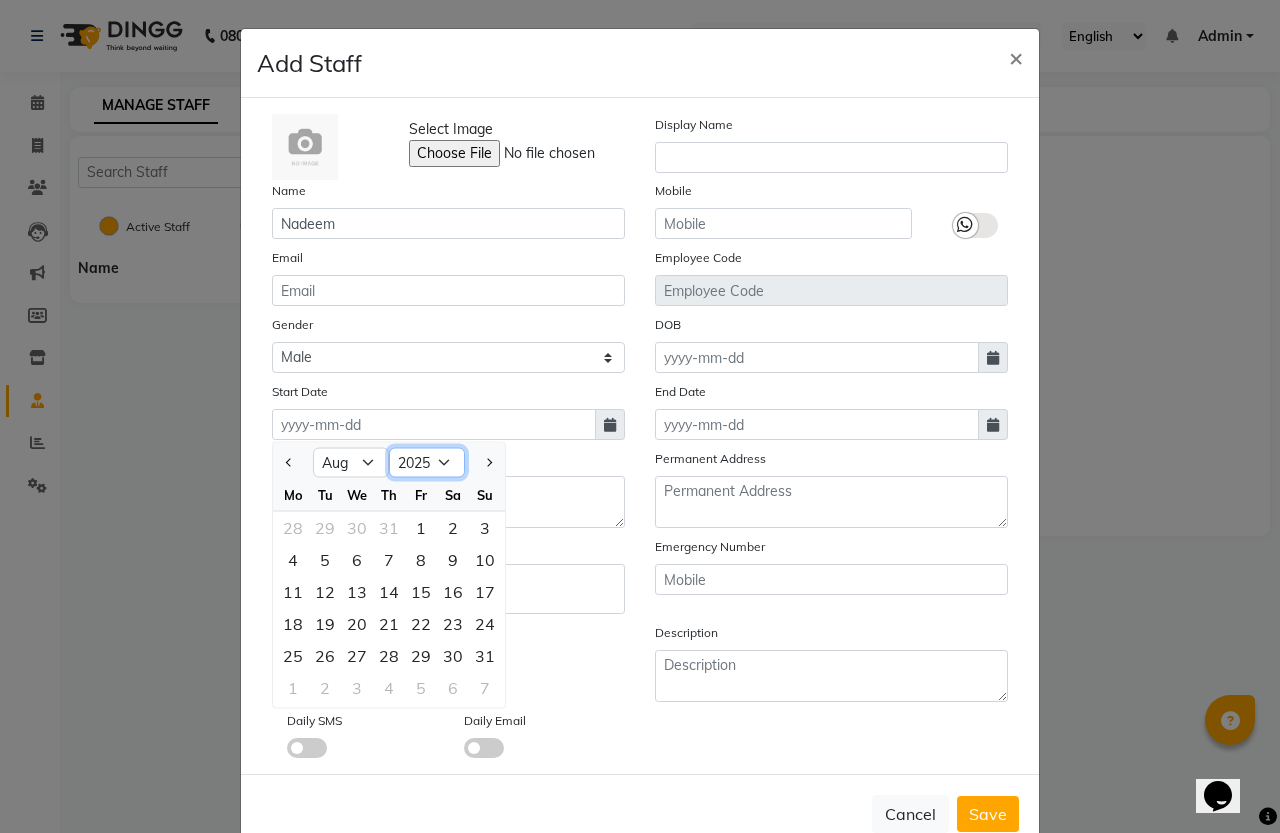 click on "2015 2016 2017 2018 2019 2020 2021 2022 2023 2024 2025 2026 2027 2028 2029 2030 2031 2032 2033 2034 2035" 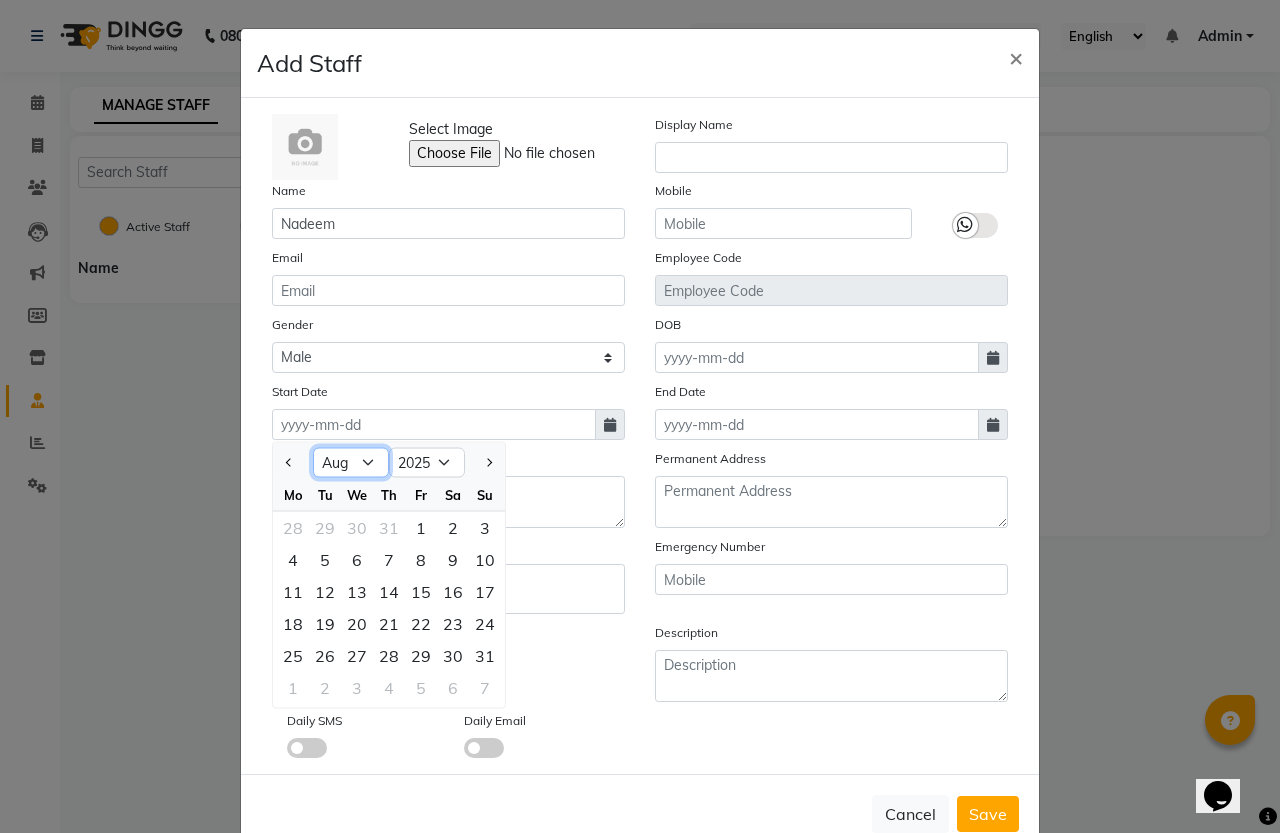 click on "Jan Feb Mar Apr May Jun Jul Aug Sep Oct Nov Dec" 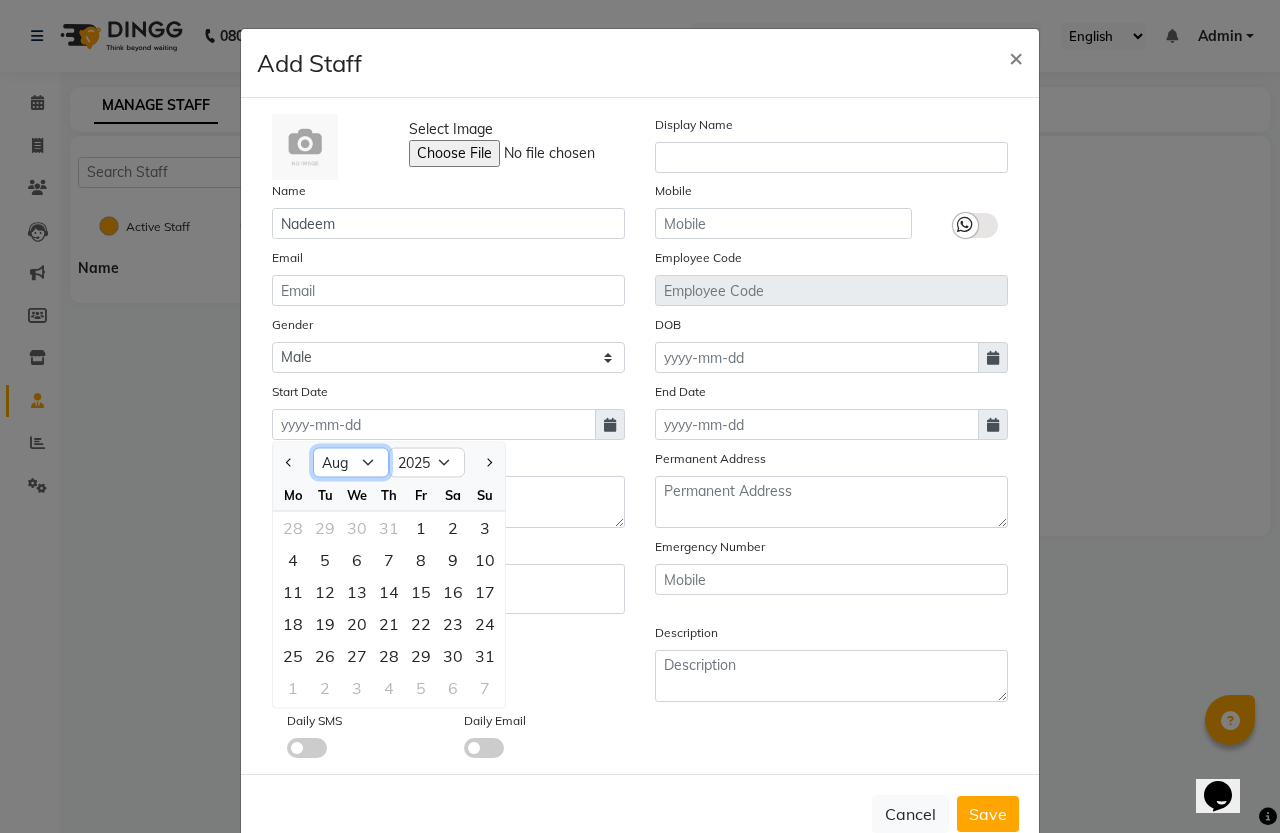 select on "1" 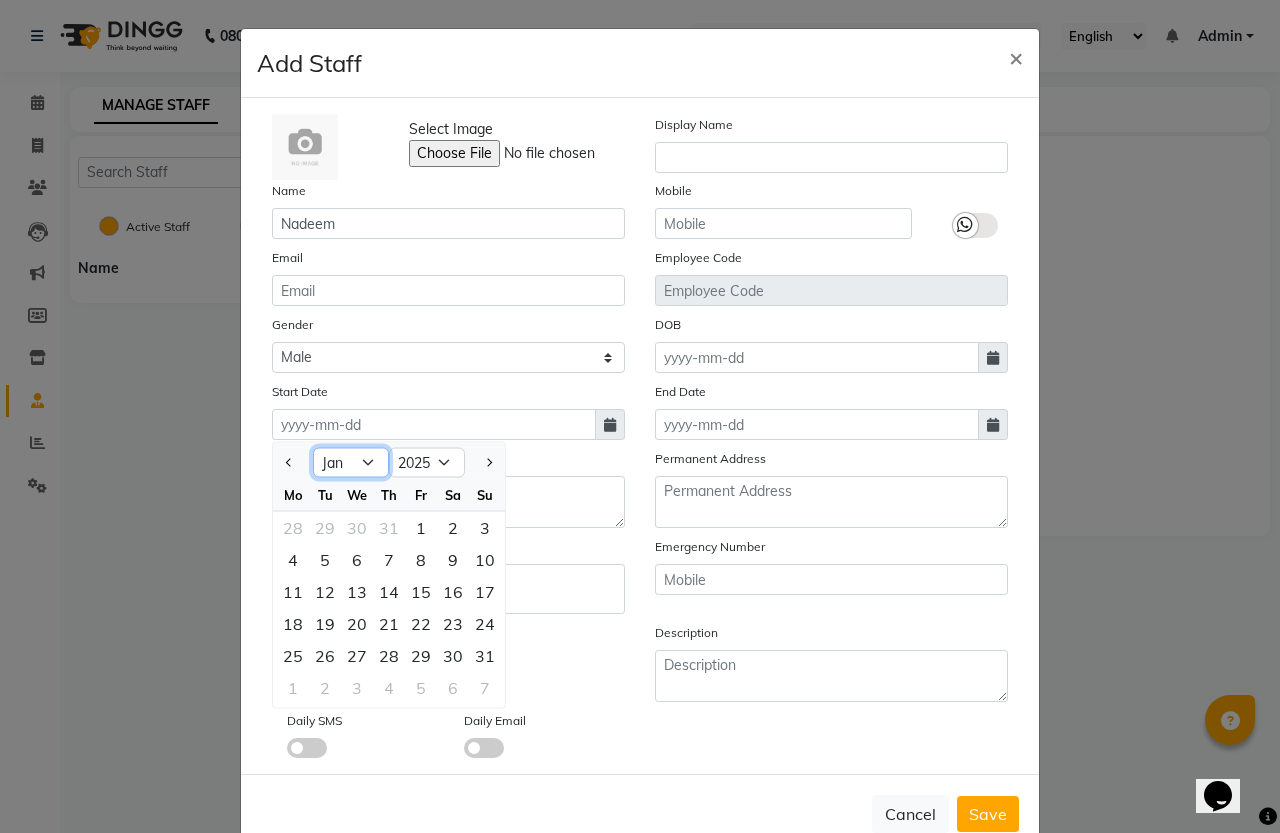 click on "Jan Feb Mar Apr May Jun Jul Aug Sep Oct Nov Dec" 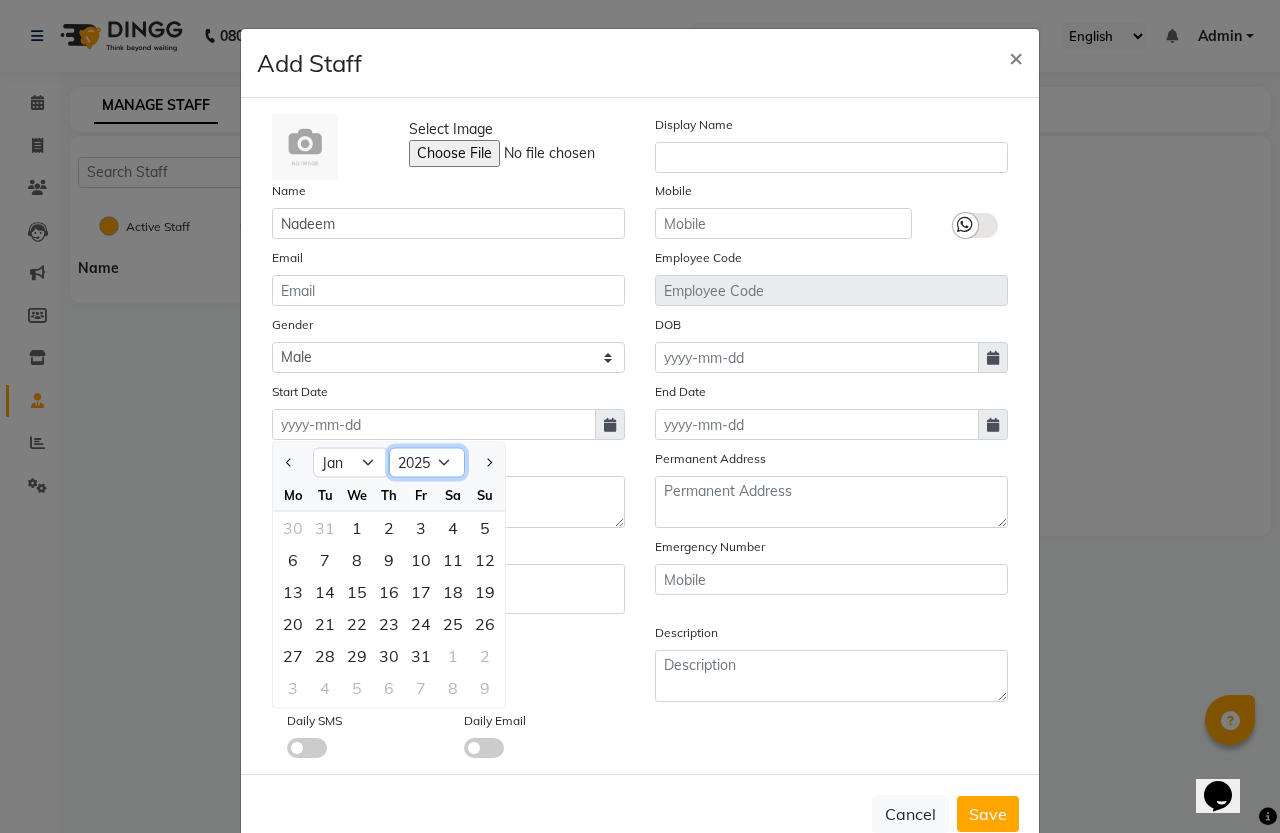 click on "2015 2016 2017 2018 2019 2020 2021 2022 2023 2024 2025 2026 2027 2028 2029 2030 2031 2032 2033 2034 2035" 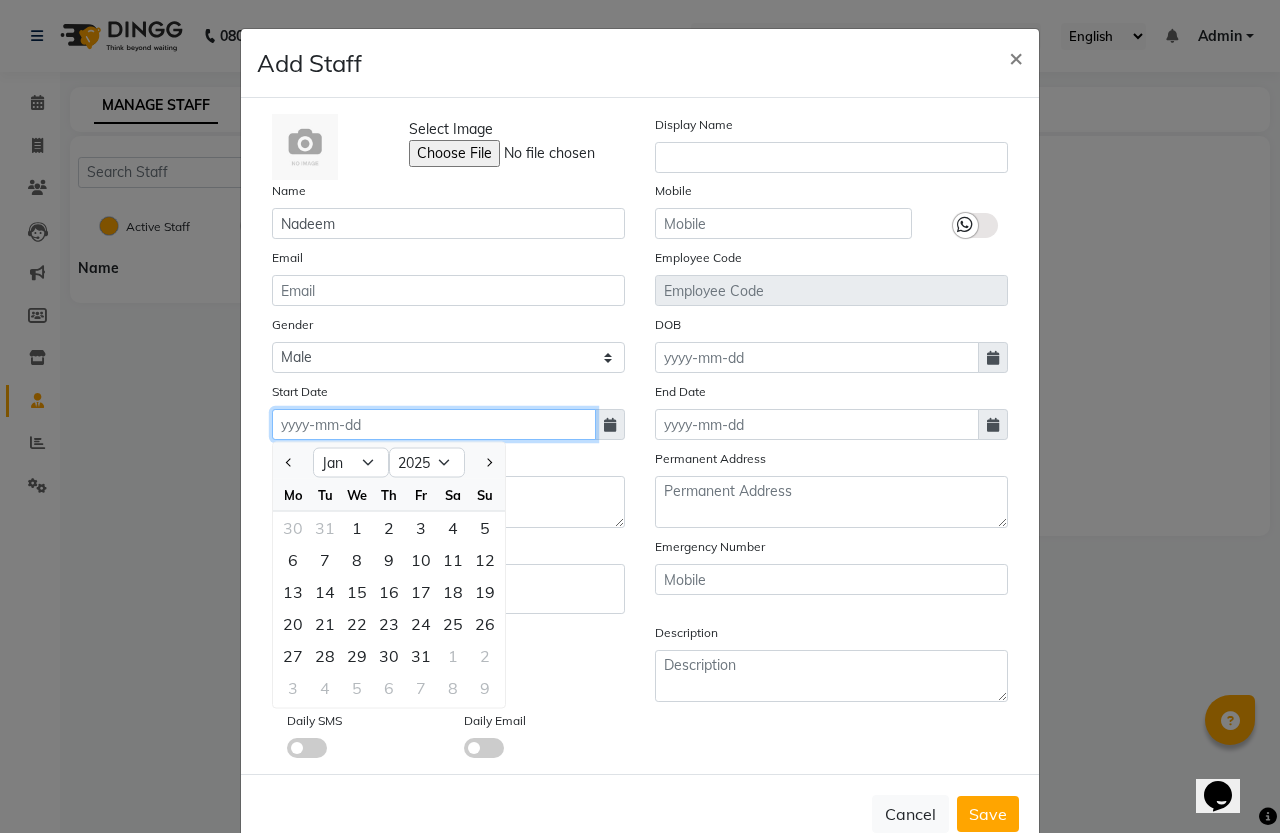 click 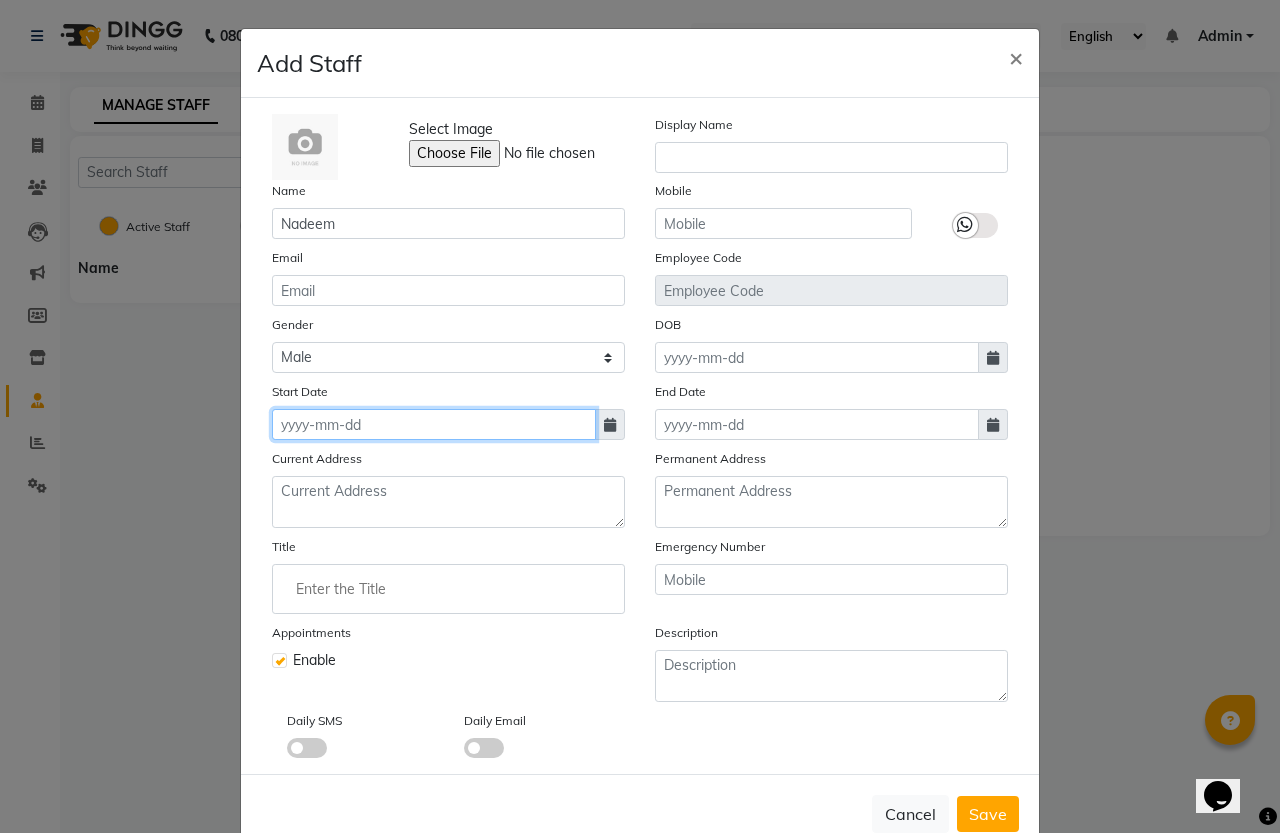 click 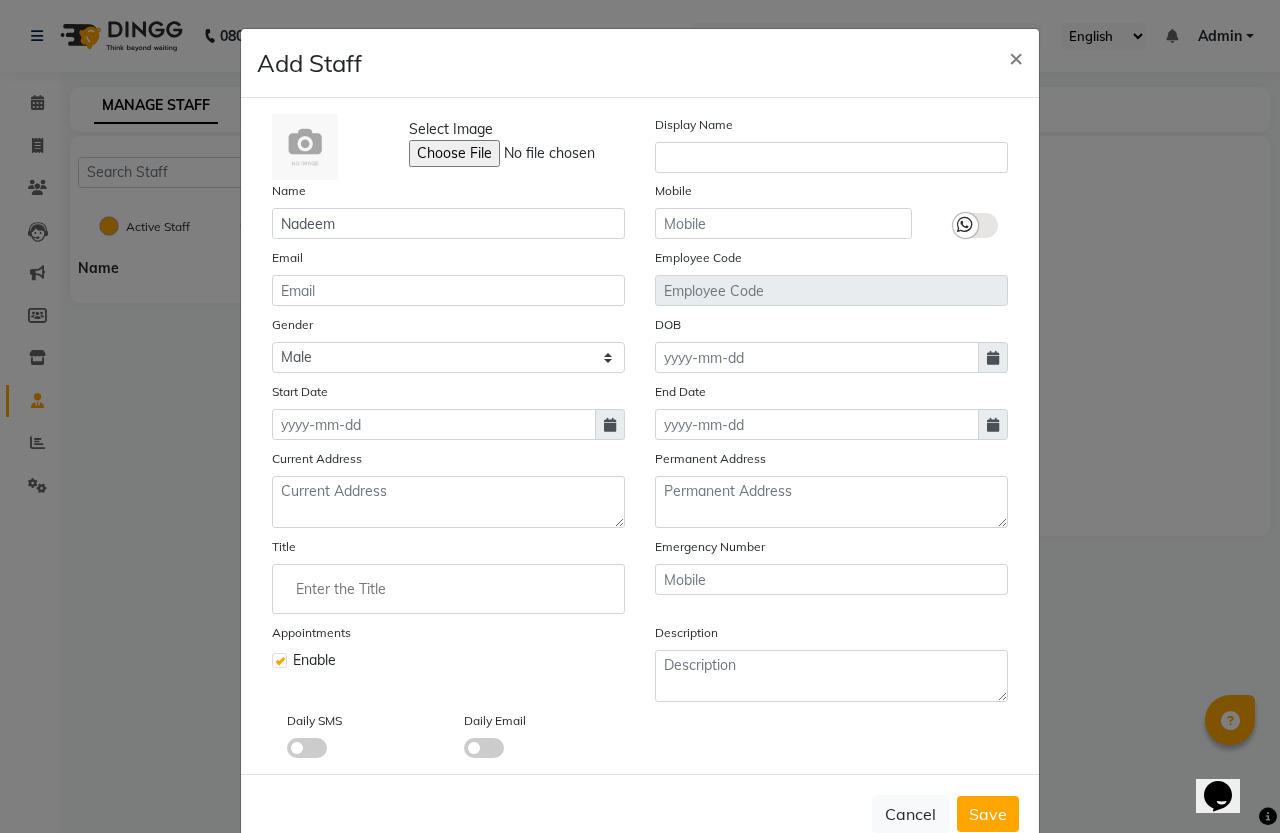 select on "8" 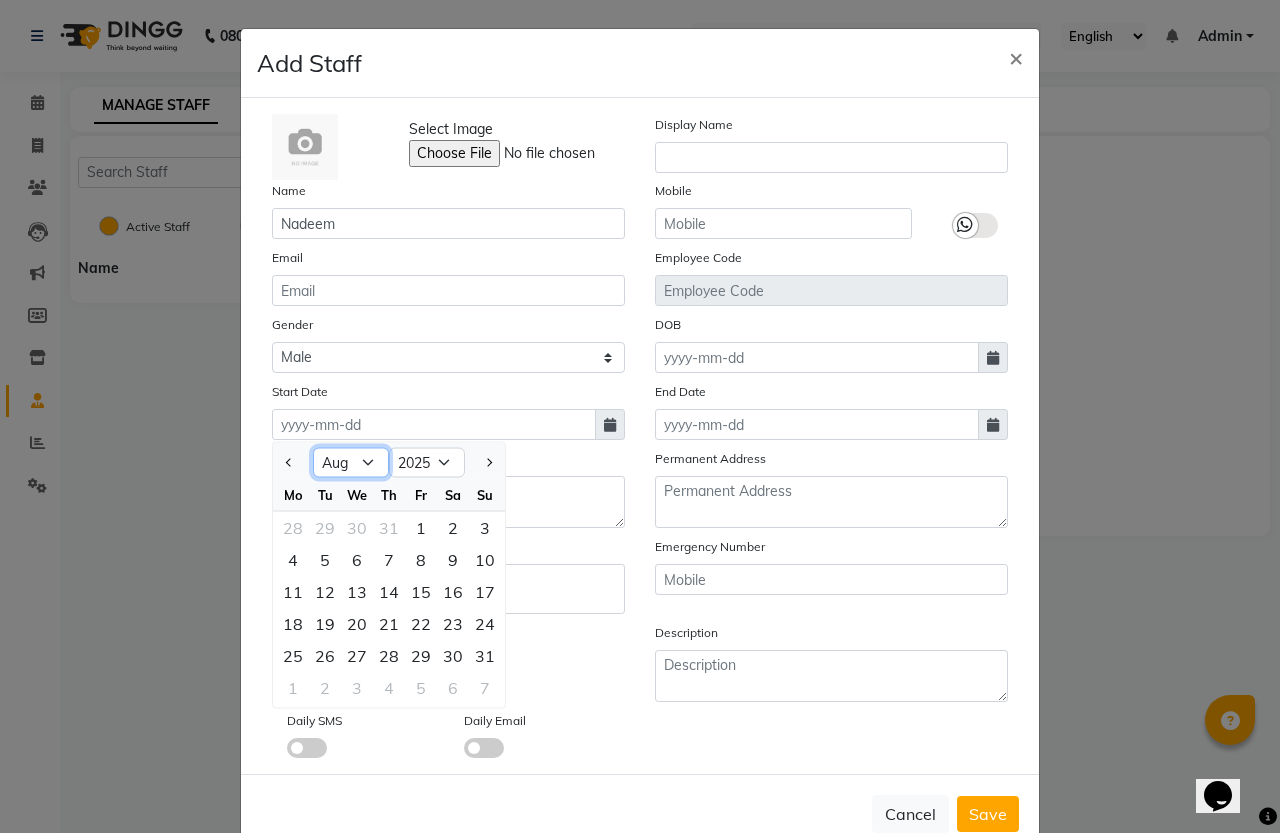 click on "Jan Feb Mar Apr May Jun Jul Aug Sep Oct Nov Dec" 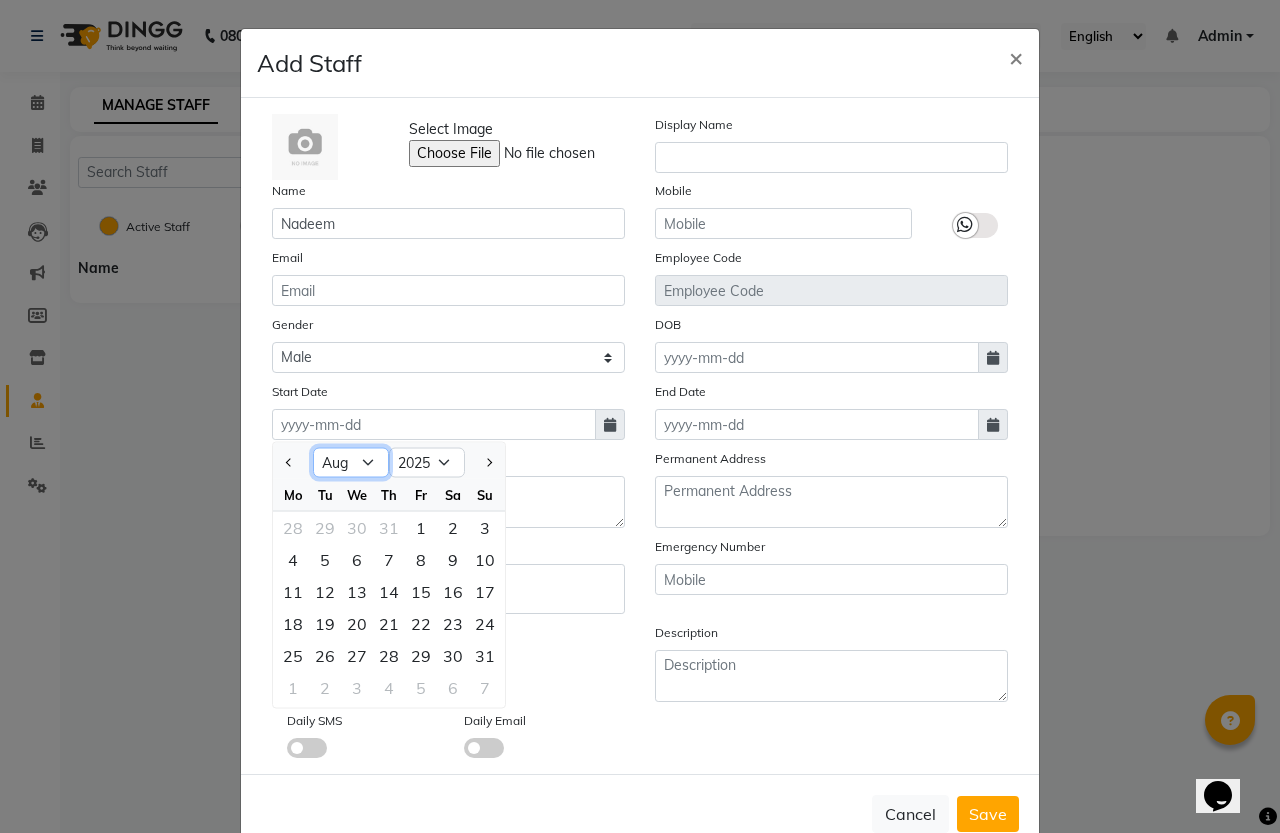 select on "7" 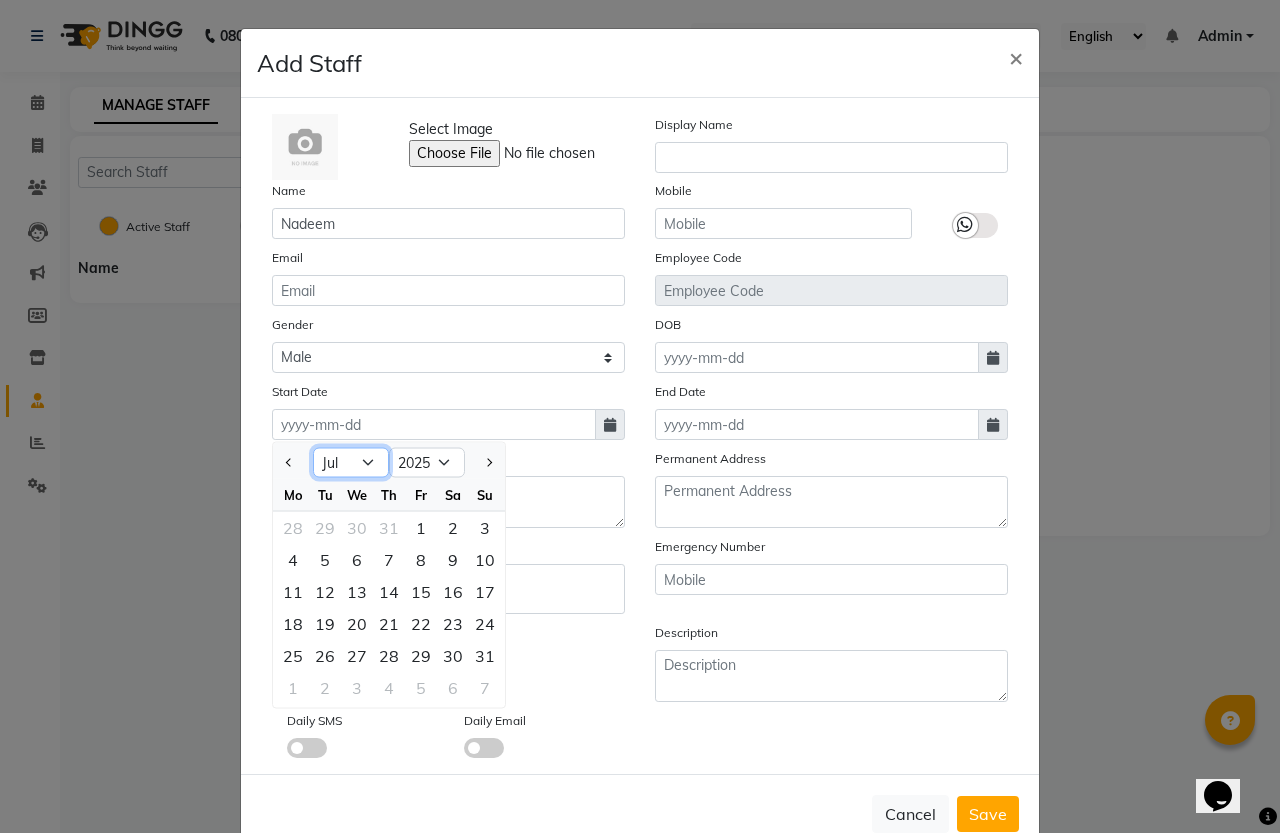 click on "Jan Feb Mar Apr May Jun Jul Aug Sep Oct Nov Dec" 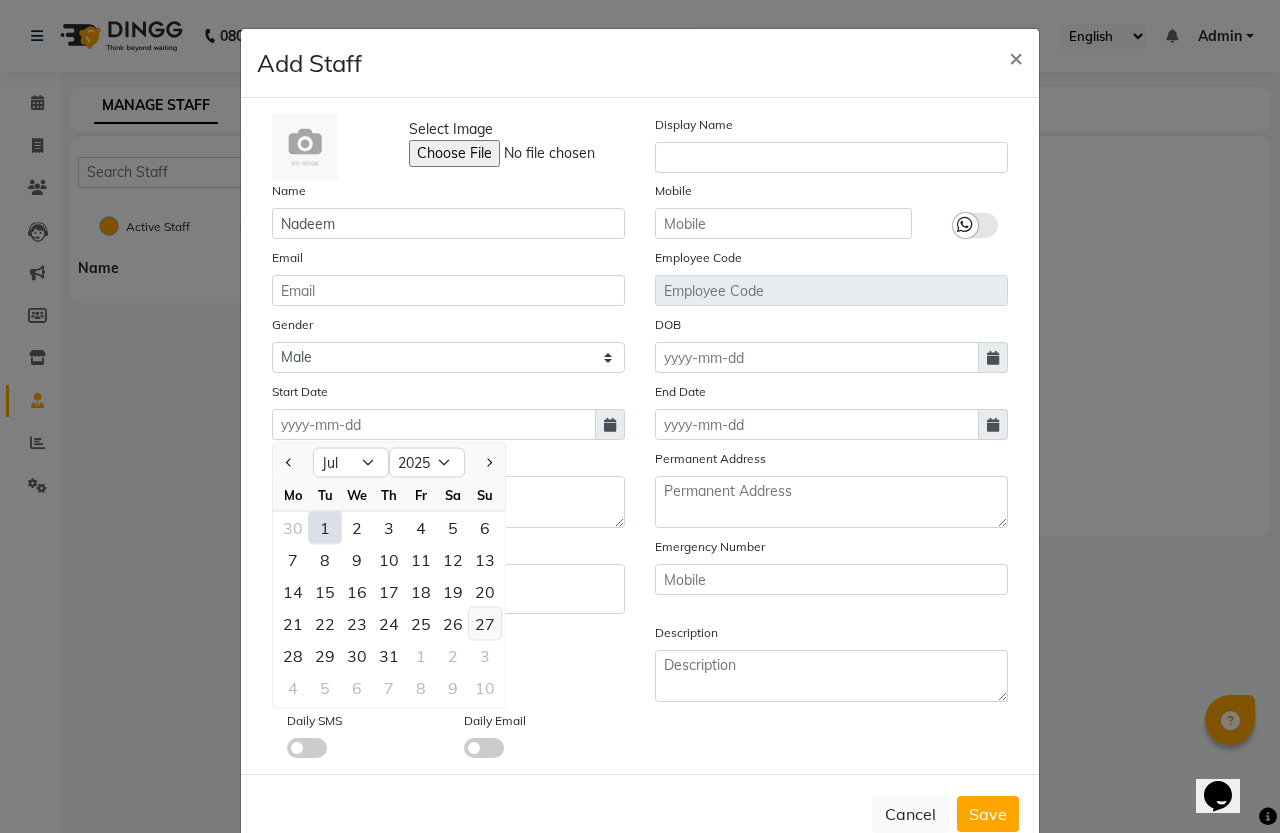 click on "27" 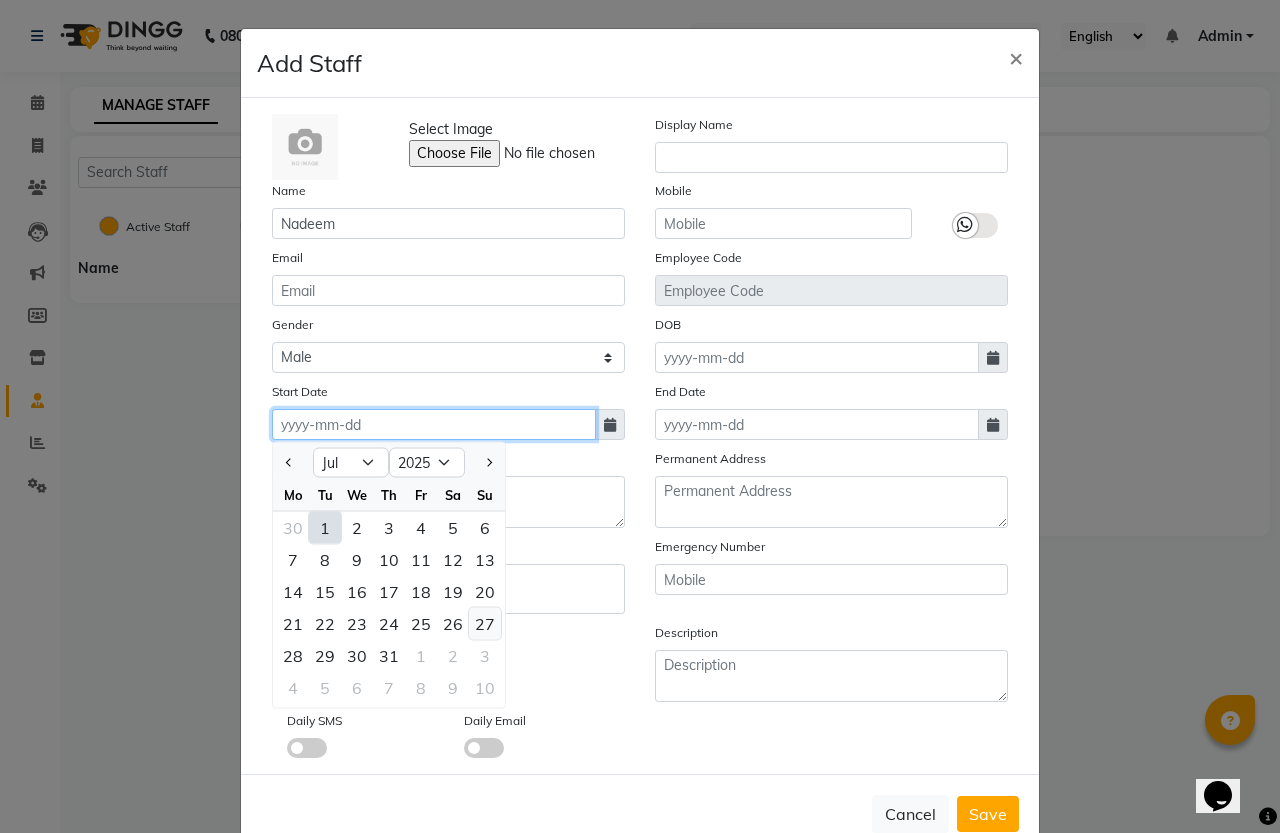 type on "27-07-2025" 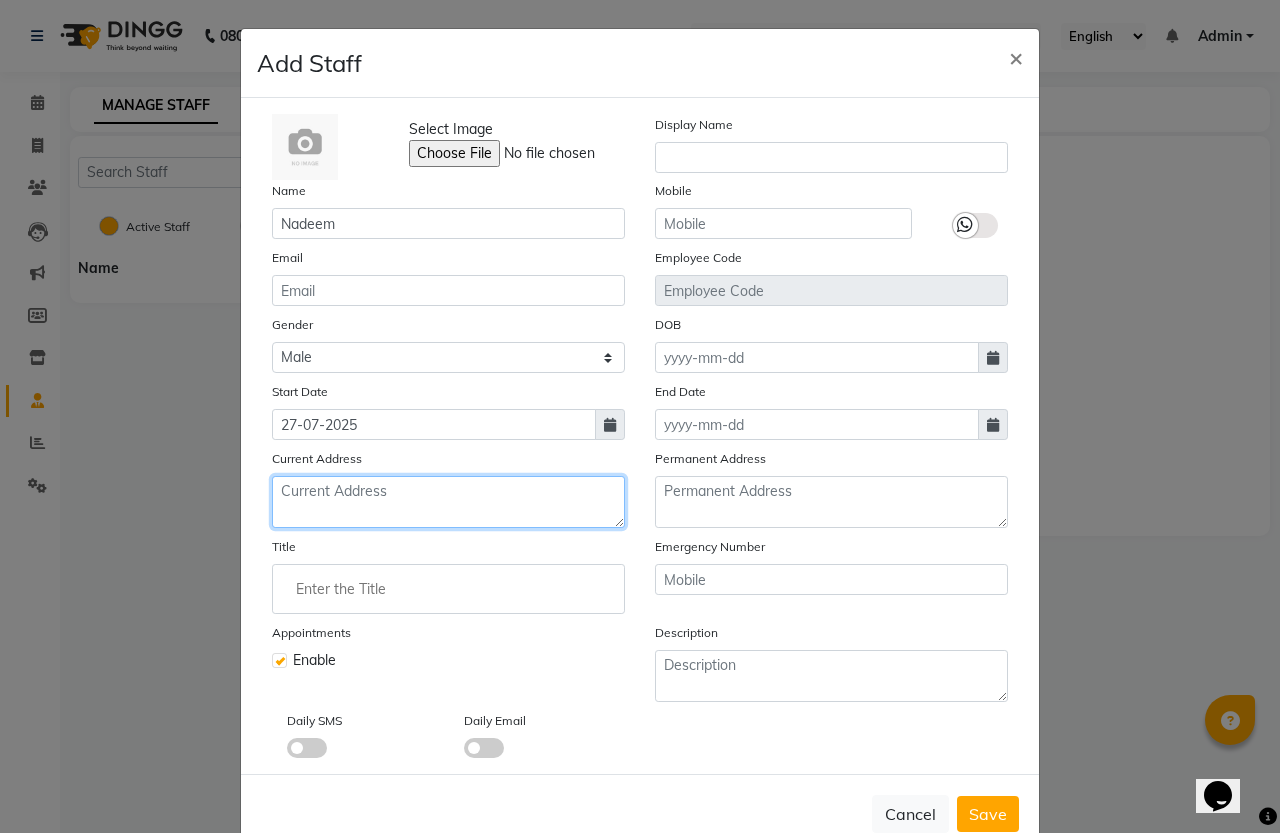 click 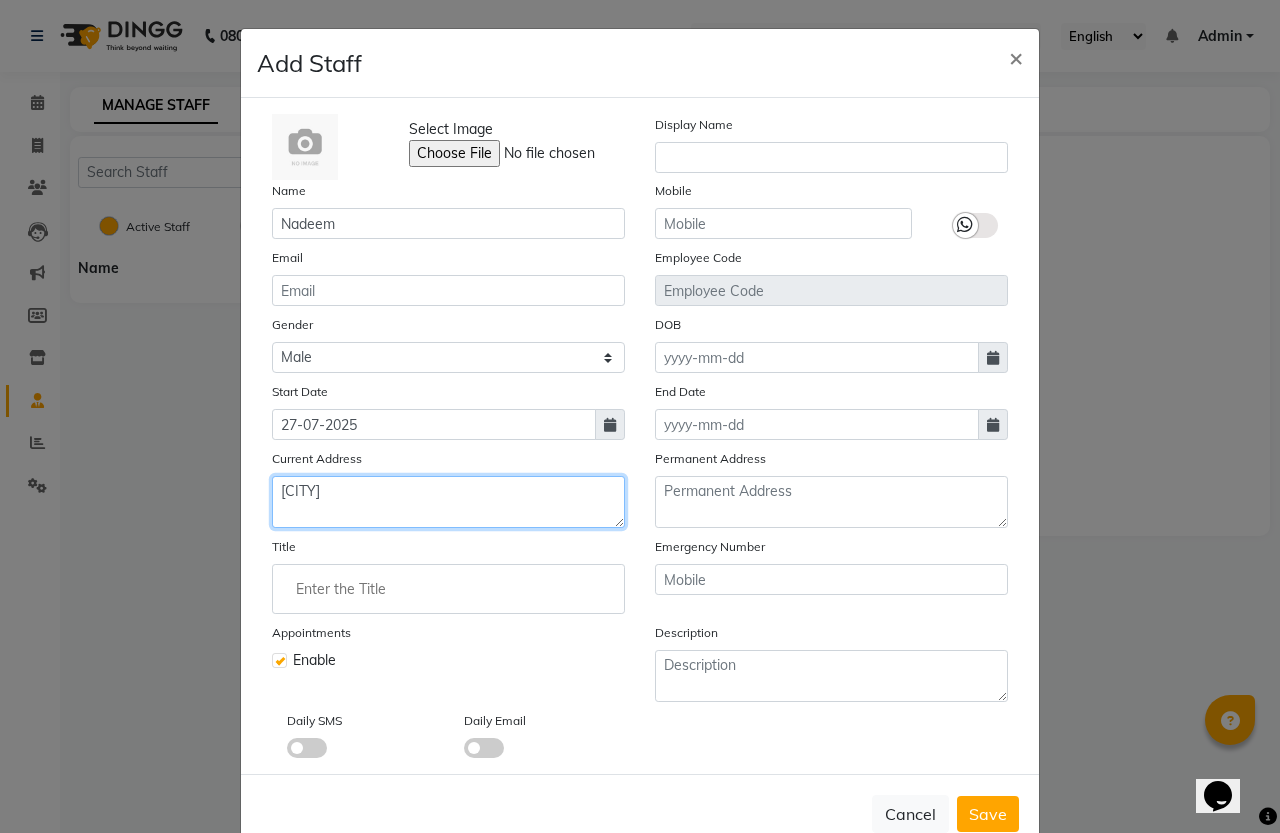 type on "[CITY]" 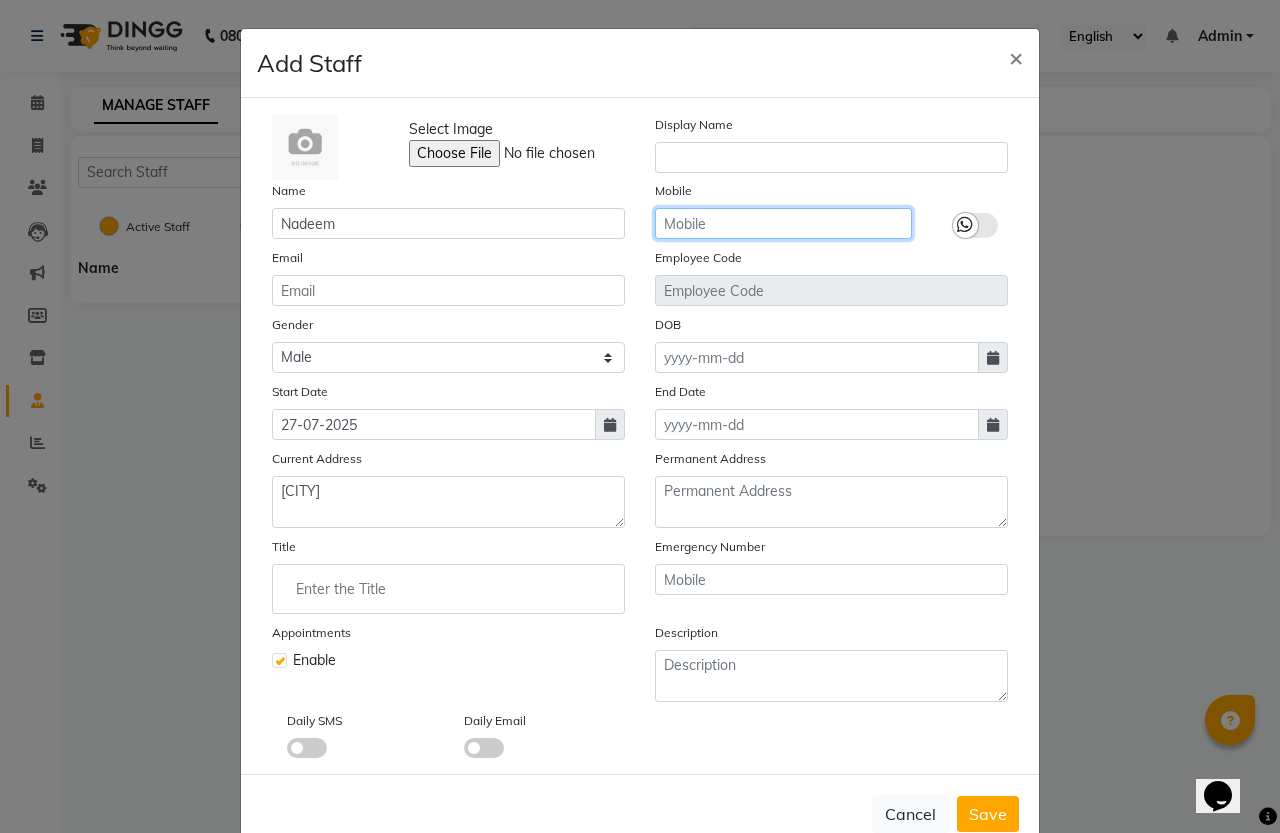 click 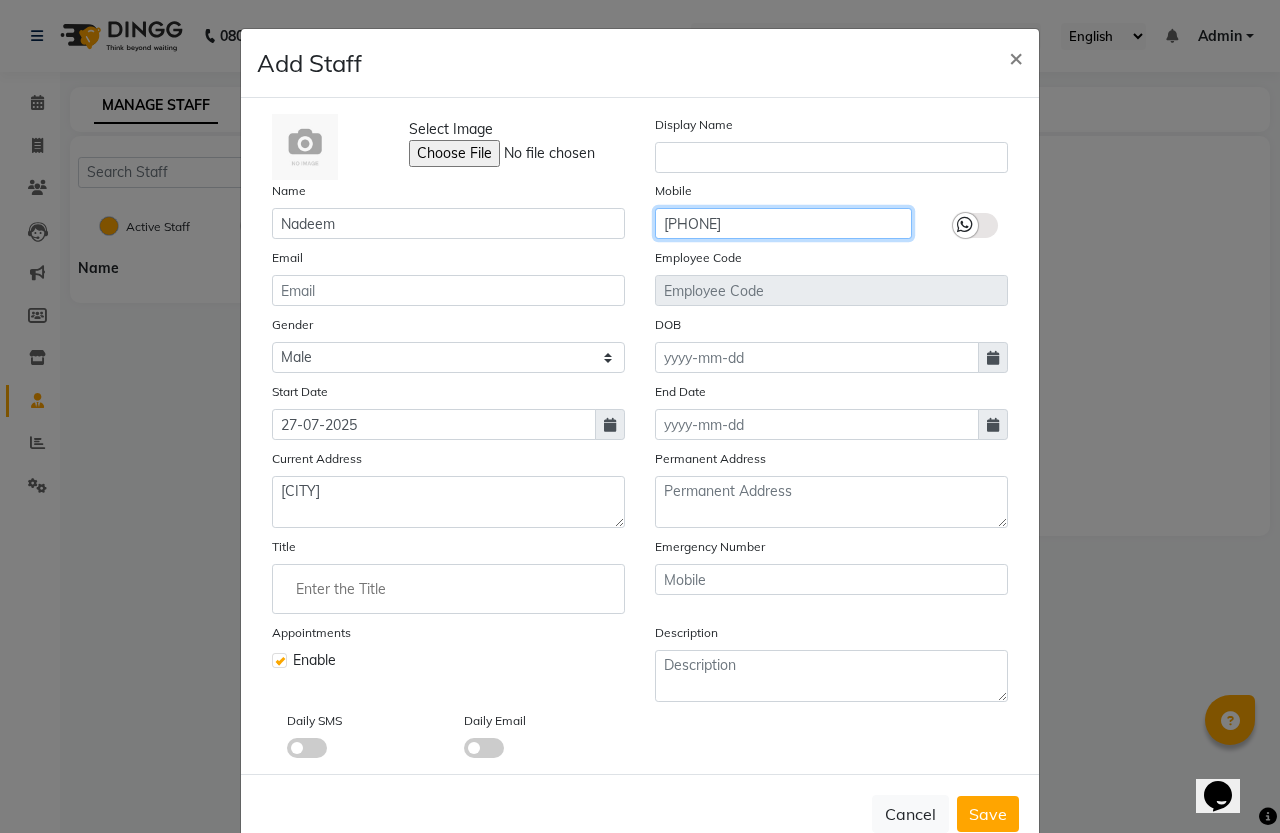 type on "[PHONE]" 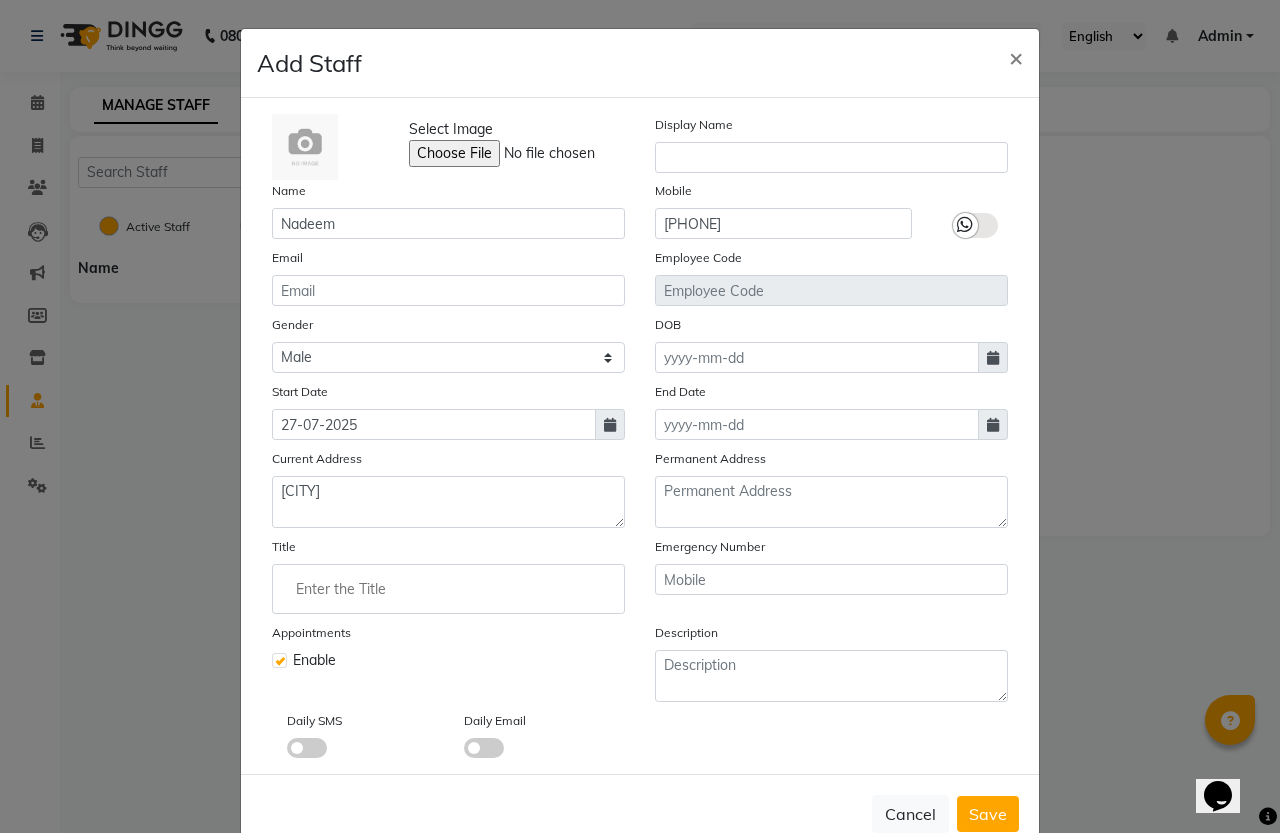 click 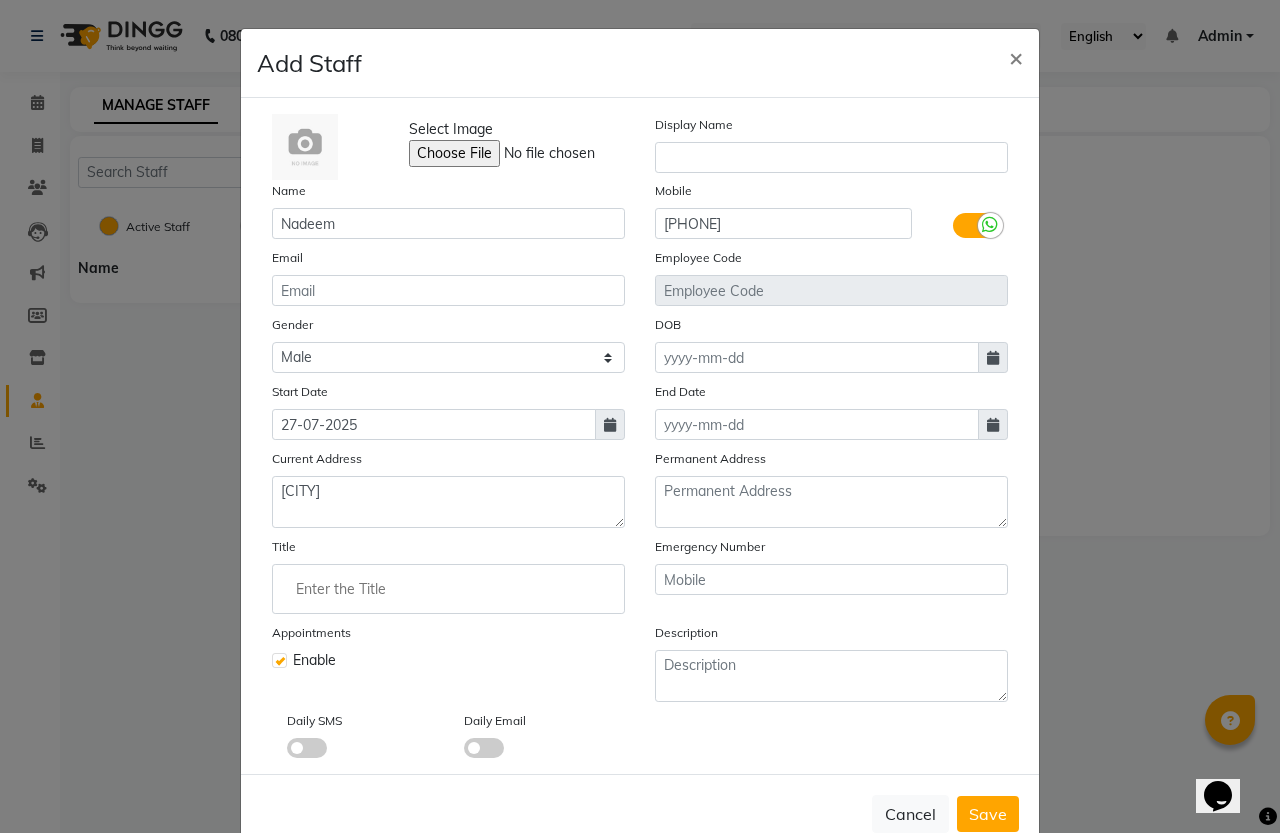 click 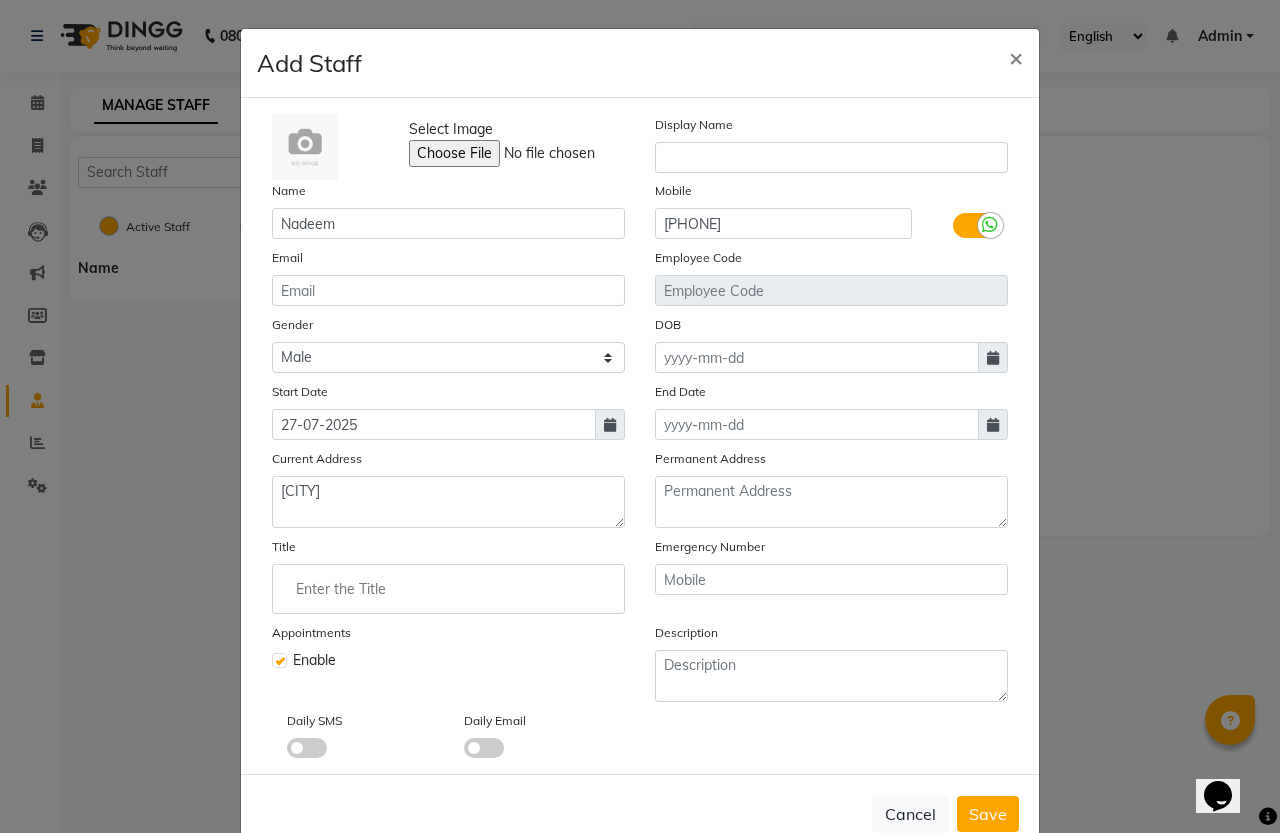 select on "8" 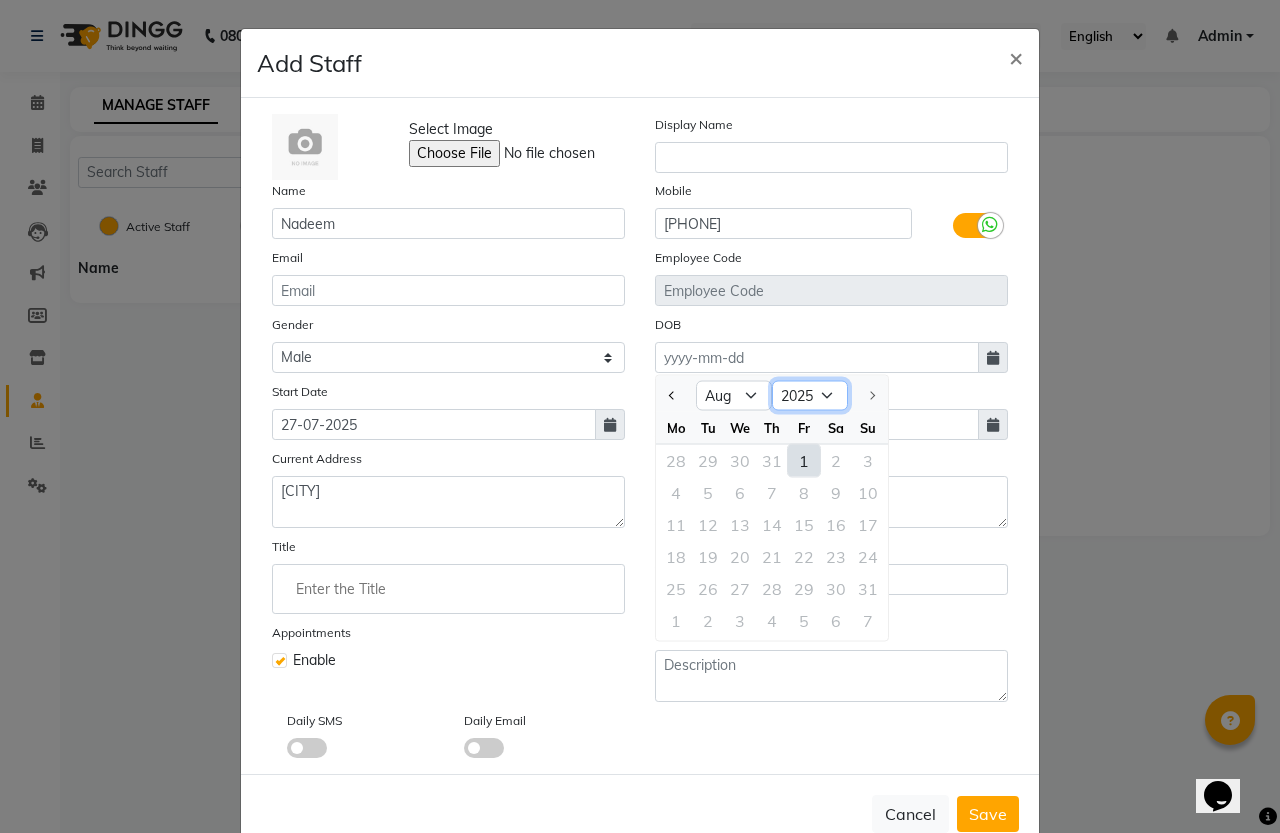 click on "1920 1921 1922 1923 1924 1925 1926 1927 1928 1929 1930 1931 1932 1933 1934 1935 1936 1937 1938 1939 1940 1941 1942 1943 1944 1945 1946 1947 1948 1949 1950 1951 1952 1953 1954 1955 1956 1957 1958 1959 1960 1961 1962 1963 1964 1965 1966 1967 1968 1969 1970 1971 1972 1973 1974 1975 1976 1977 1978 1979 1980 1981 1982 1983 1984 1985 1986 1987 1988 1989 1990 1991 1992 1993 1994 1995 1996 1997 1998 1999 2000 2001 2002 2003 2004 2005 2006 2007 2008 2009 2010 2011 2012 2013 2014 2015 2016 2017 2018 2019 2020 2021 2022 2023 2024 2025" 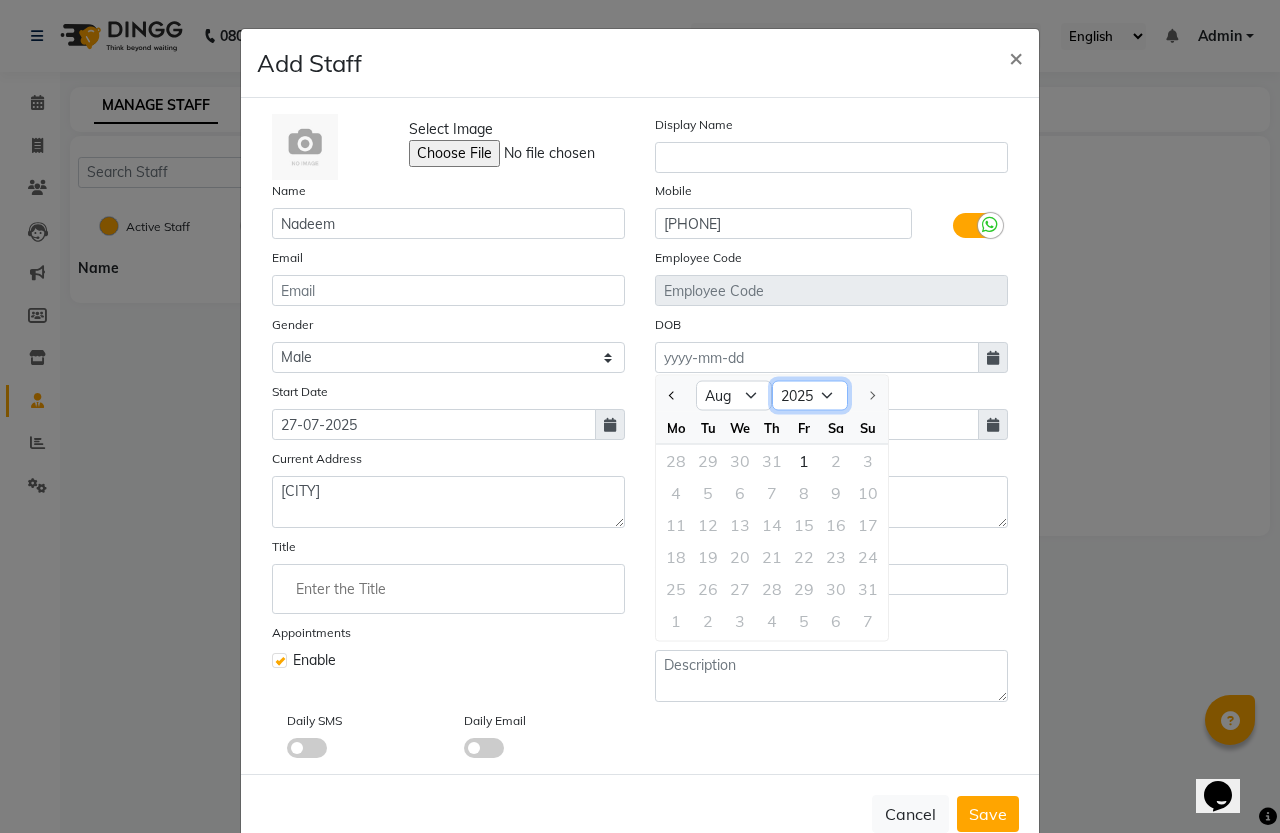 select on "1999" 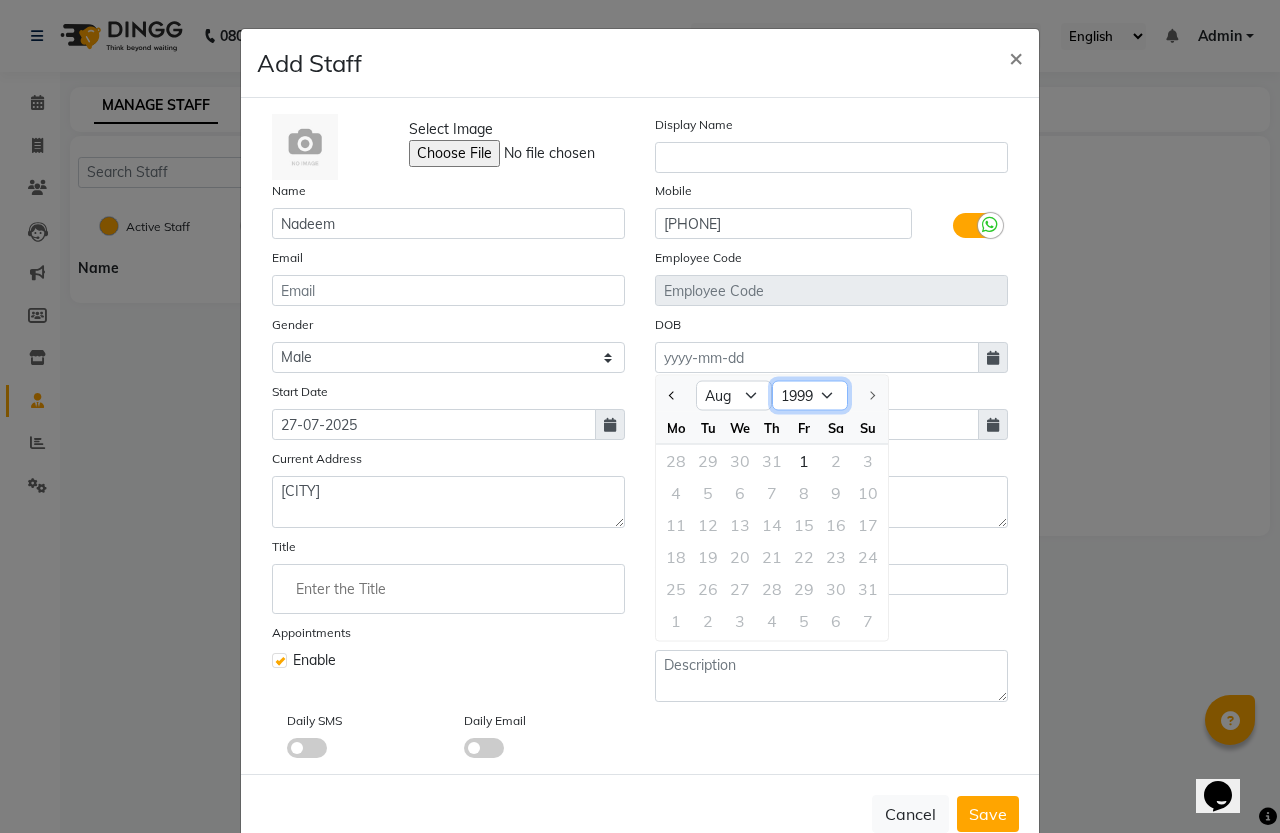click on "1920 1921 1922 1923 1924 1925 1926 1927 1928 1929 1930 1931 1932 1933 1934 1935 1936 1937 1938 1939 1940 1941 1942 1943 1944 1945 1946 1947 1948 1949 1950 1951 1952 1953 1954 1955 1956 1957 1958 1959 1960 1961 1962 1963 1964 1965 1966 1967 1968 1969 1970 1971 1972 1973 1974 1975 1976 1977 1978 1979 1980 1981 1982 1983 1984 1985 1986 1987 1988 1989 1990 1991 1992 1993 1994 1995 1996 1997 1998 1999 2000 2001 2002 2003 2004 2005 2006 2007 2008 2009 2010 2011 2012 2013 2014 2015 2016 2017 2018 2019 2020 2021 2022 2023 2024 2025" 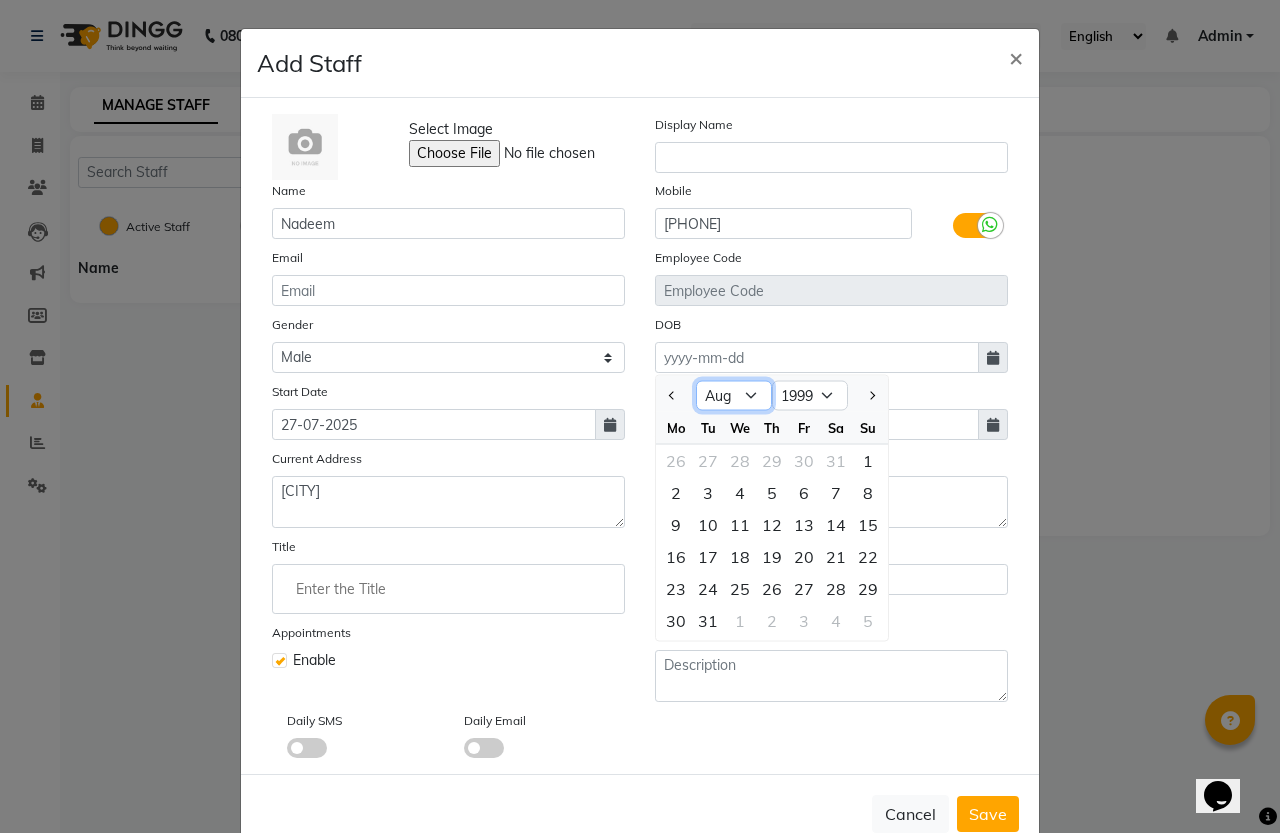 click on "Jan Feb Mar Apr May Jun Jul Aug Sep Oct Nov Dec" 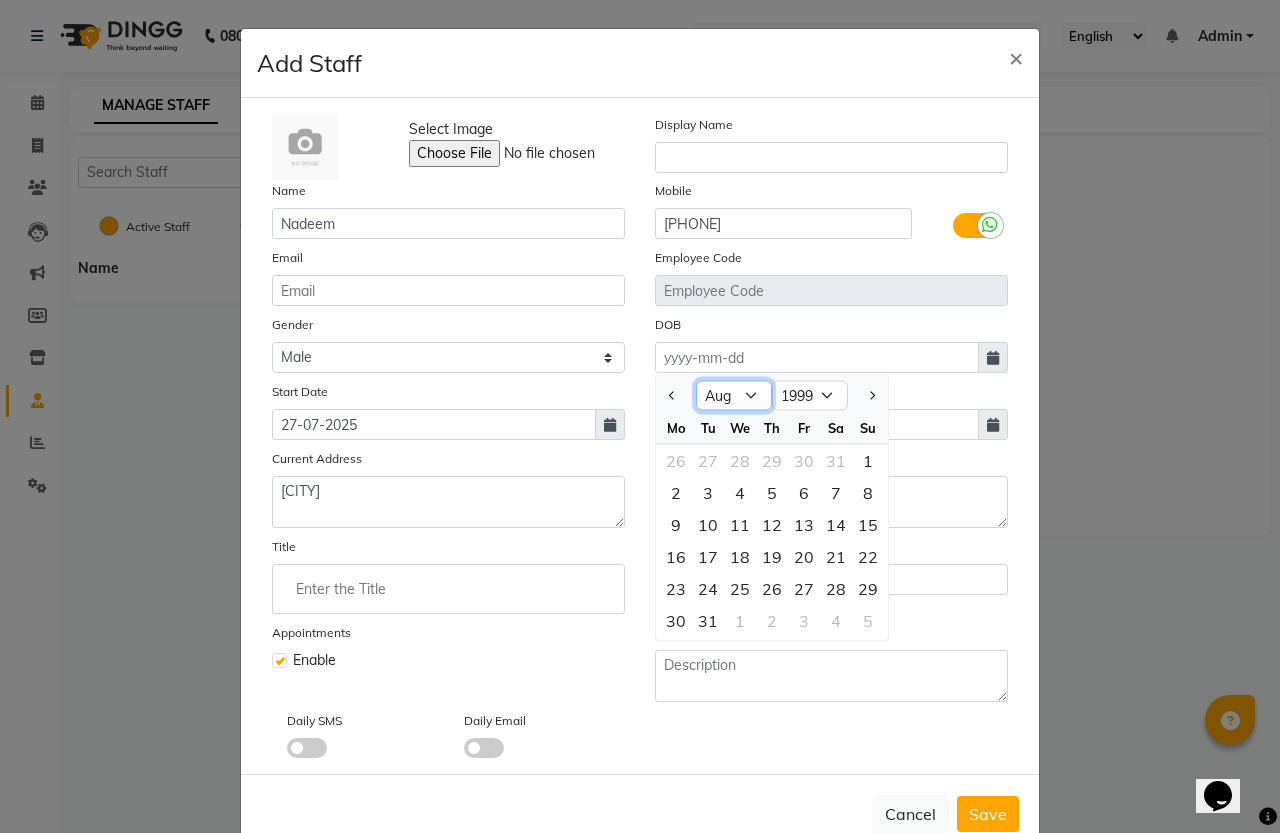 select on "1" 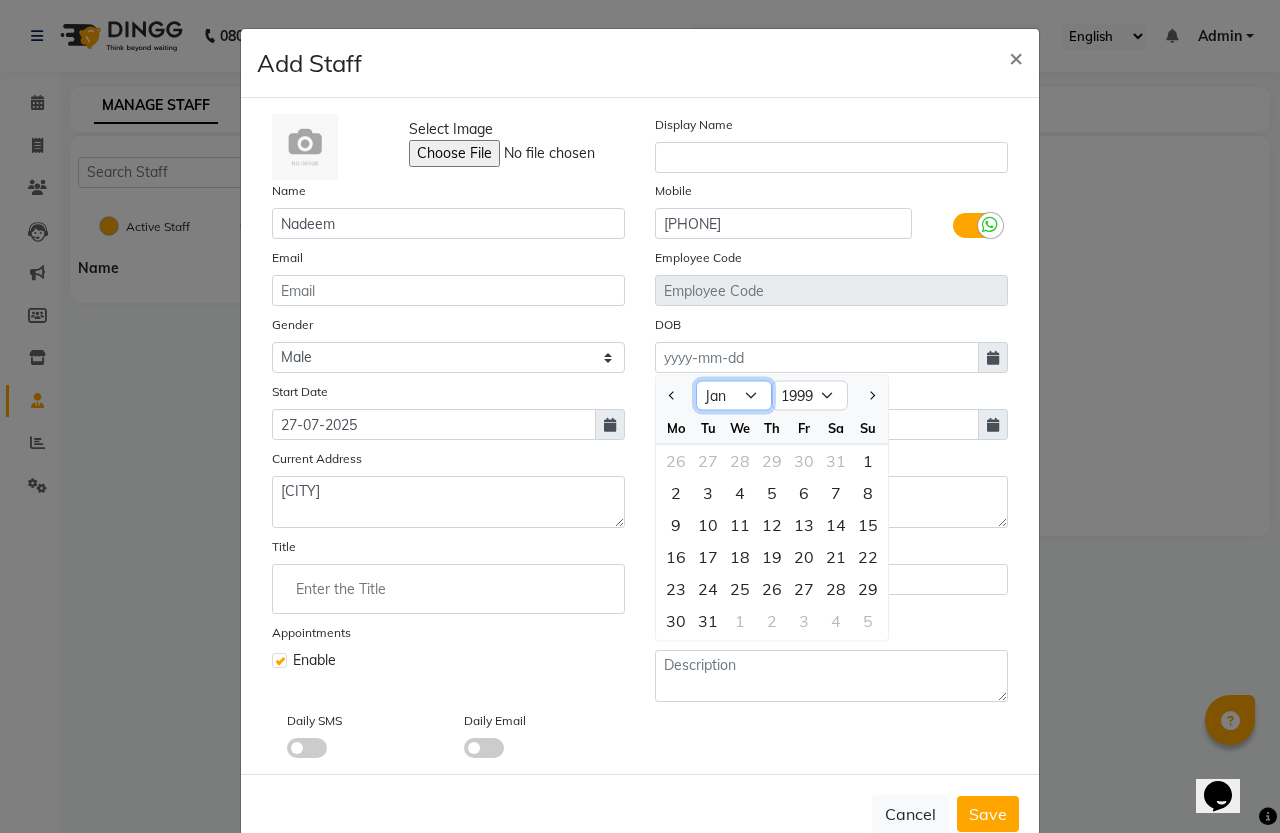 click on "Jan Feb Mar Apr May Jun Jul Aug Sep Oct Nov Dec" 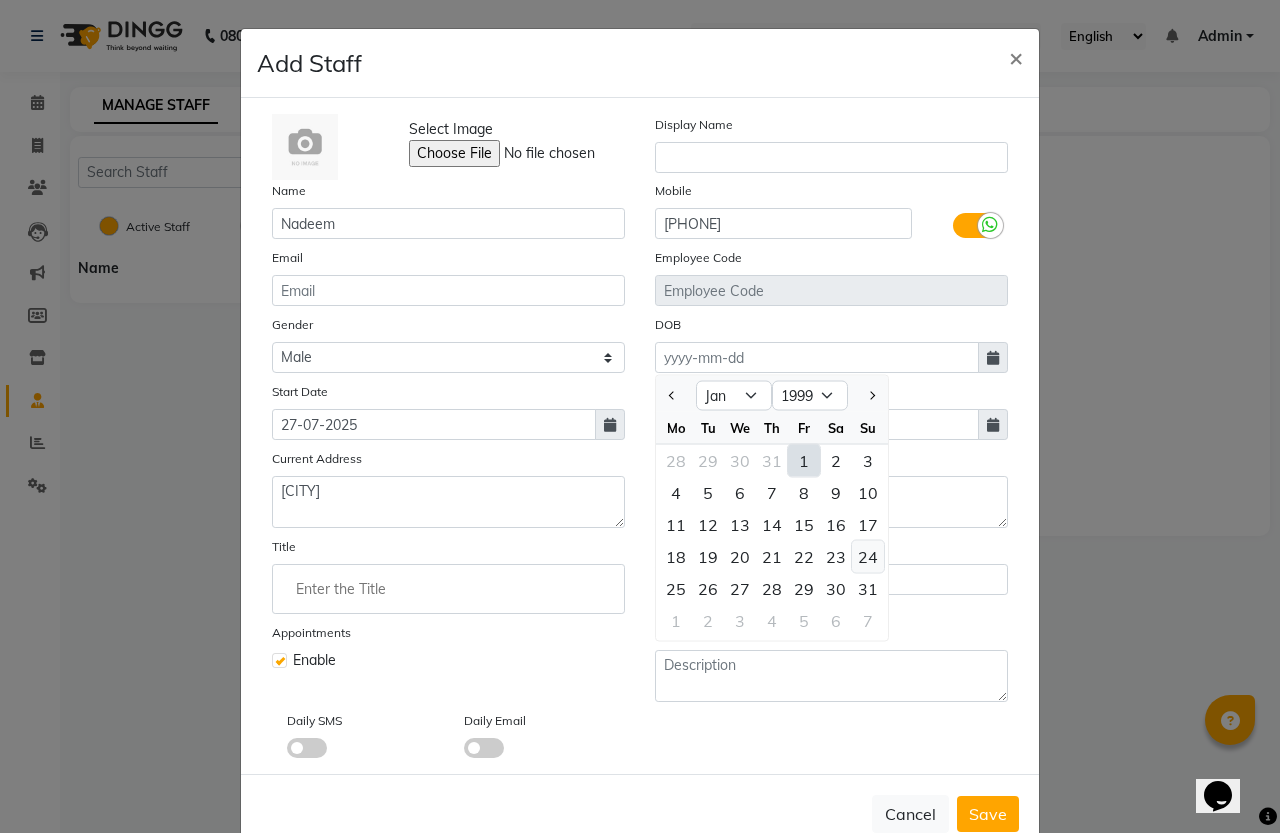 click on "24" 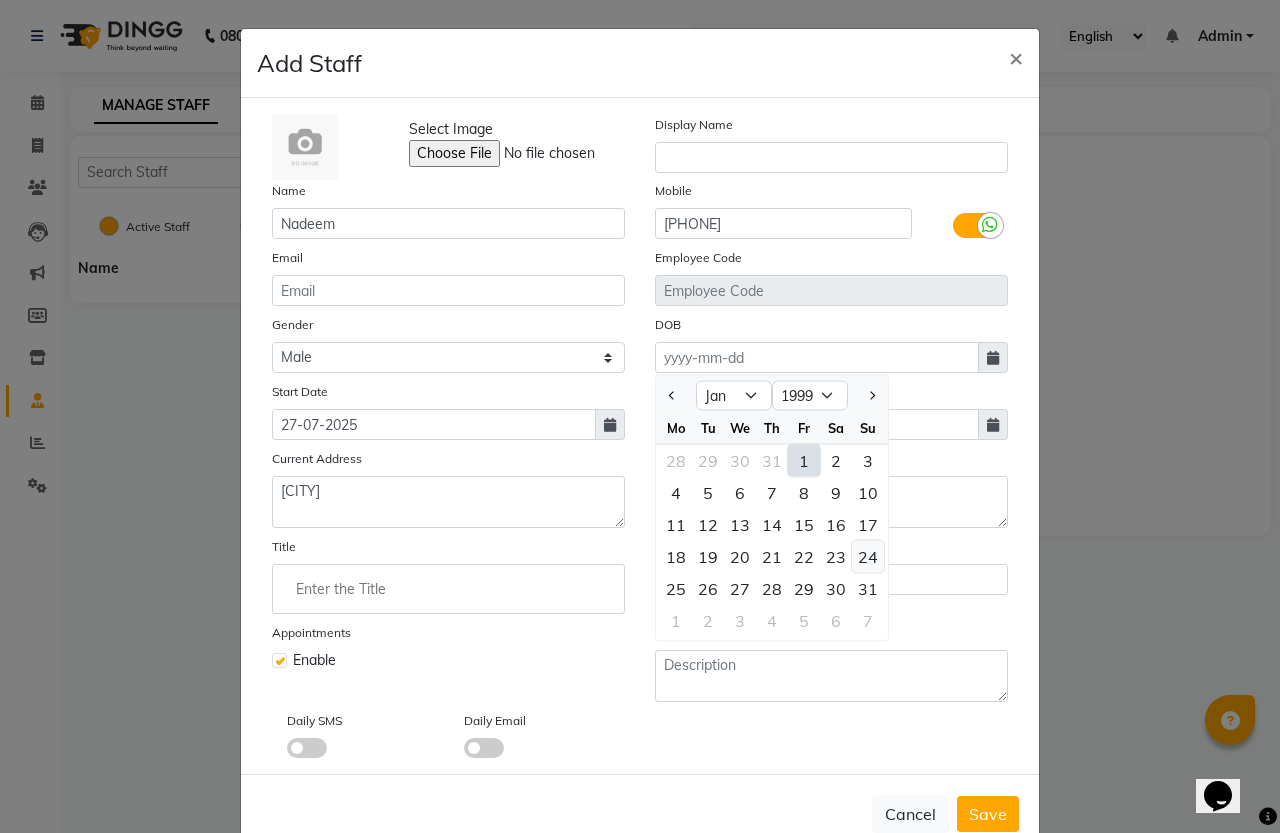 type on "[DATE]" 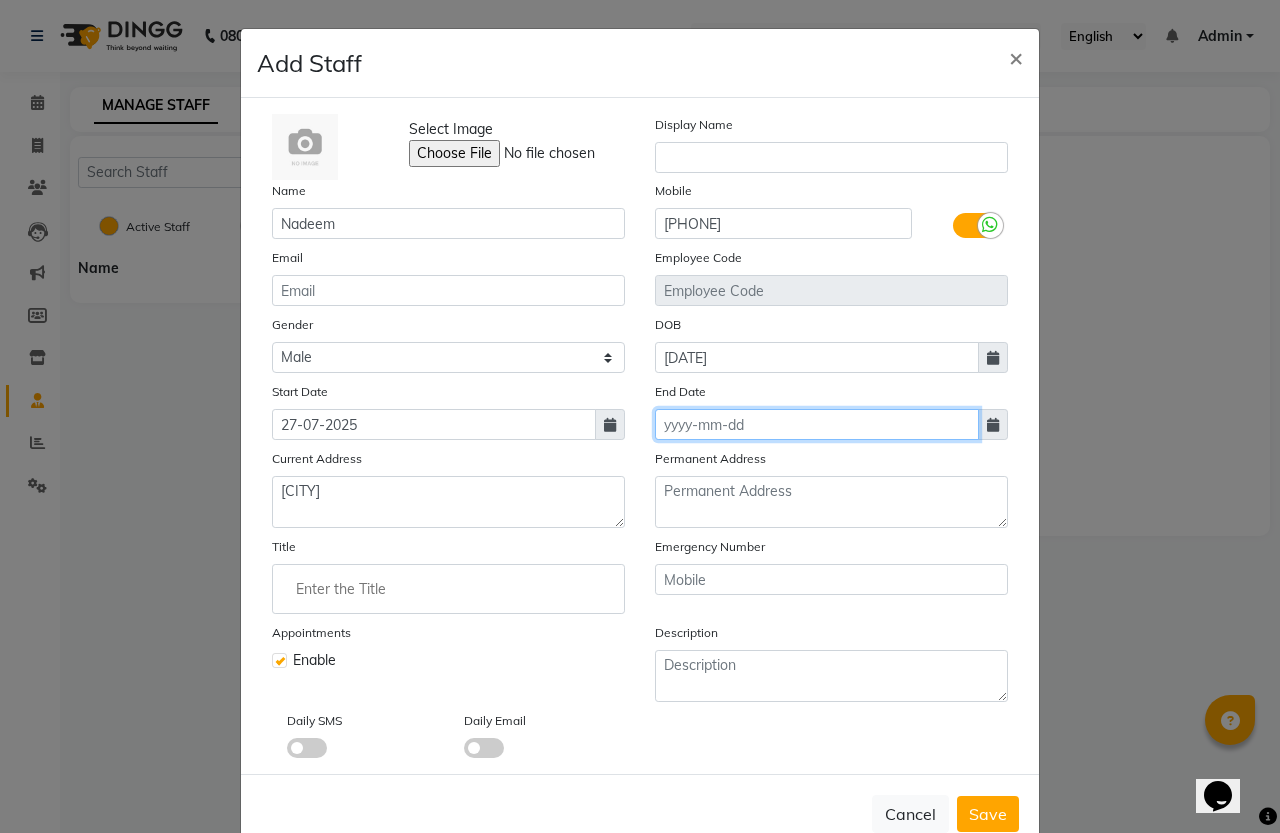 click 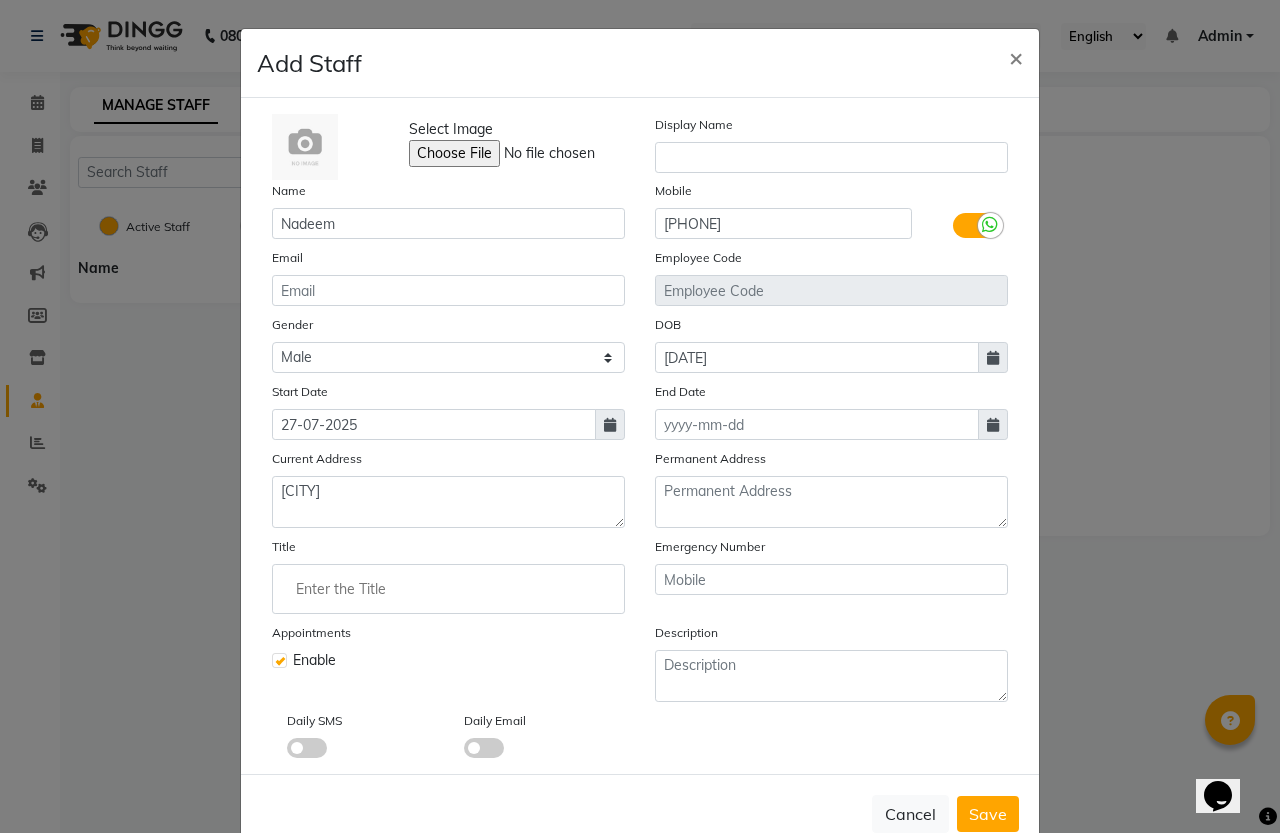 select on "8" 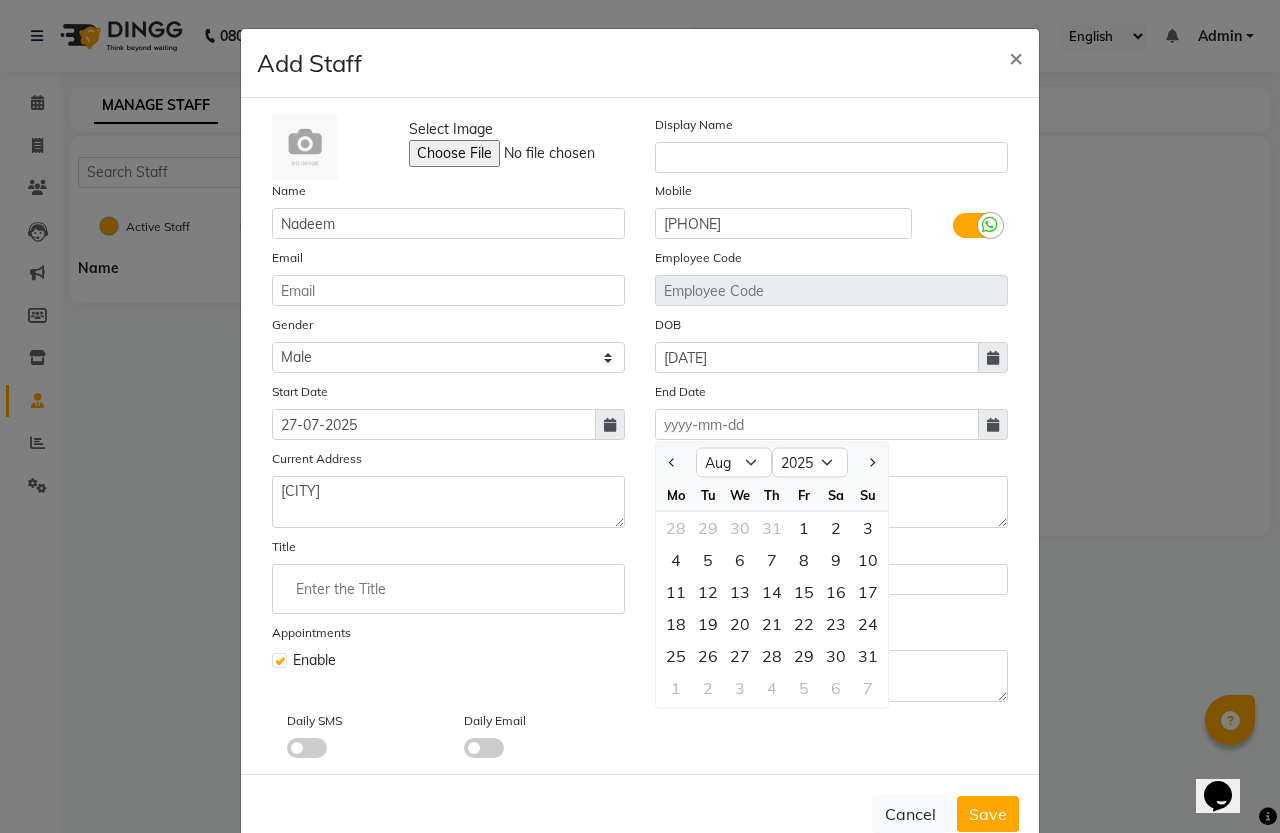 click on "Appointments Enable" 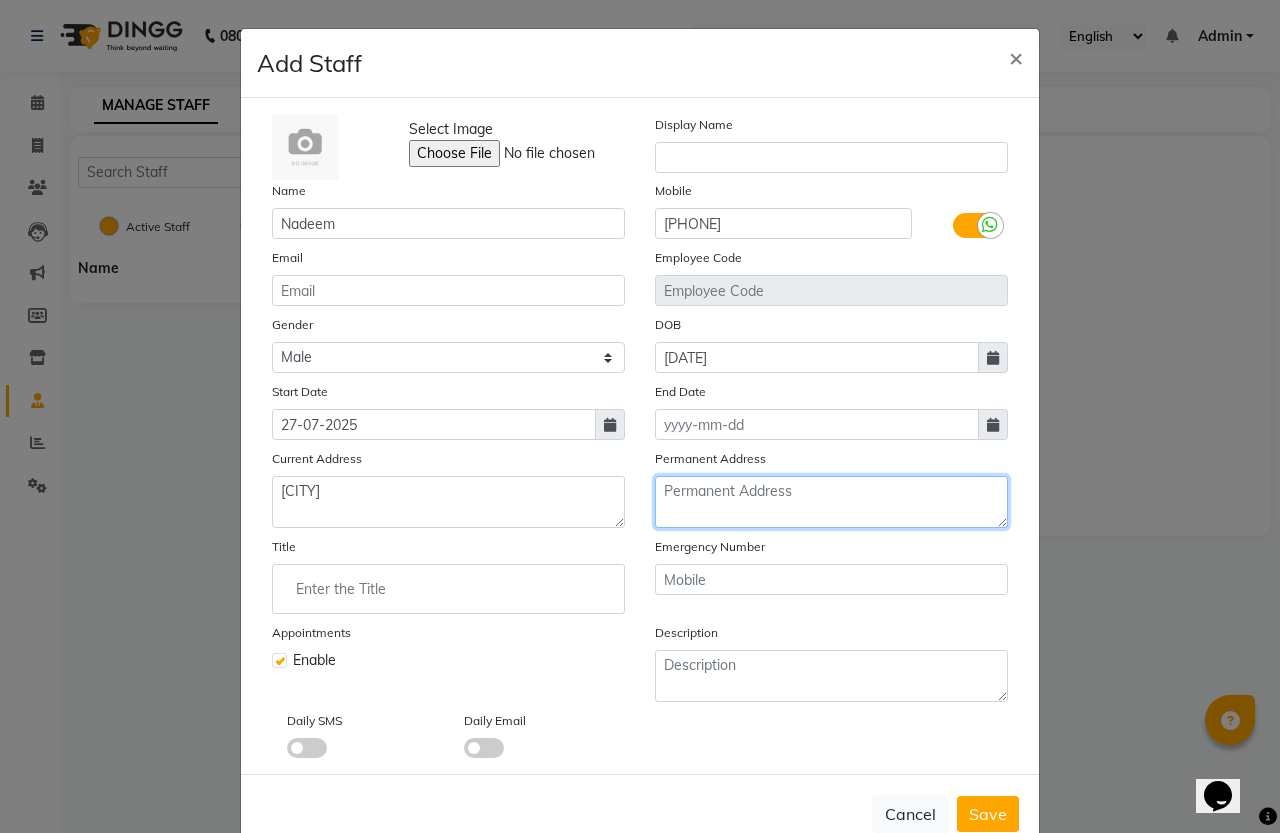 click 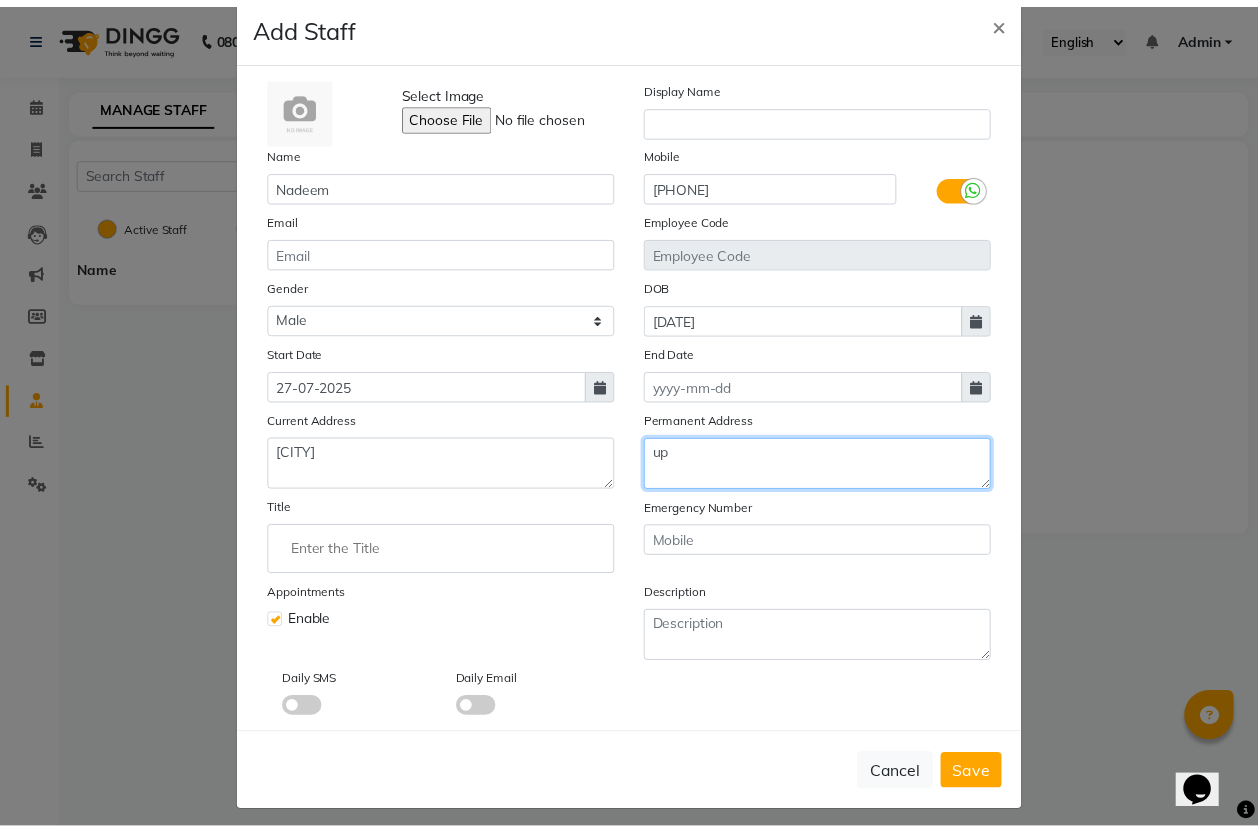 scroll, scrollTop: 45, scrollLeft: 0, axis: vertical 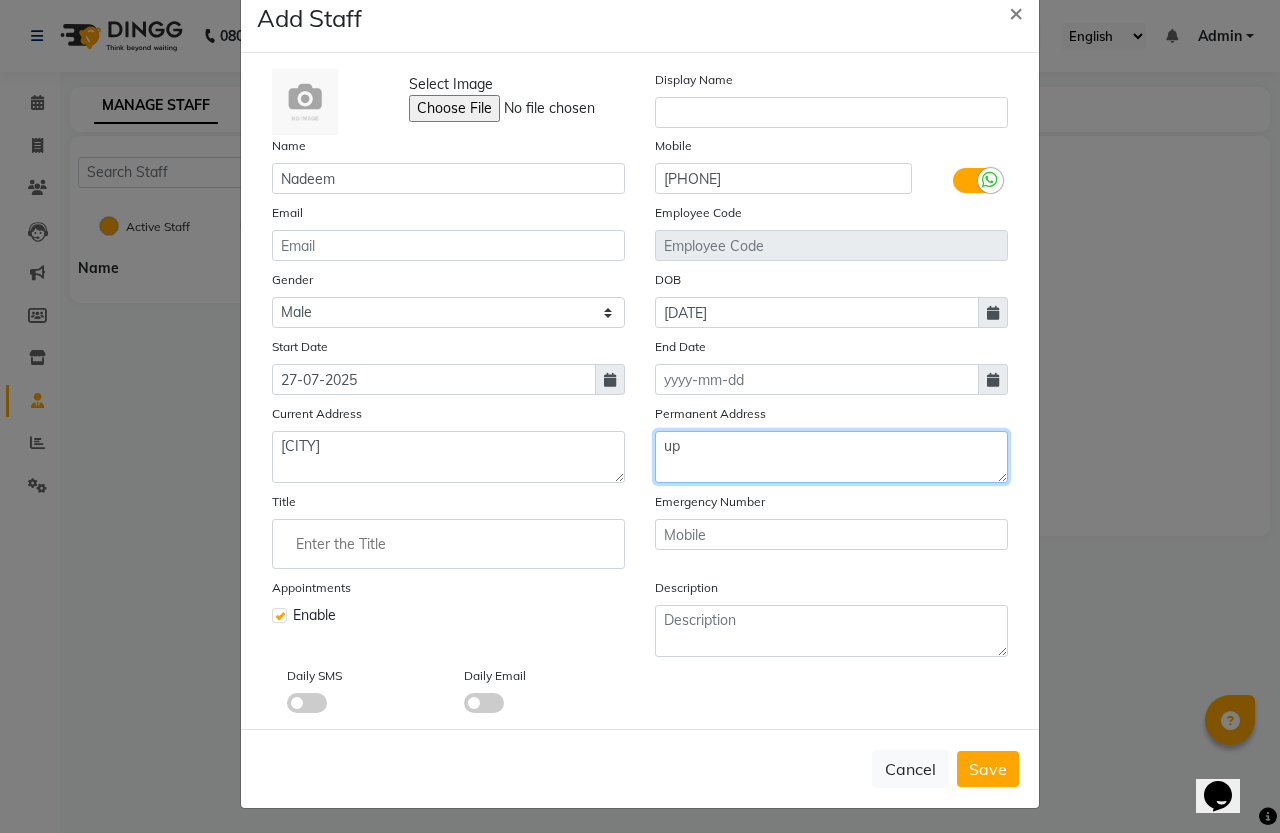 type on "up" 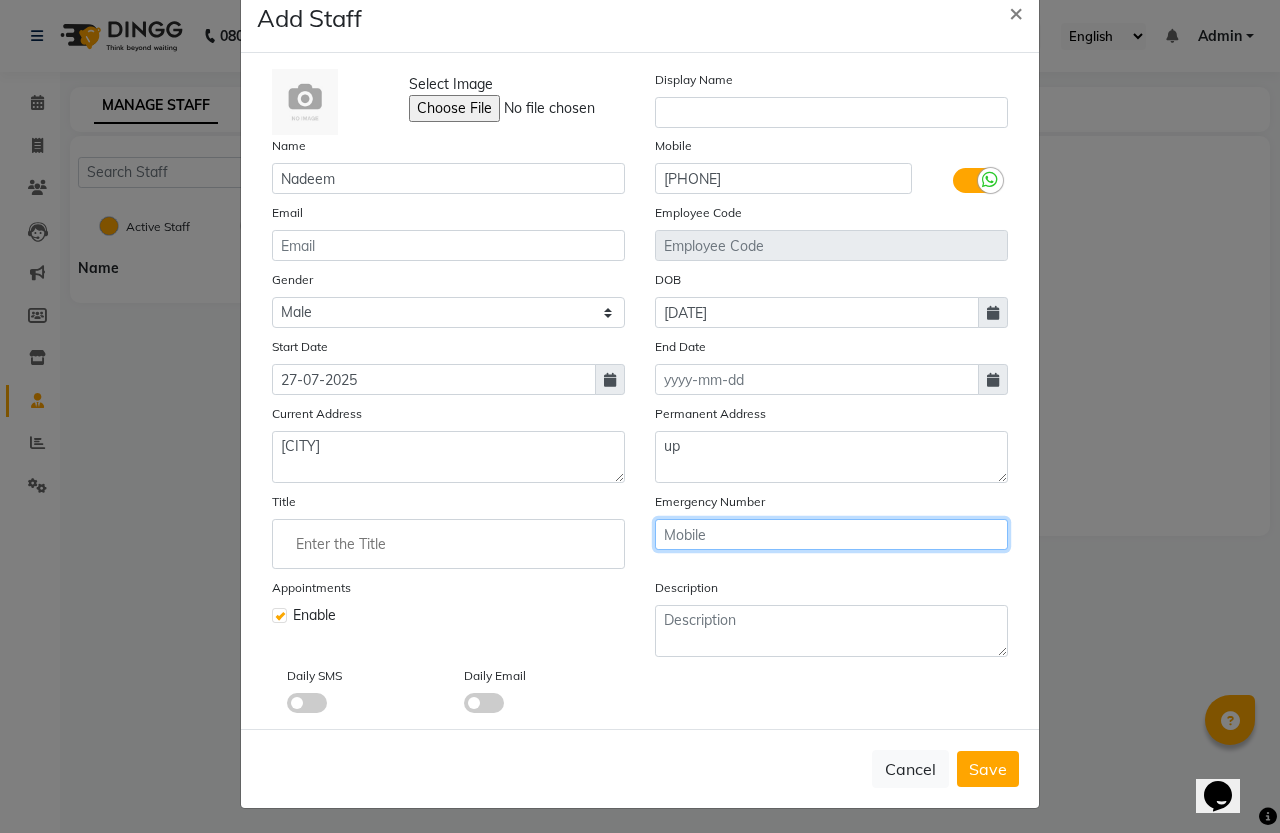 click 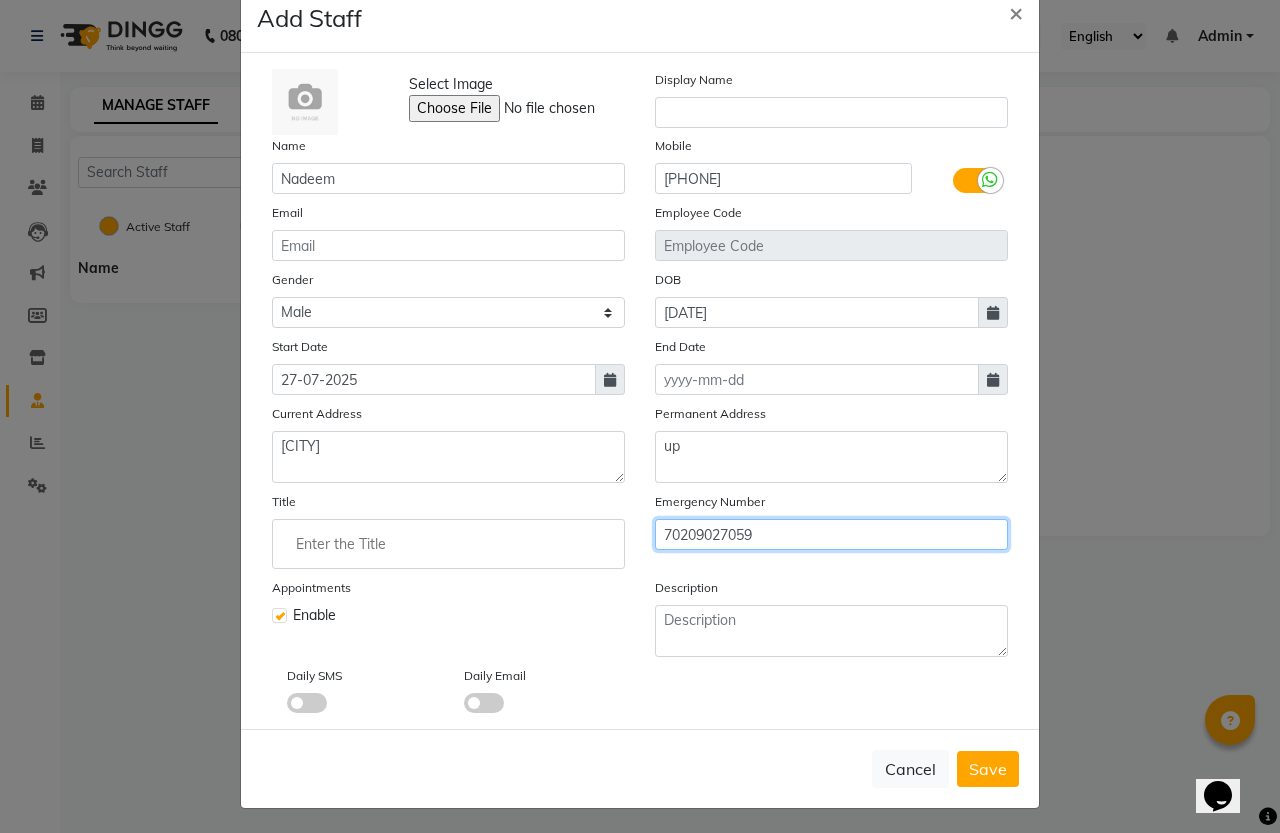 click on "70209027059" 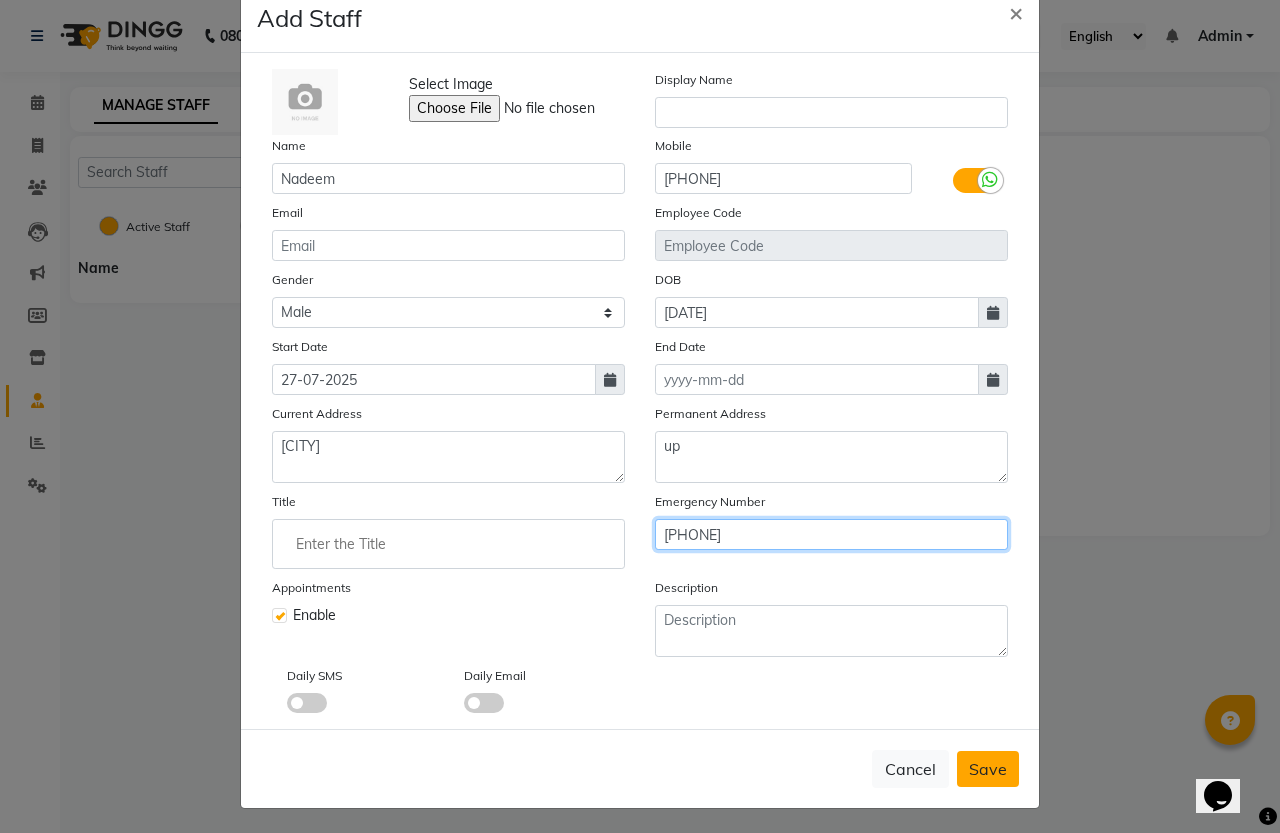 type on "[PHONE]" 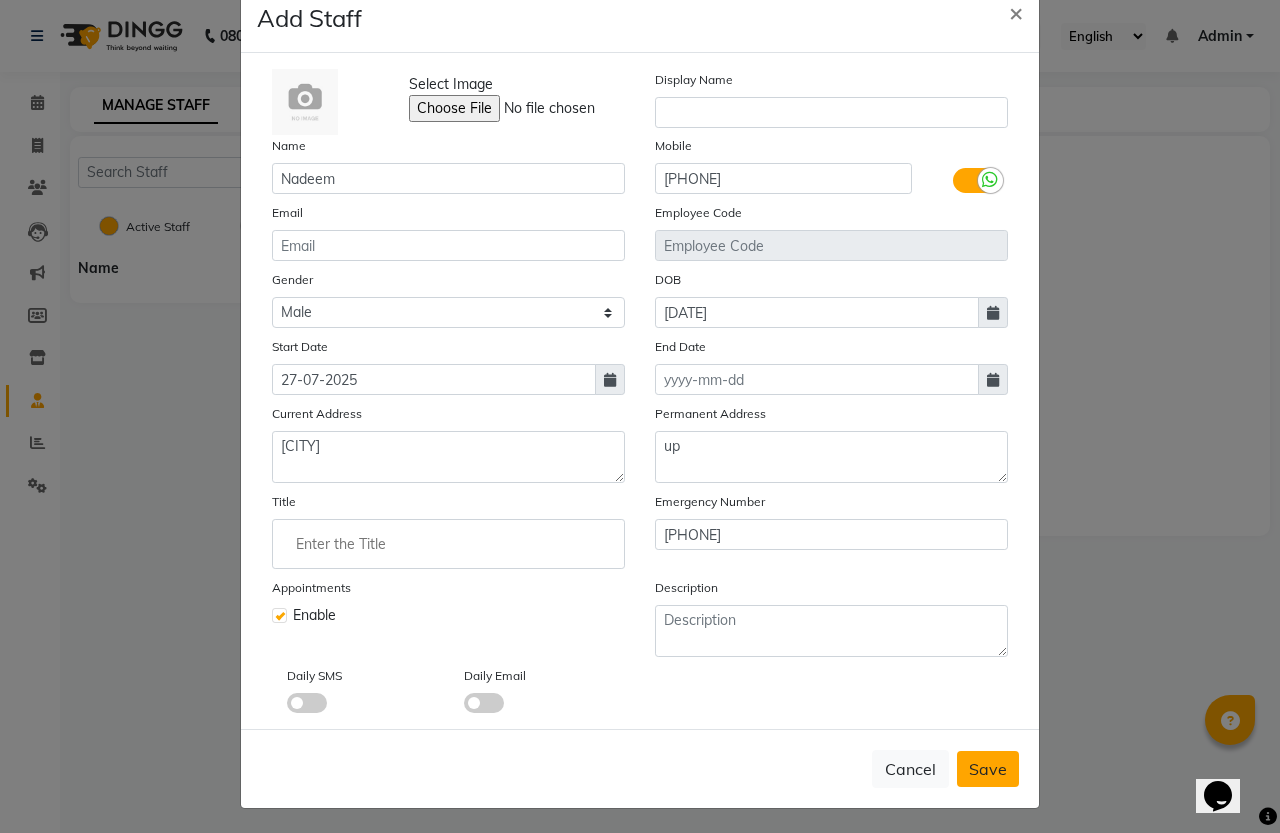 click on "Save" at bounding box center (988, 769) 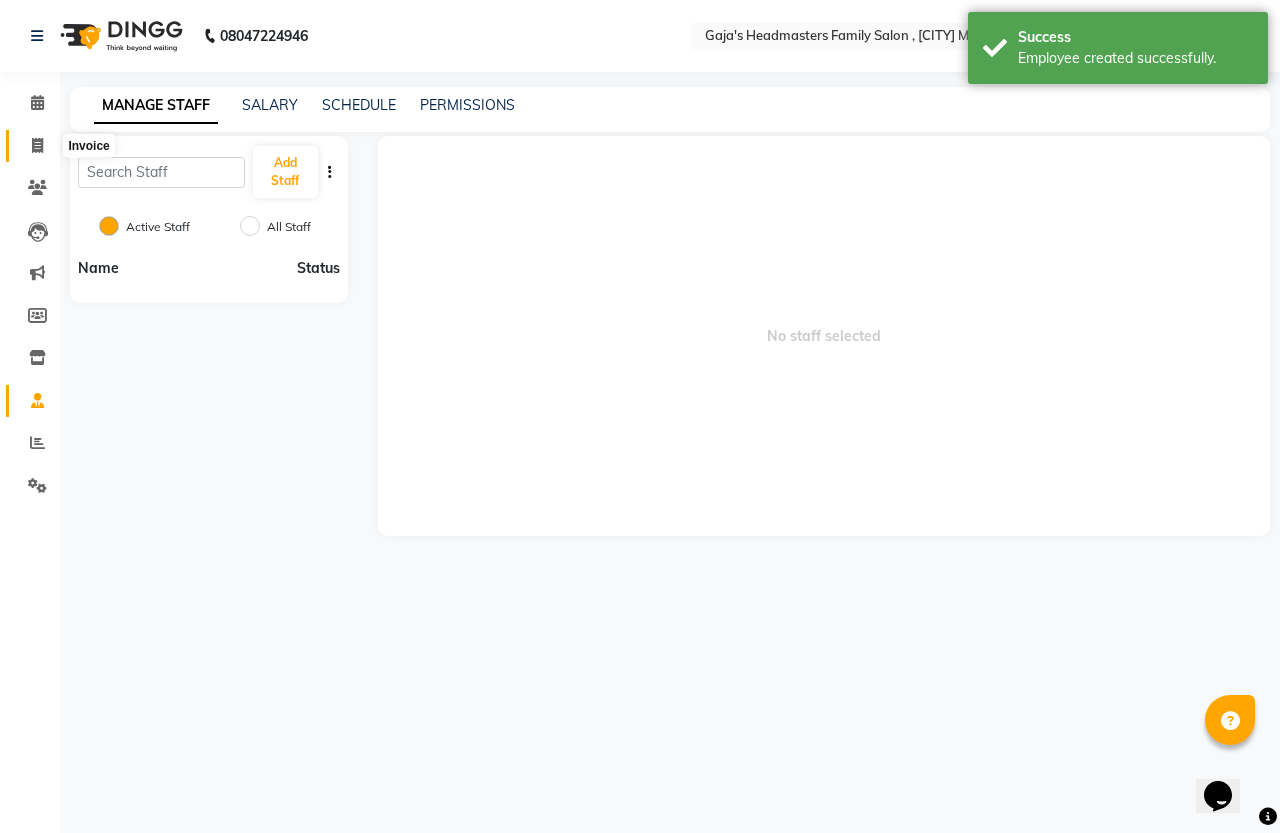 click 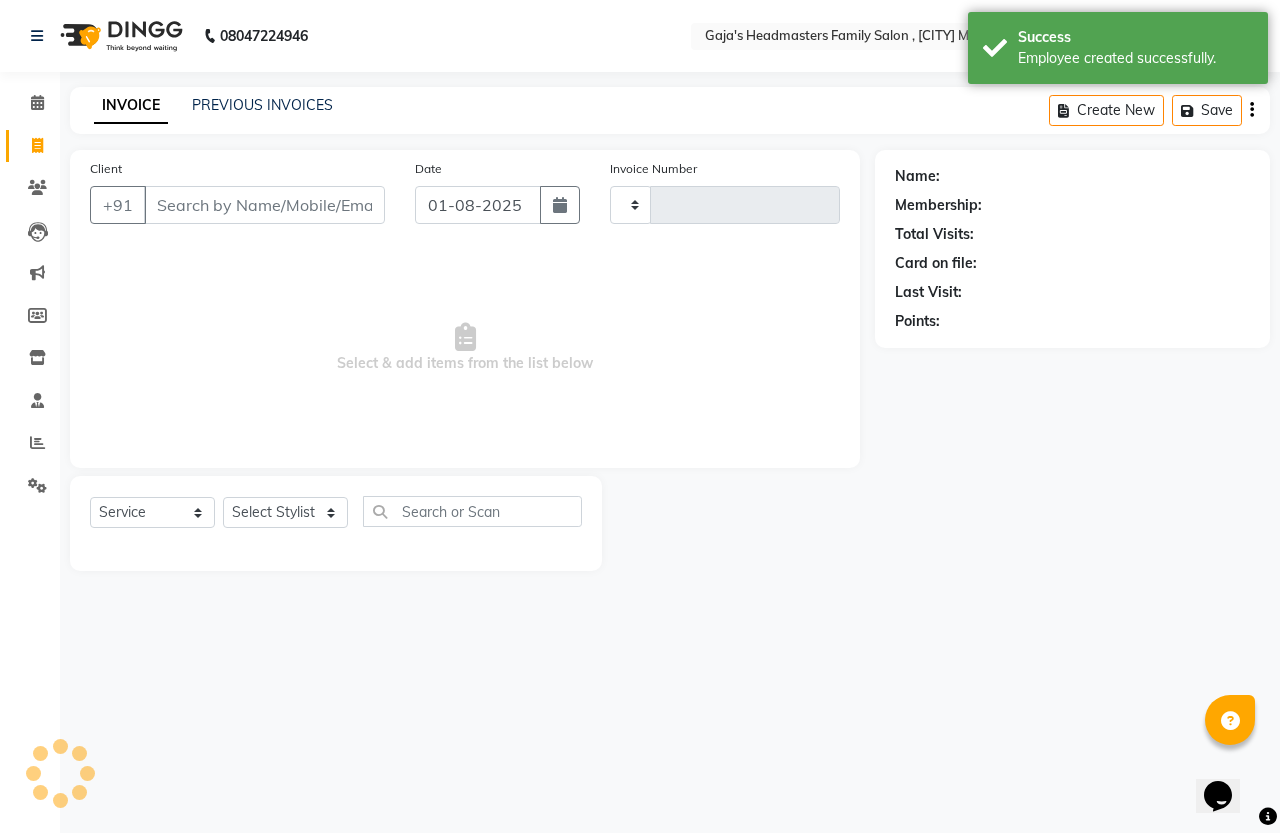 type on "1099" 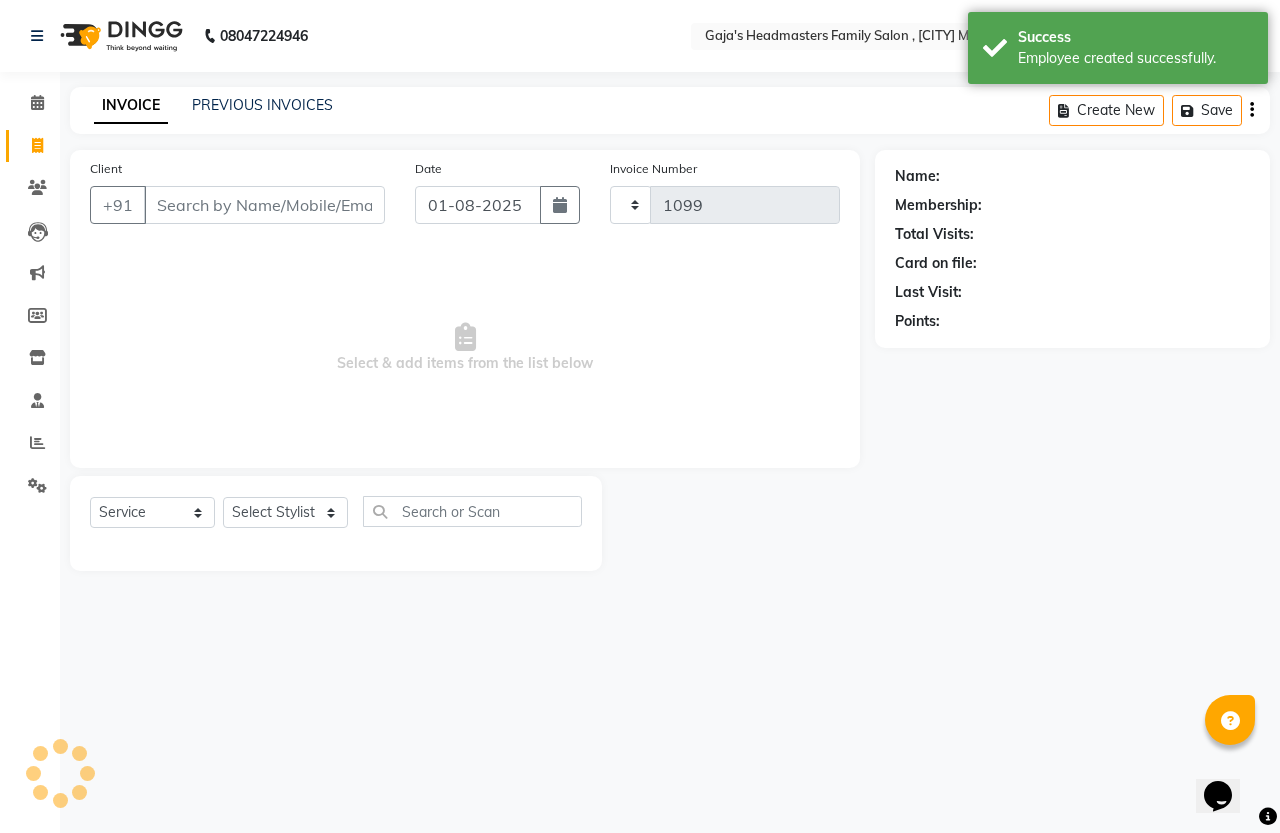 select on "7213" 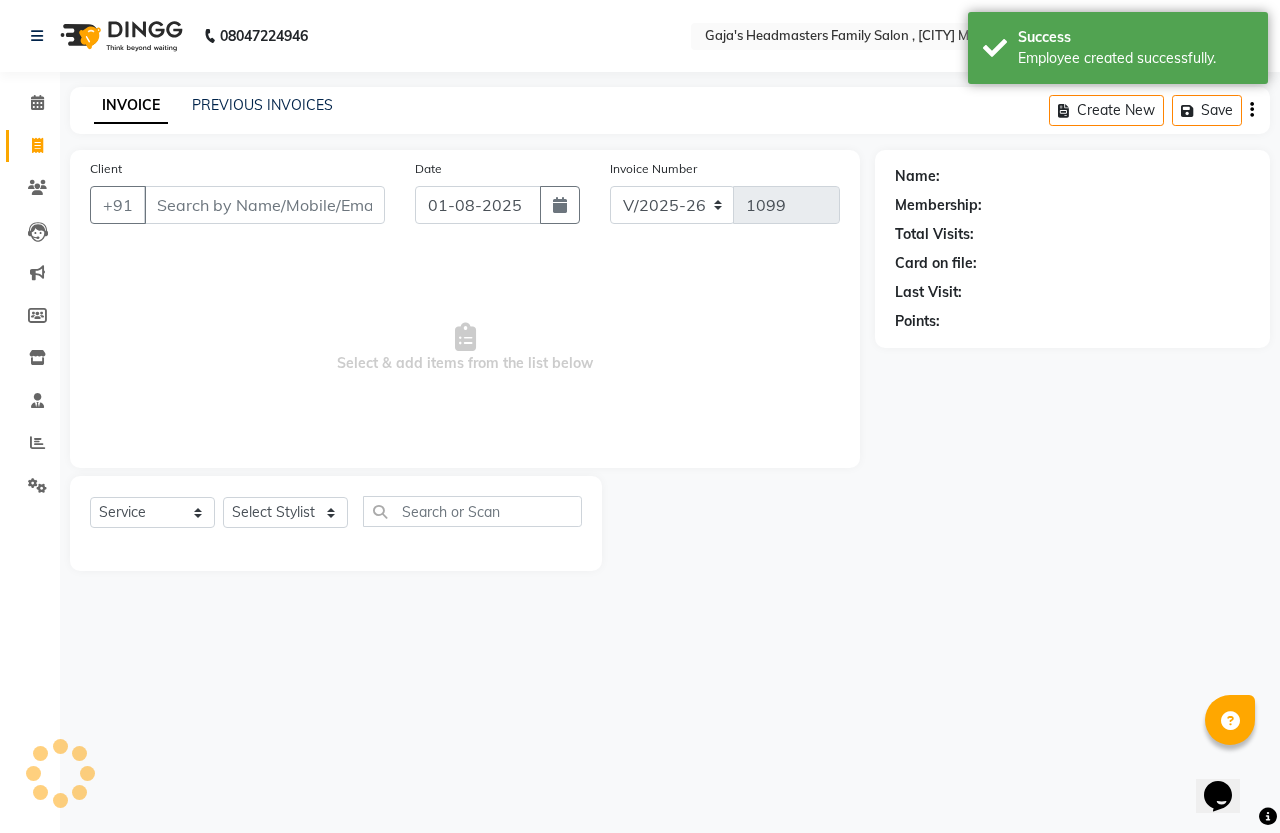 click on "Select  Service  Product  Membership  Package Voucher Prepaid Gift Card  Select Stylist" 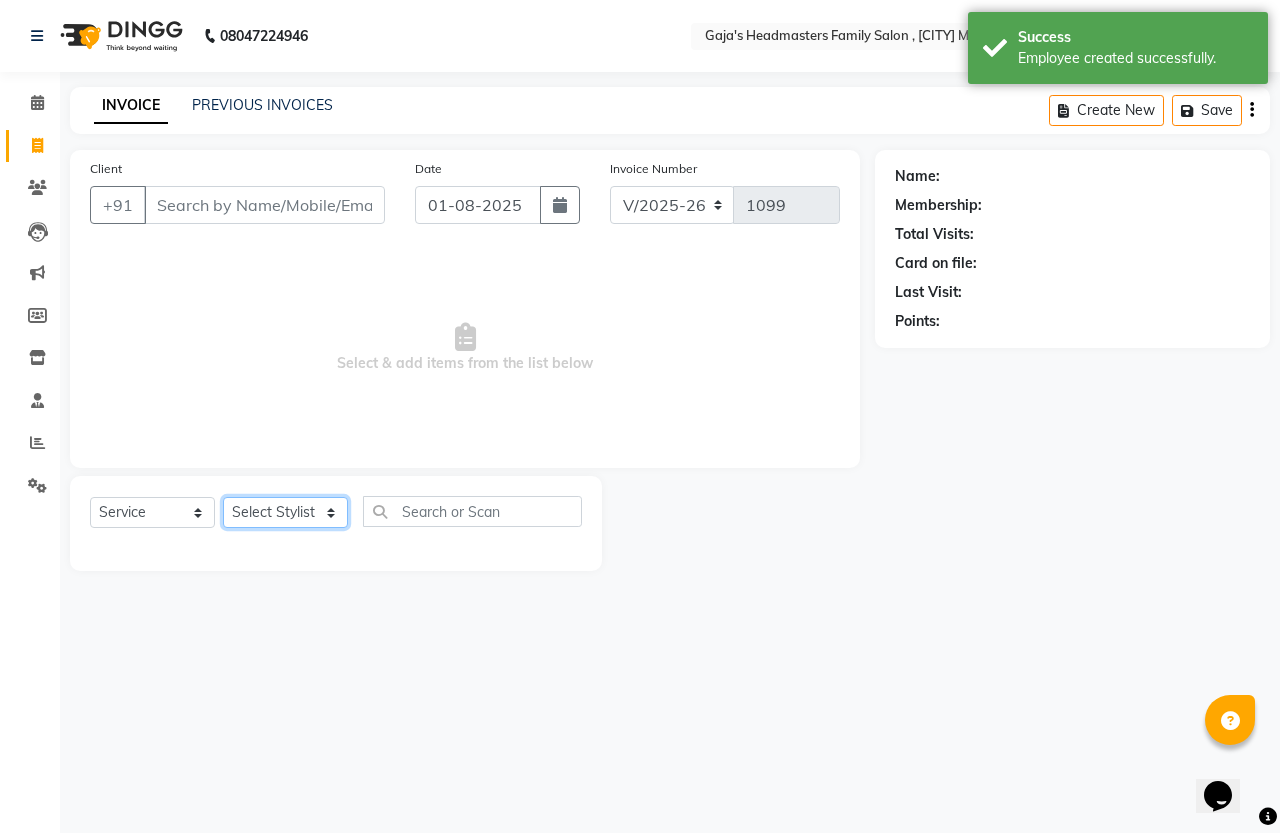 click on "Select Stylist" 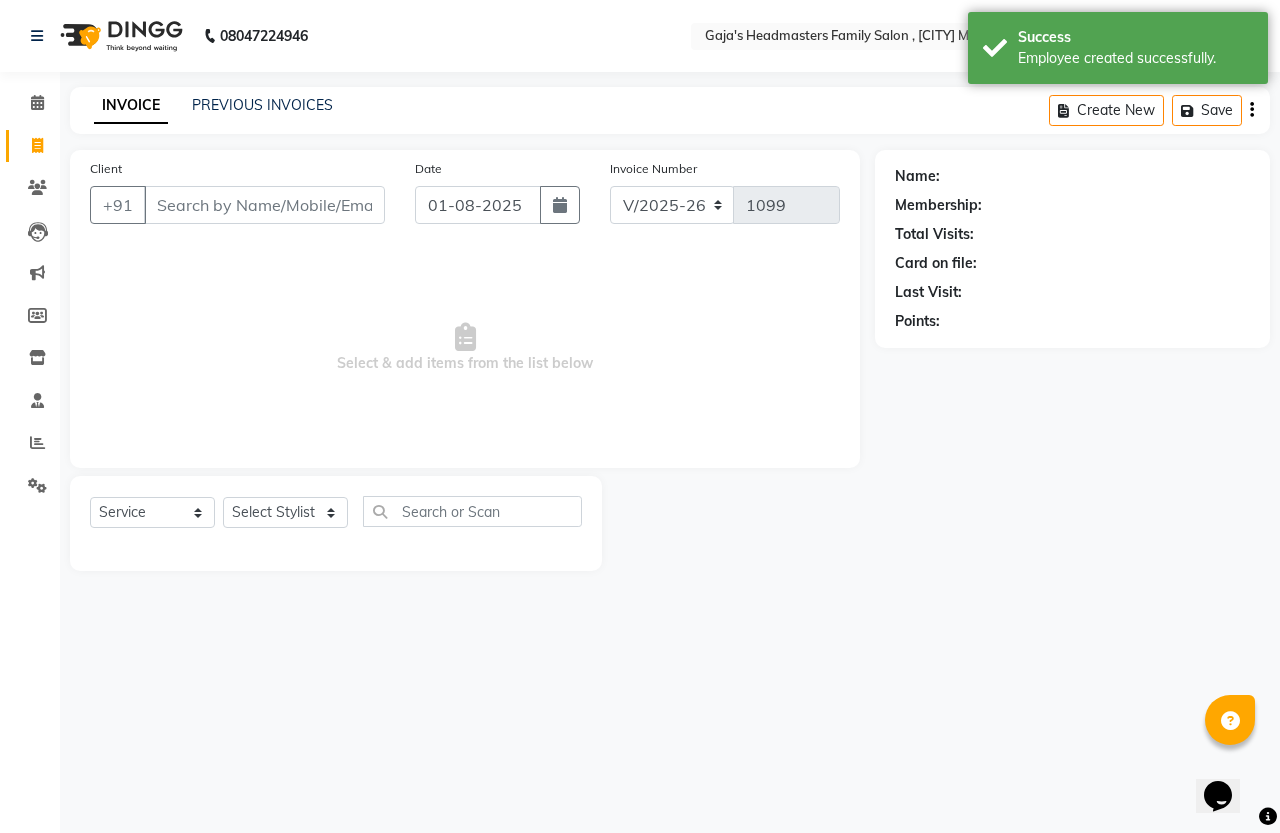 click on "+[COUNTRY CODE] [PHONE] Select Location × Gaja's Headmasters Family Salon , [CITY] Main Road English ENGLISH Español العربية मराठी हिंदी ગુજરાતી தமிழ் 中文 Notifications nothing to show Admin Manage Profile Change Password Sign out Version:[VERSION] ☀ Gaja's Headmasters Family salon , [CITY] Main road Calendar Invoice Clients Leads Marketing Members Inventory Staff Reports Settings Completed InProgress Upcoming Dropped Tentative Check-In Confirm Bookings Generate Report Segments Page Builder INVOICE PREVIOUS INVOICES Create New Save Client +[COUNTRY CODE] Date [DATE] Invoice Number V/[YEAR] V/[YEAR]-[NUMBER] [NUMBER] Select & add items from the list below Select Service Product Membership Package Voucher Prepaid Gift Card Select Stylist [NAME] [NAME] [NAME] [NAME] Name: Membership: Total Visits: Card on file: Last Visit: Points:" at bounding box center (640, 416) 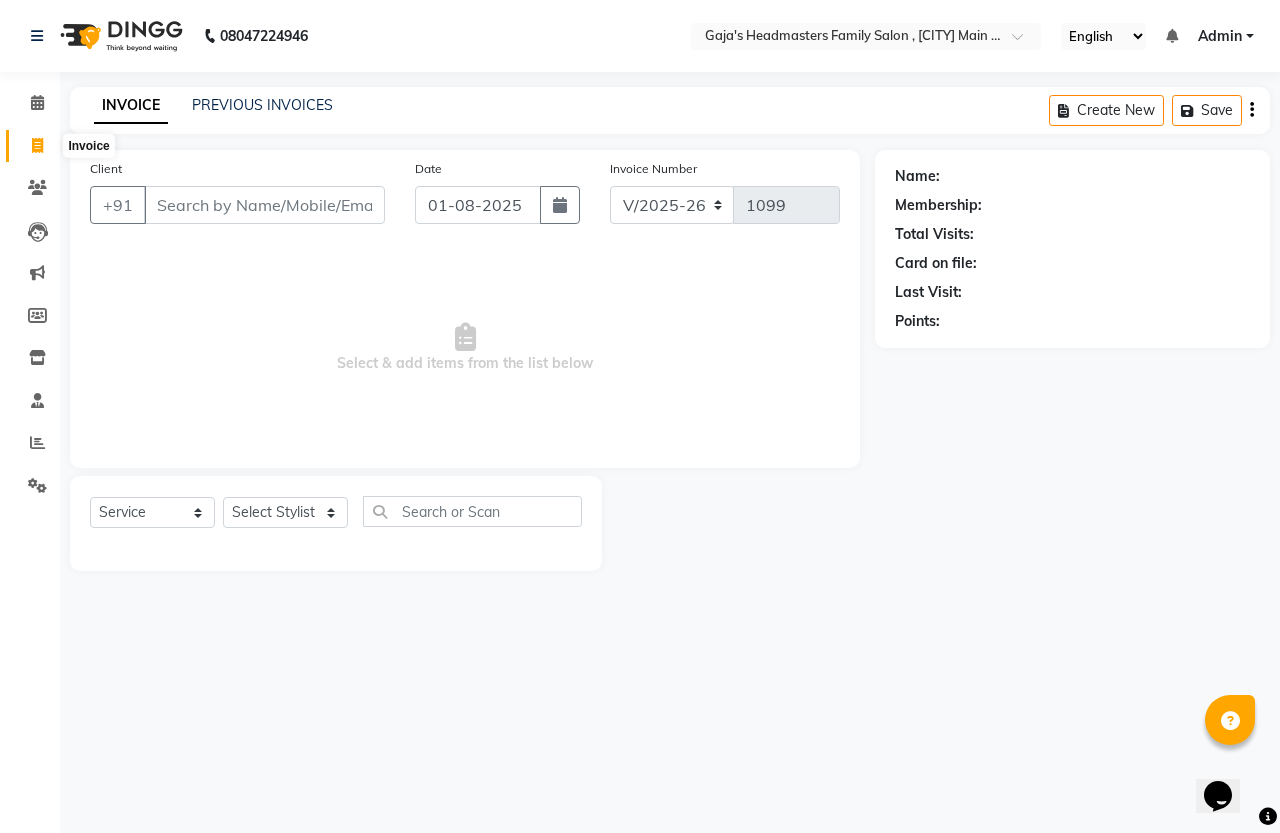 click 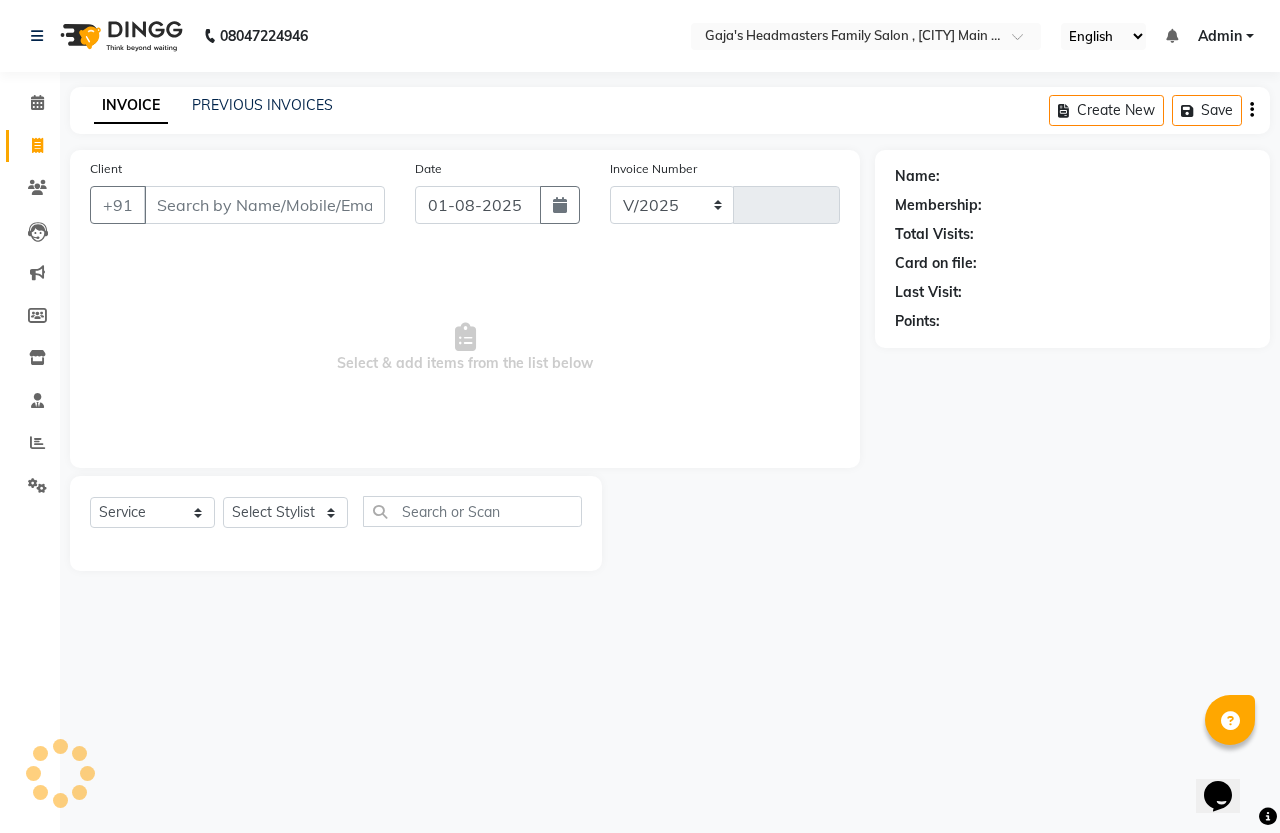 select on "7213" 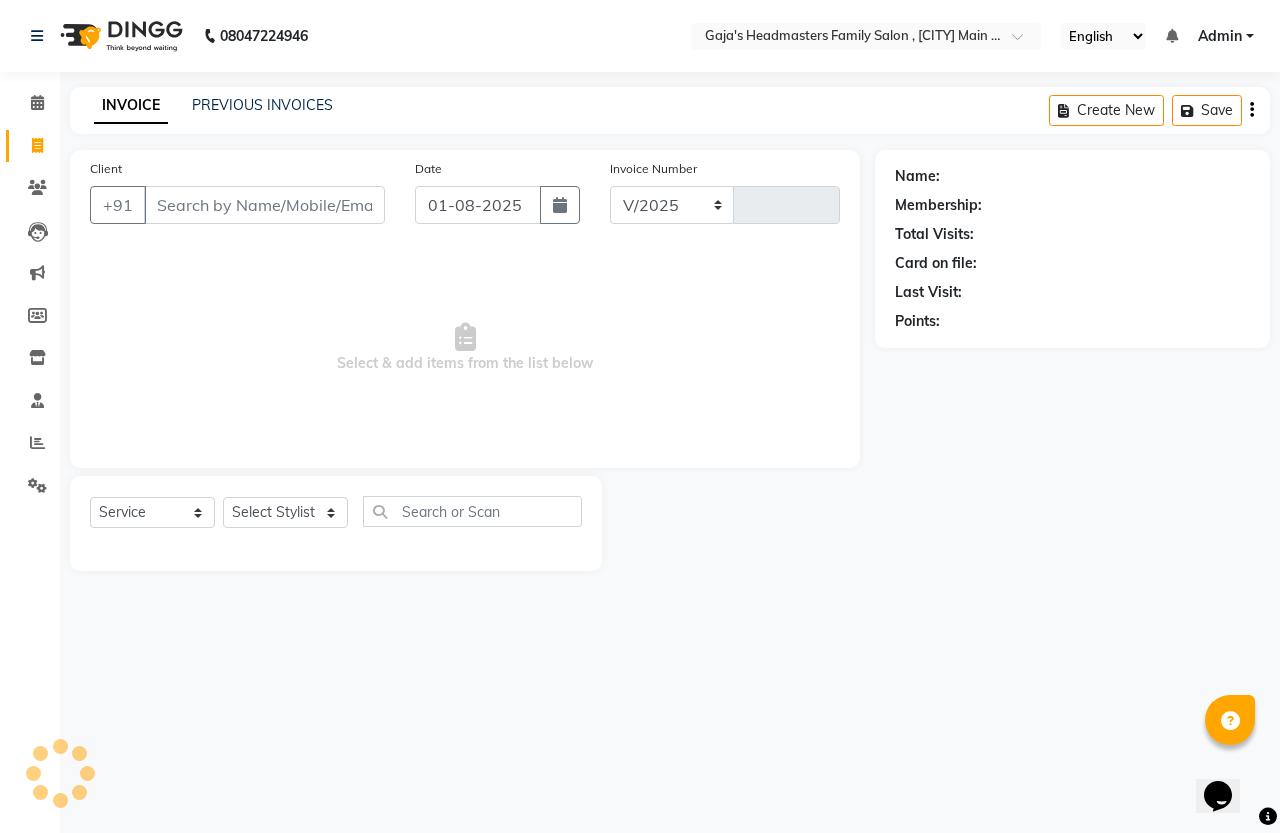 type on "1099" 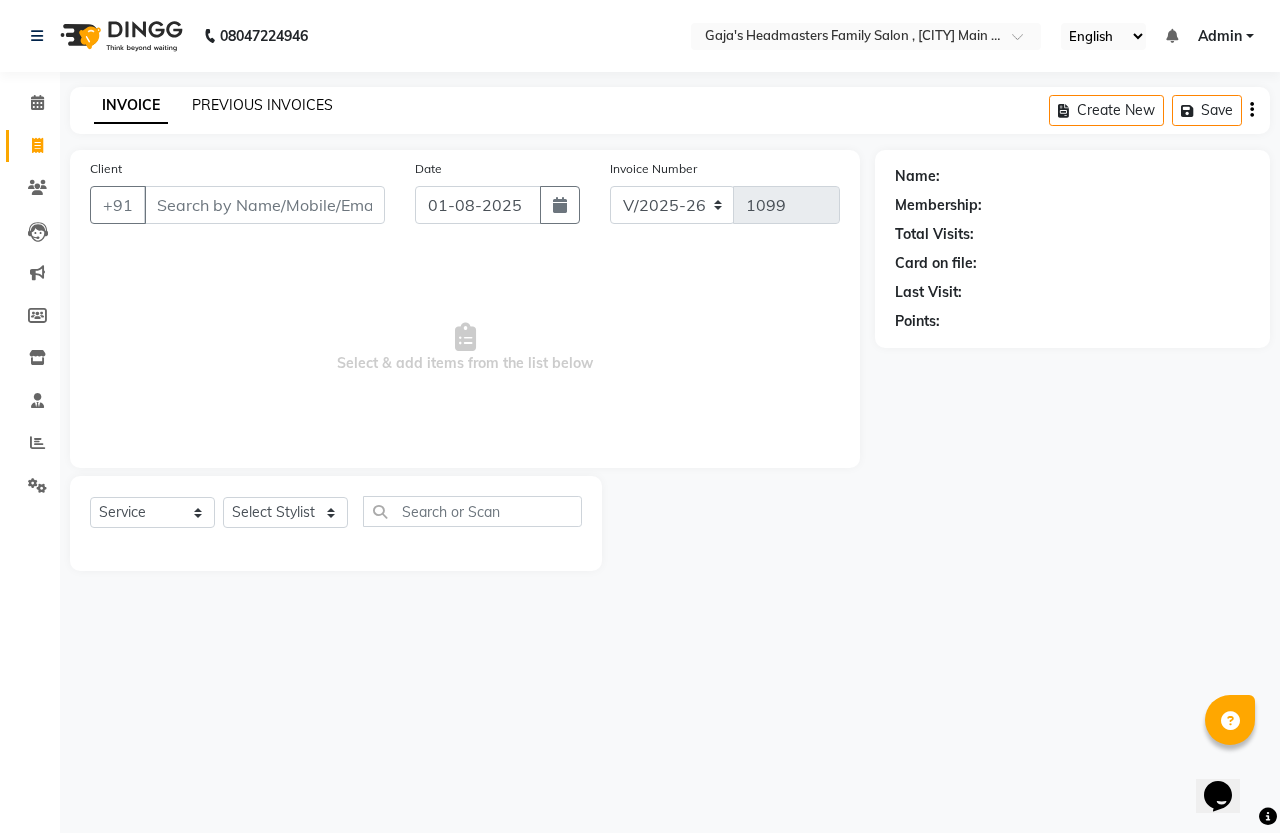 click on "PREVIOUS INVOICES" 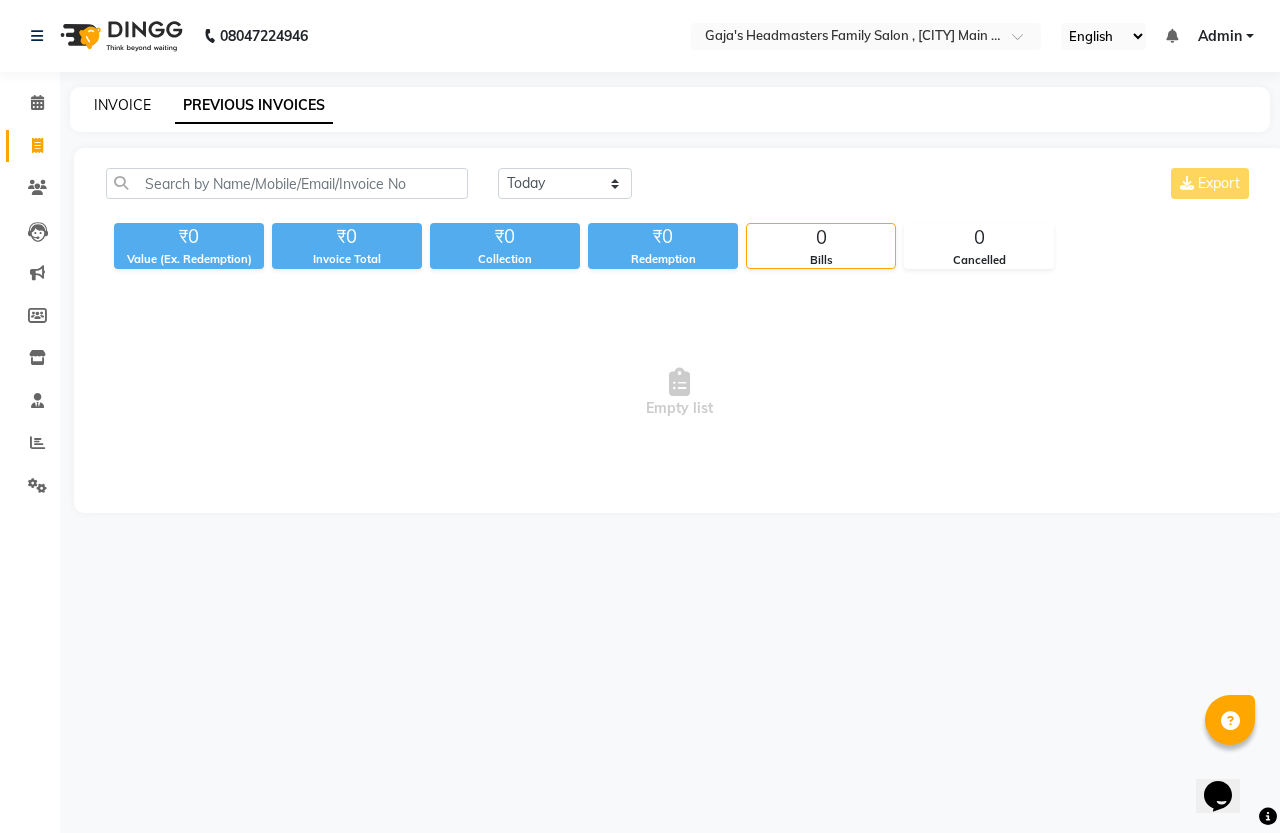 click on "INVOICE" 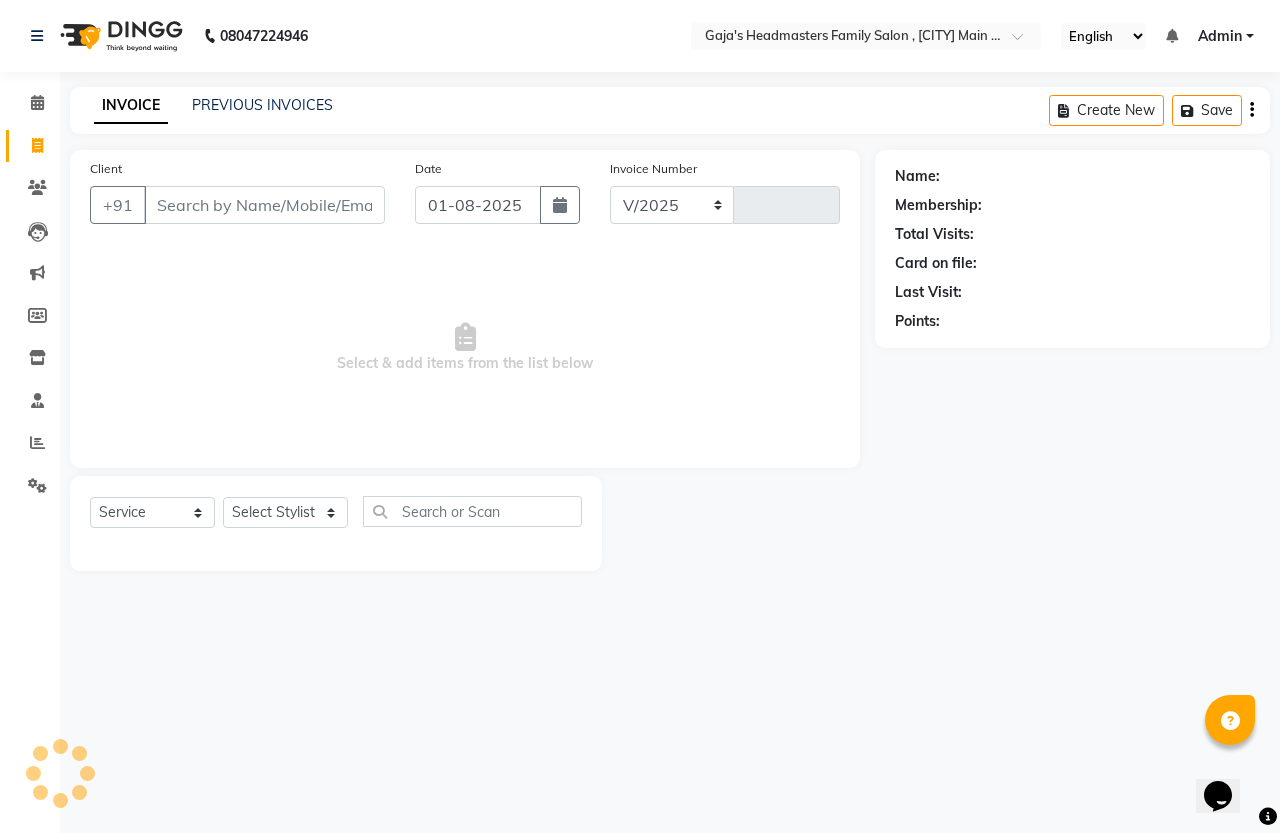 click on "Client" at bounding box center [264, 205] 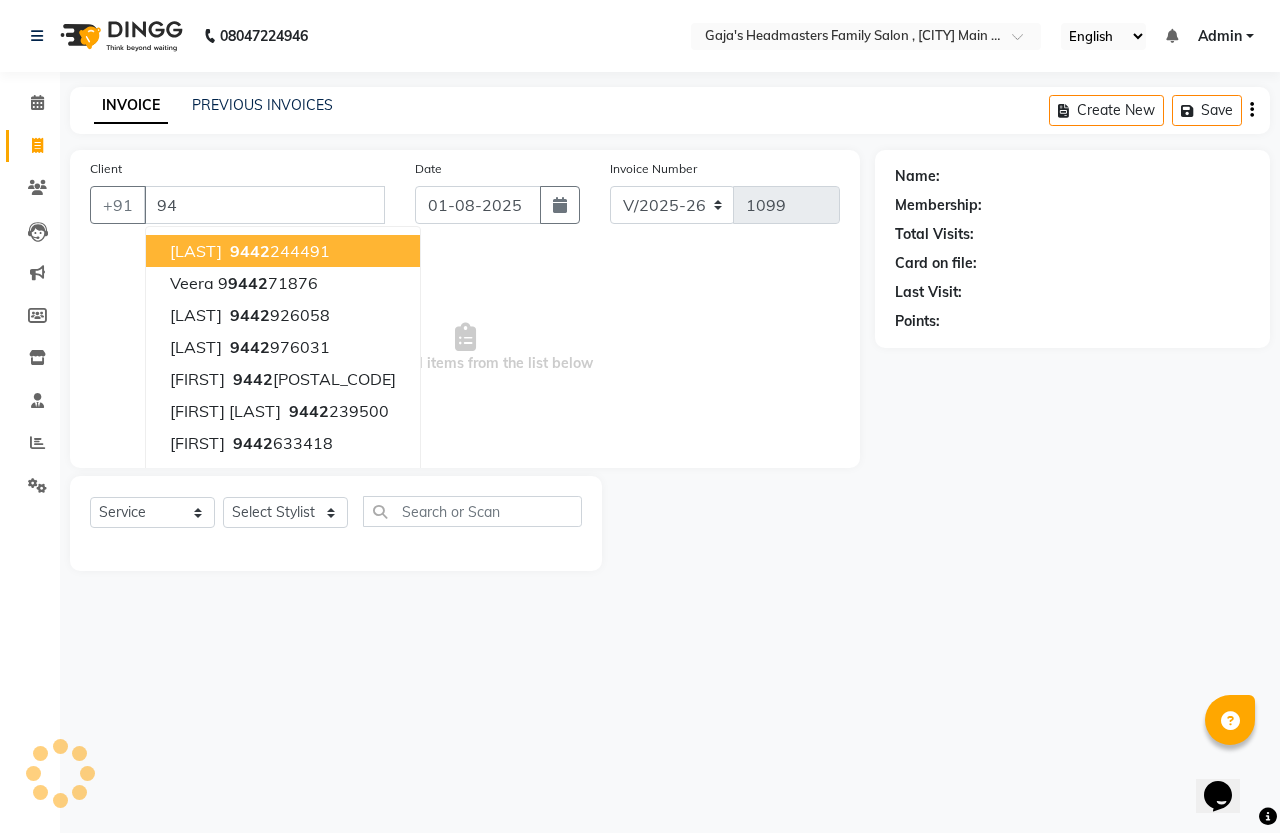 type on "9" 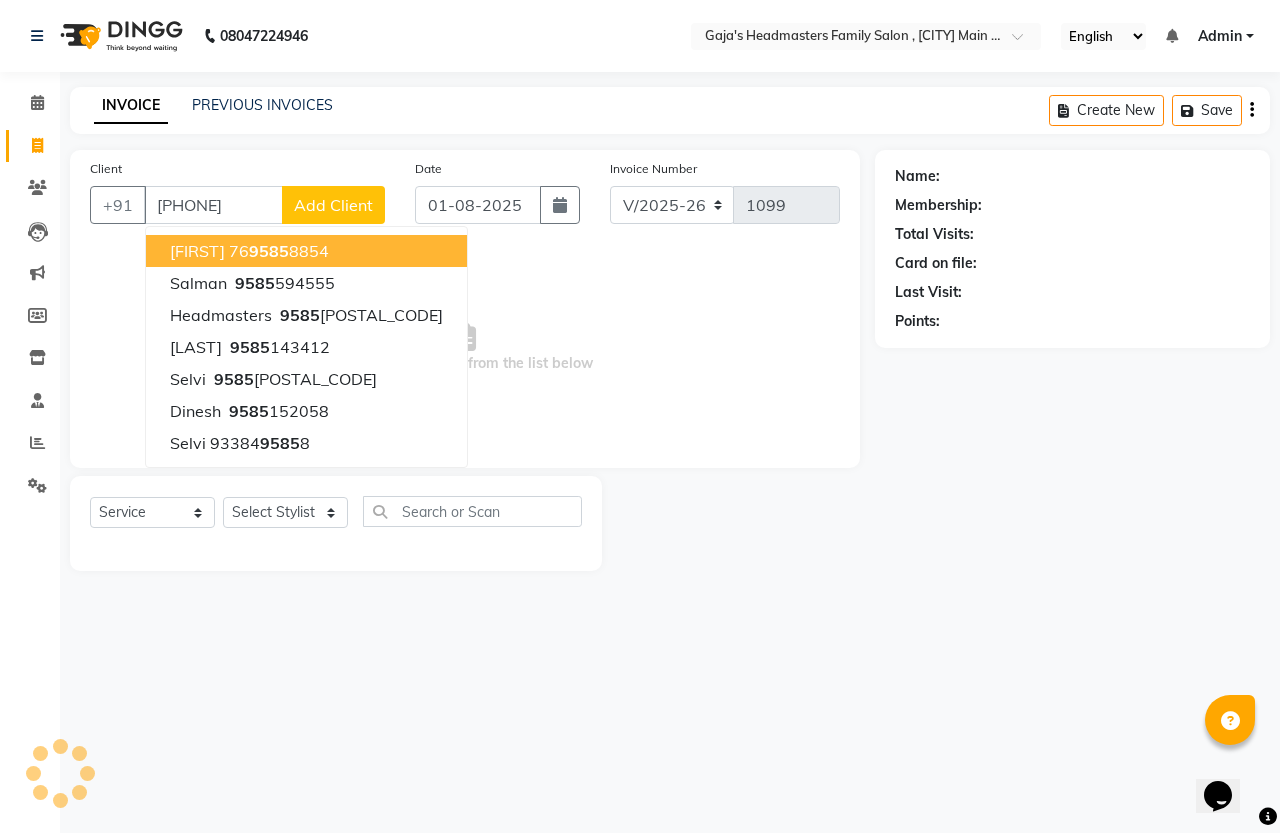type on "[PHONE]" 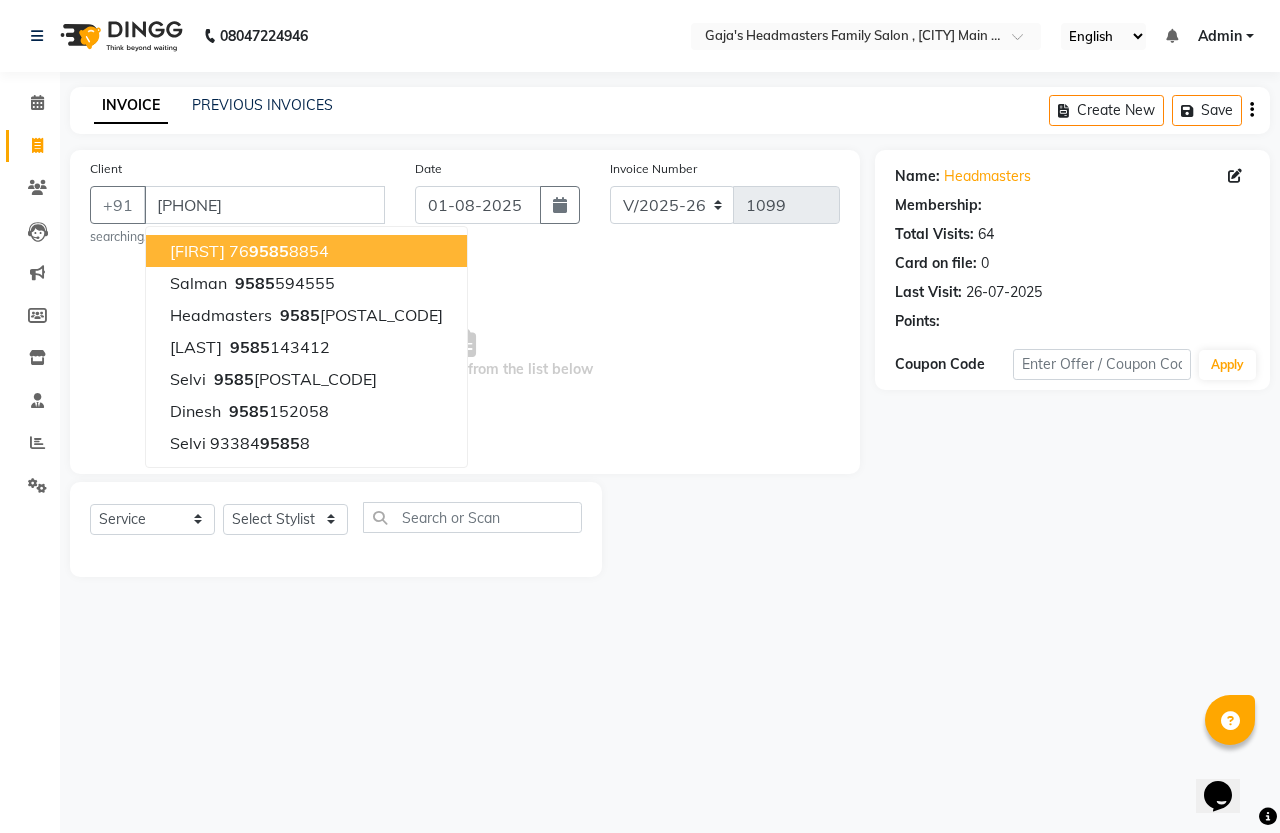 select on "1: Object" 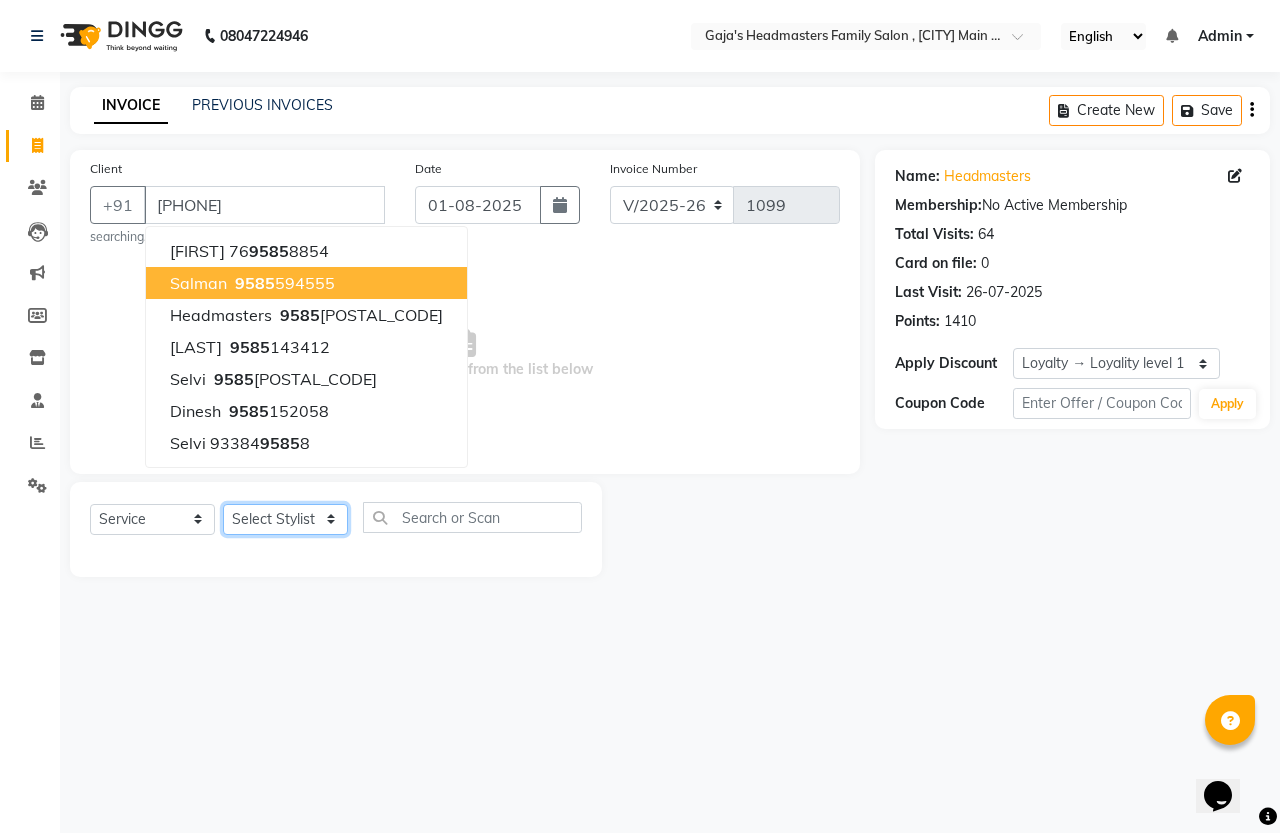 click on "Select Stylist [NAME] [NAME] [NAME] [NAME]" 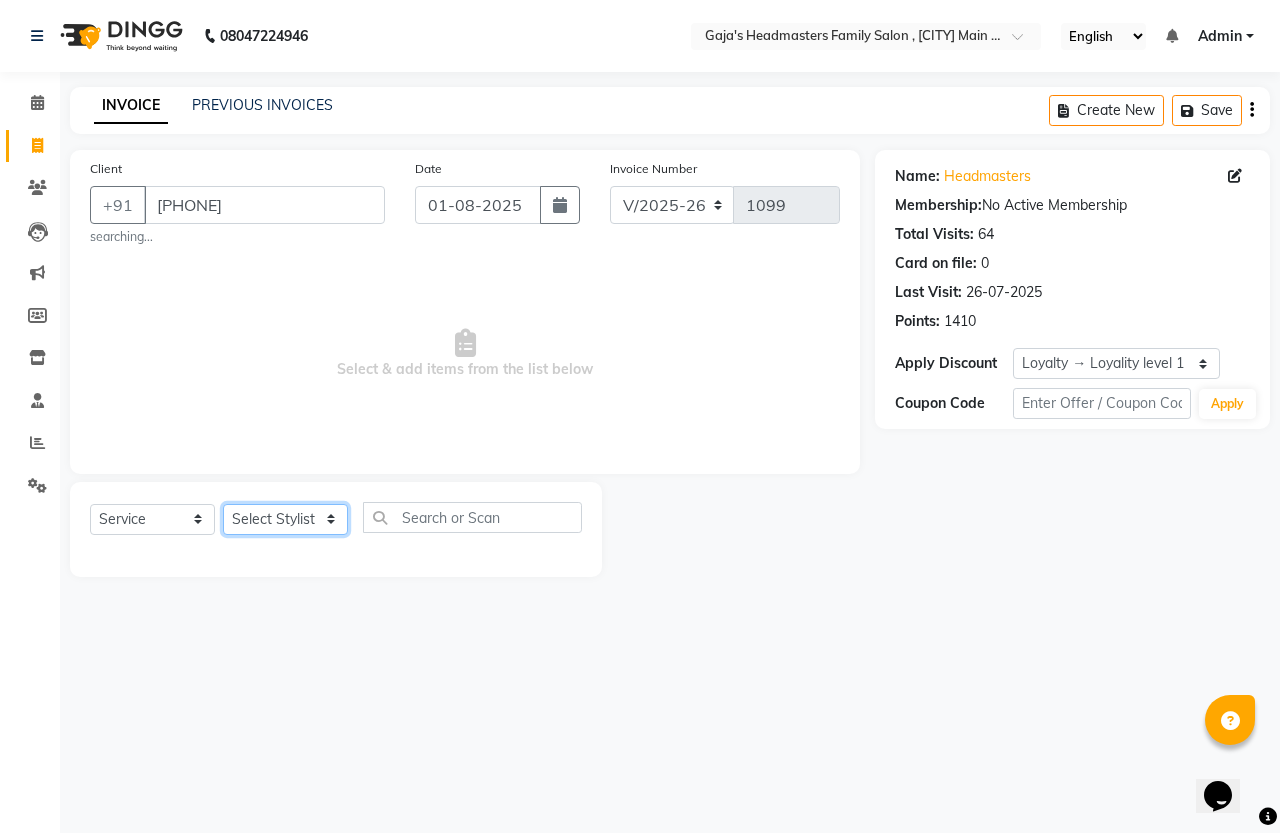 select on "61185" 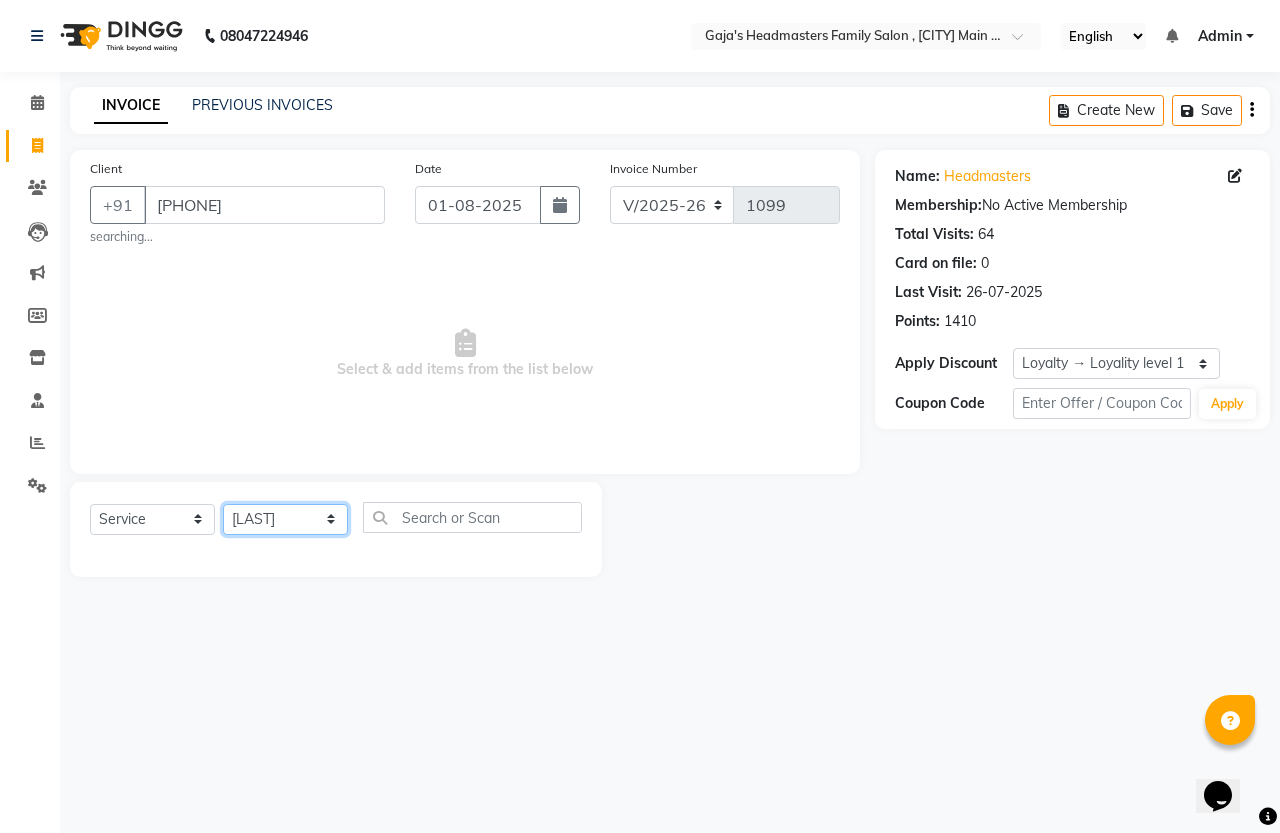 click on "Select Stylist [NAME] [NAME] [NAME] [NAME]" 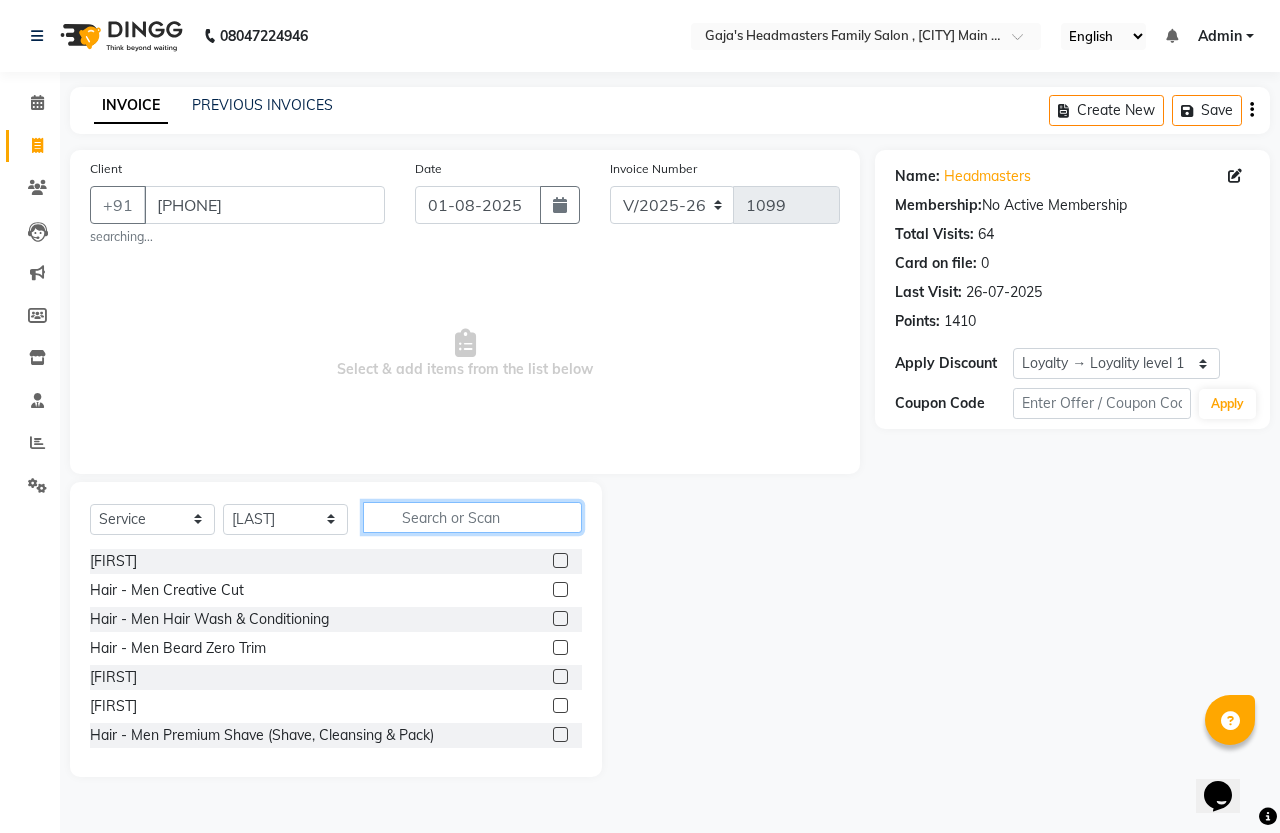 click 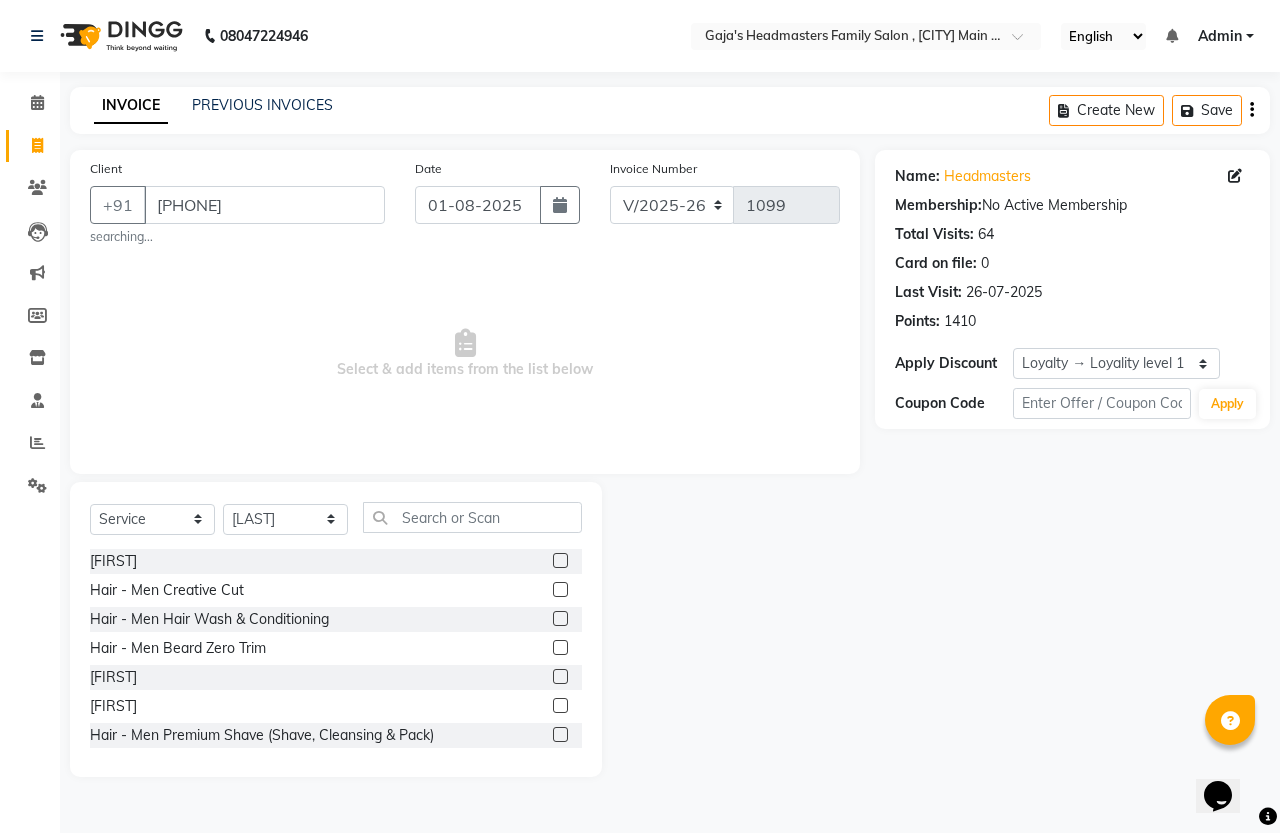 click 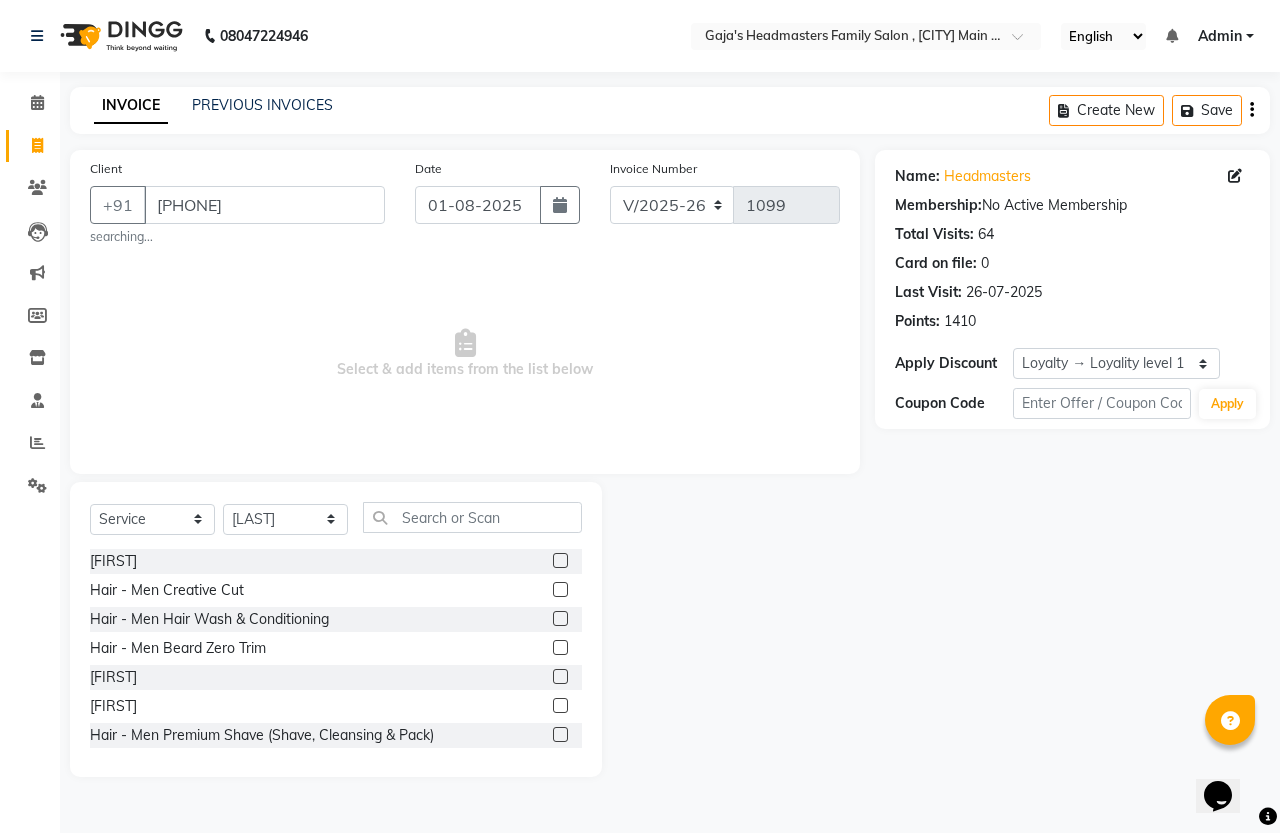 click 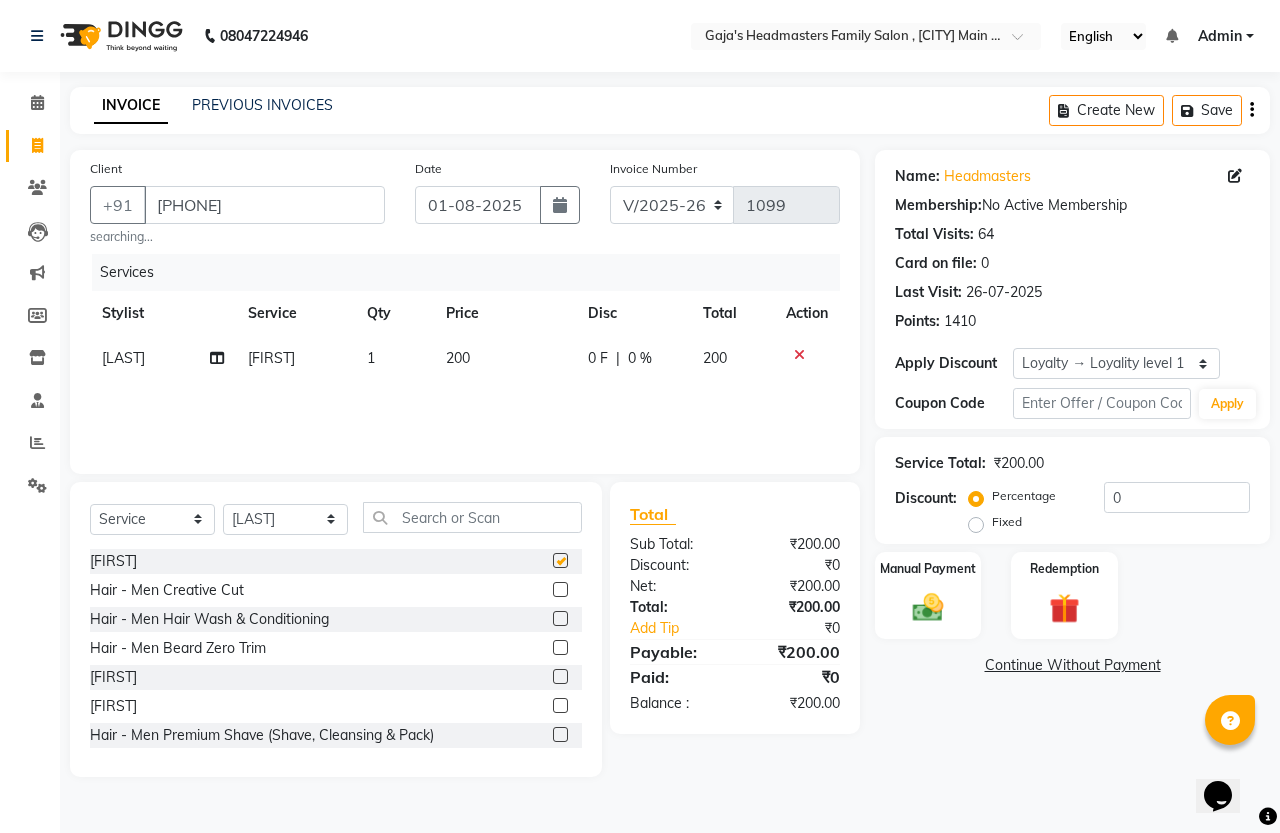 checkbox on "false" 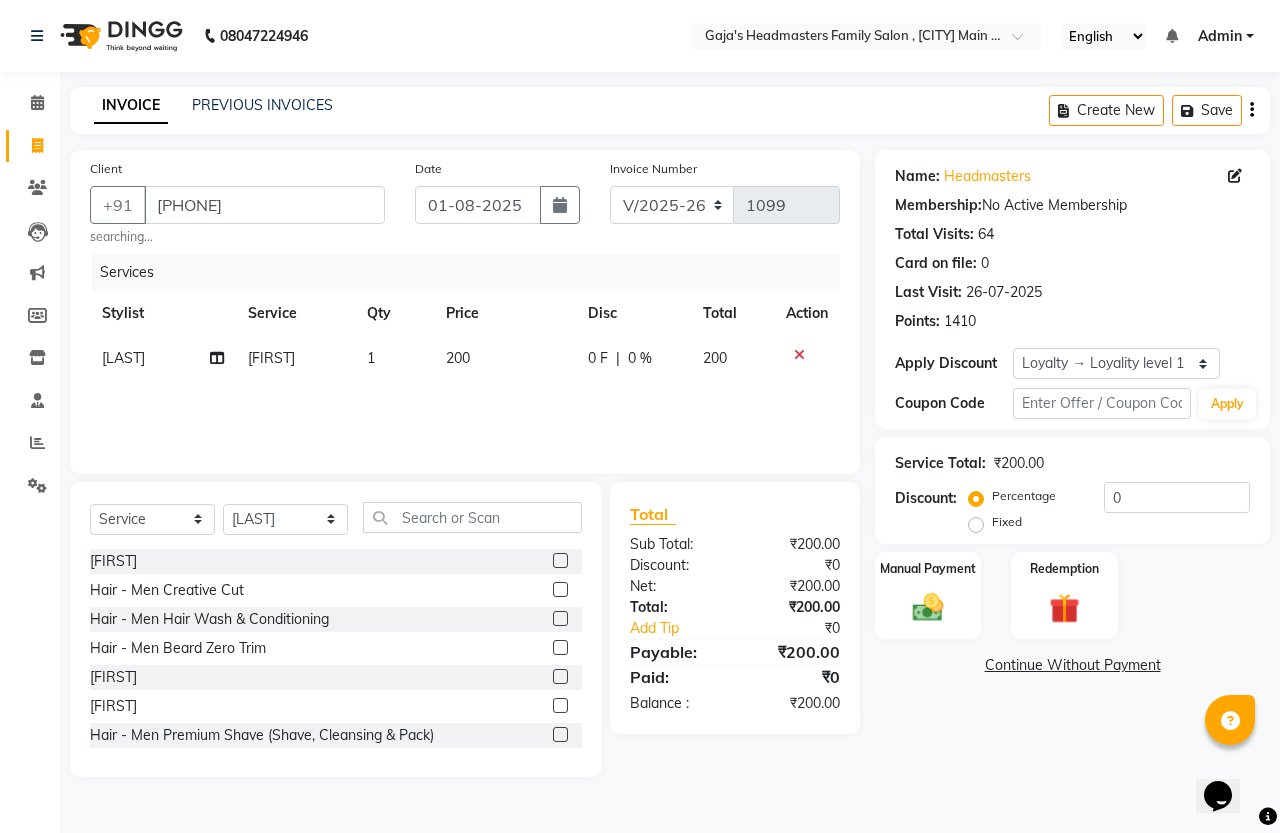 click on "200" 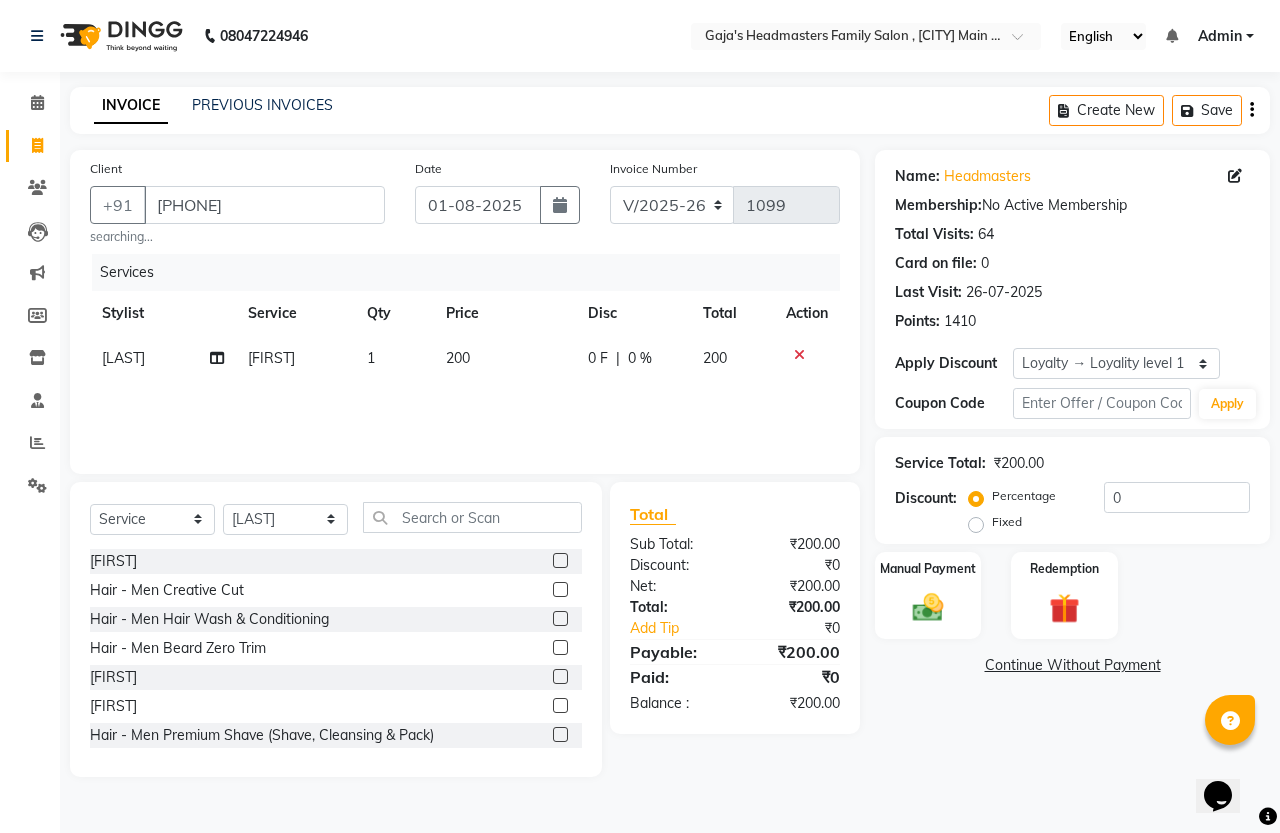 click on "200" 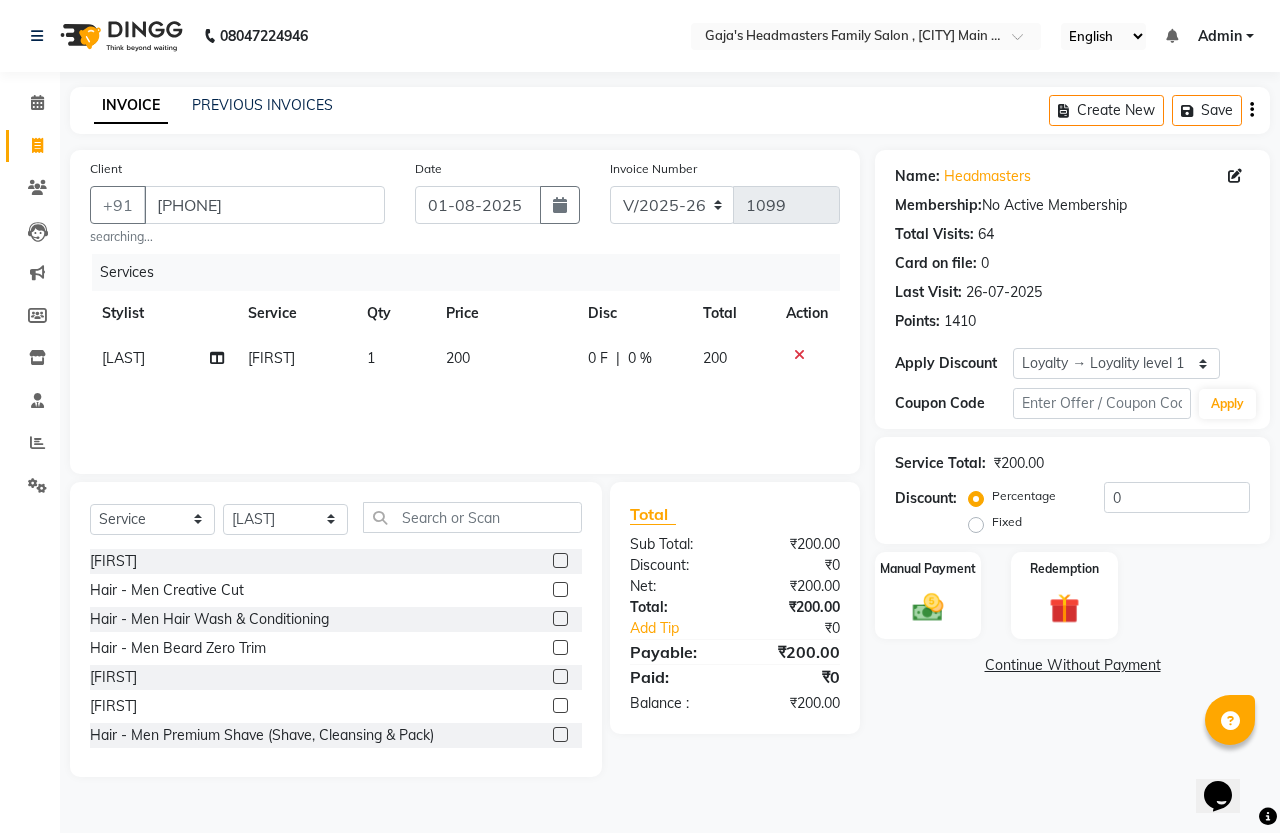 select on "61185" 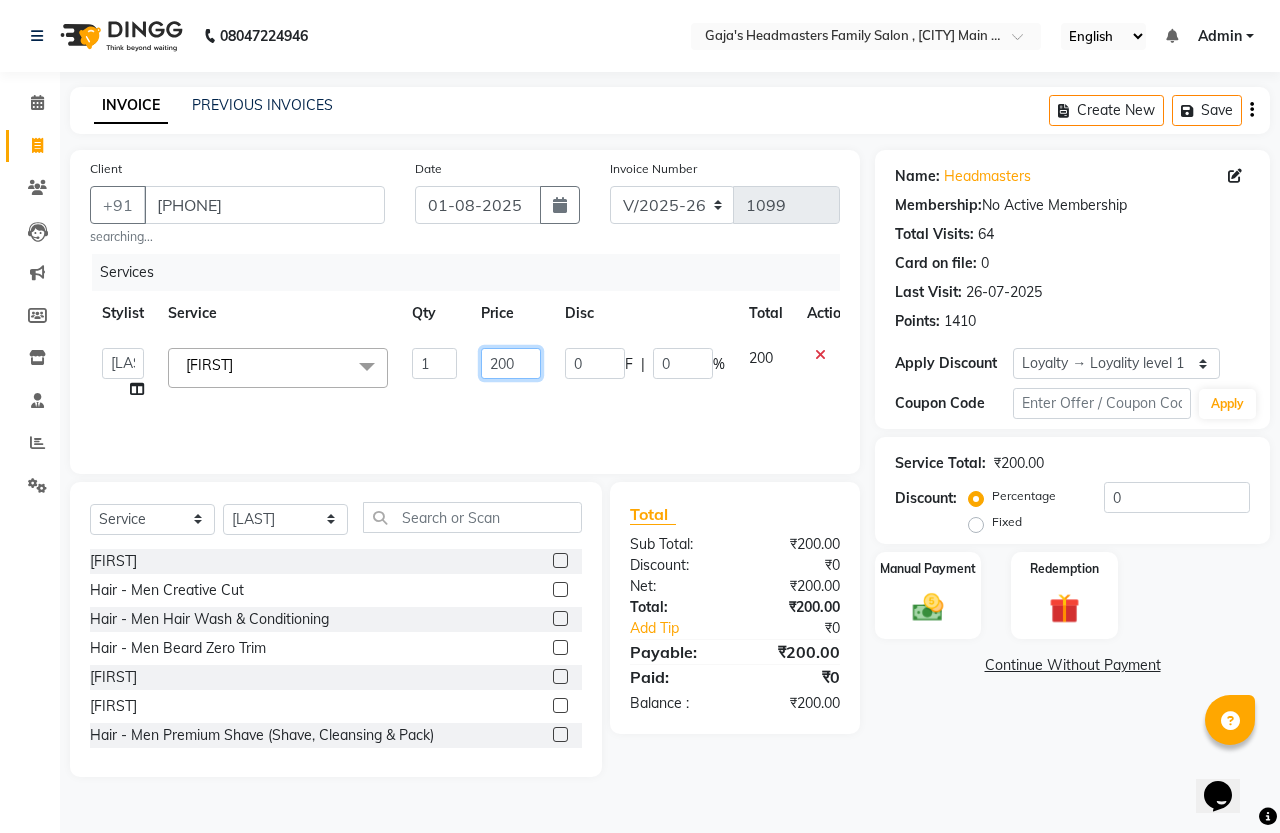 click on "200" 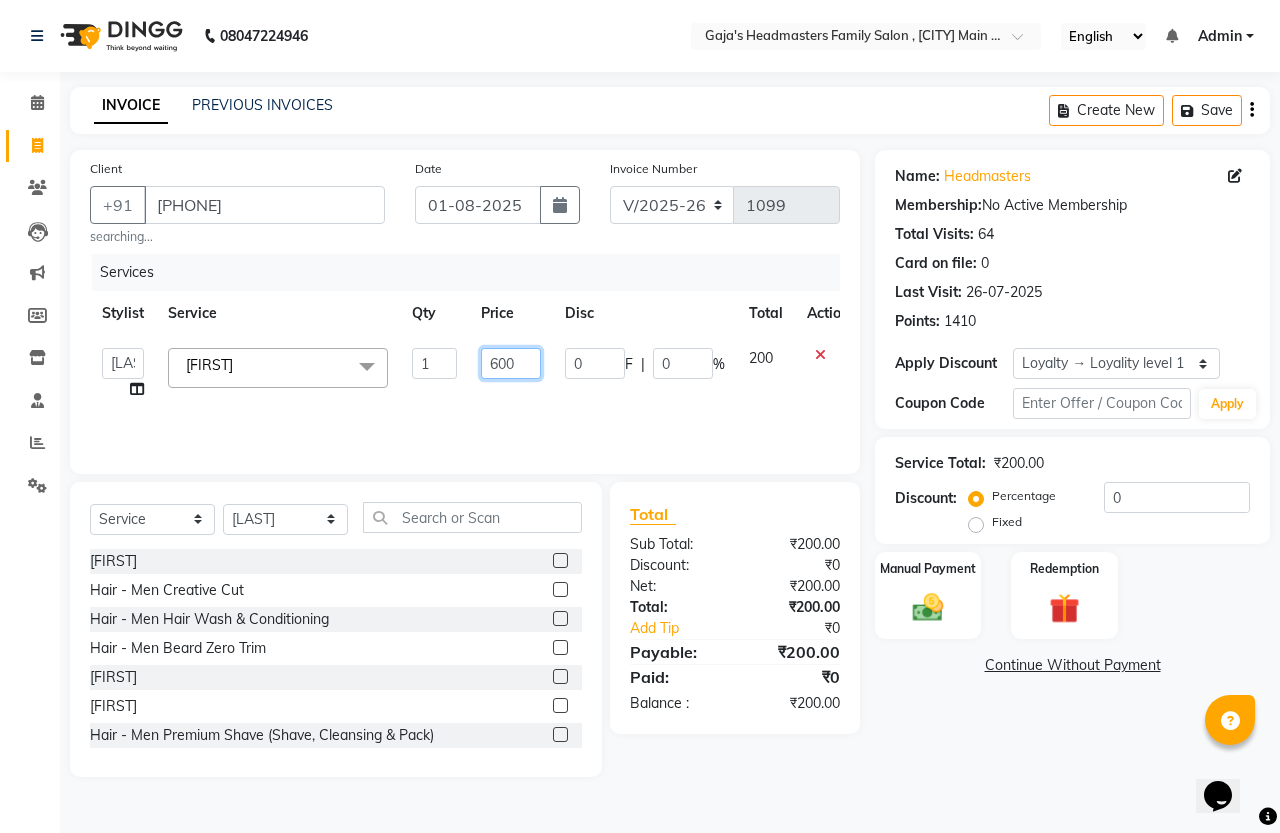 type on "6000" 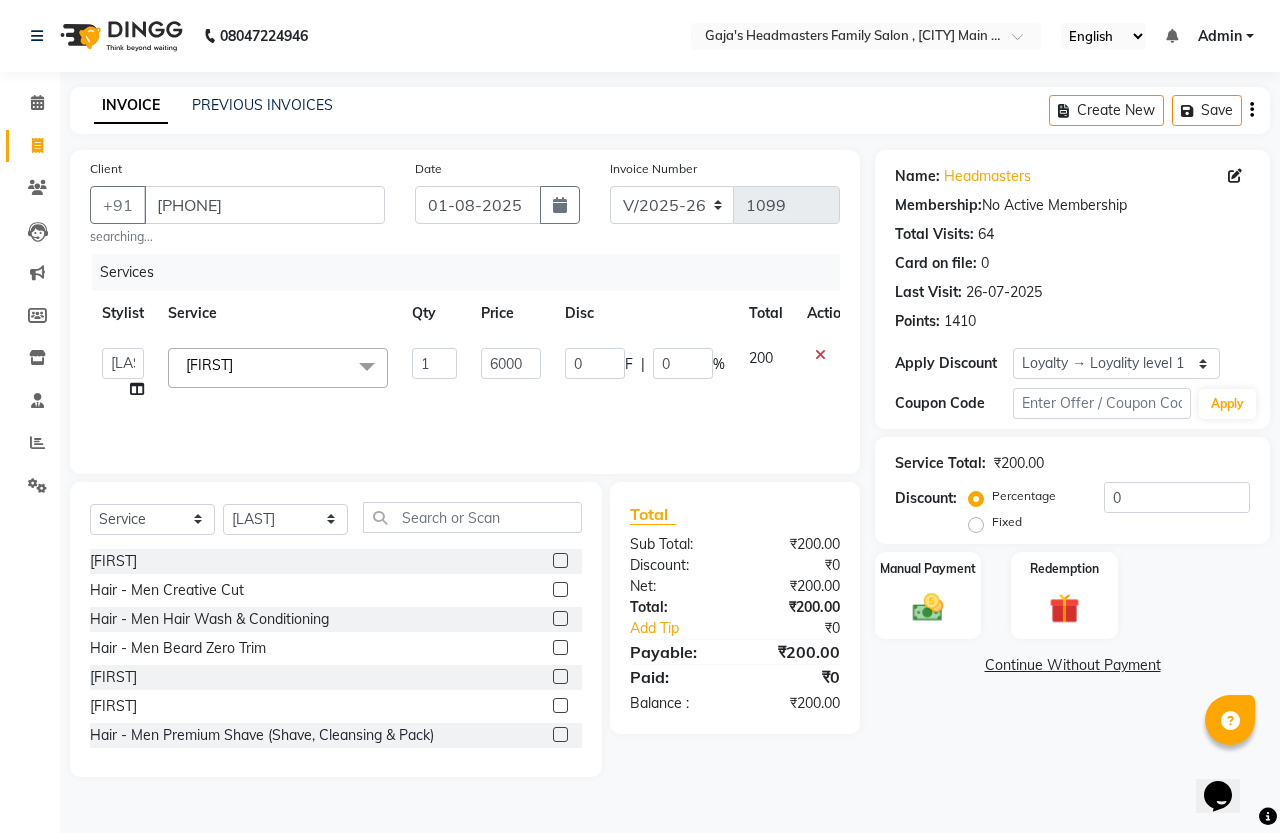 click on "INVOICE PREVIOUS INVOICES Create New Save Client +[PHONE] searching... Date [DATE] Invoice Number V/2025 V/2025-26 1099 Services Stylist Service Qty Price Disc Total Action Balu Dhaya Gajendran Nadeem Hair - Men Hair Cut x Hair - Men Hair Cut Hair - Men Creative Cut Hair - Men Hair Wash & Conditioning Hair - Men Beard Zero Trim Hair - Men Beard Design Hair - Men Shave Hair - Men Premium Shave (Shave, Cleansing & Pack) Hair - Men Head Oil Massage (Almond/Coconut Oil) 30mns Hair - Men Organic Head Oil Massage (Rosemary Oil) 30mns Hair - Men Kids Cut - Premium (Below 10 years old) Hair - Men Moustache Colouring Hair - Men Beard - Colour Hair - Men Beard & Moustache Colouring Hair - Women Kids Cut - Premium (Below 5 years old) Hair - Women Hair Trim (incl. Hairwash & Conditioning) Hair - Women Hair-Fringe Cut Hair - Women Advanced Hair Cut Hair - Head Oil Massage (Almond/Coconut Oil) 30mns Short Hair - Head Oil Massage (Almond/Coconut Oil) 30mns Medium Hair - Blast Dry Short Hair trimming 1" 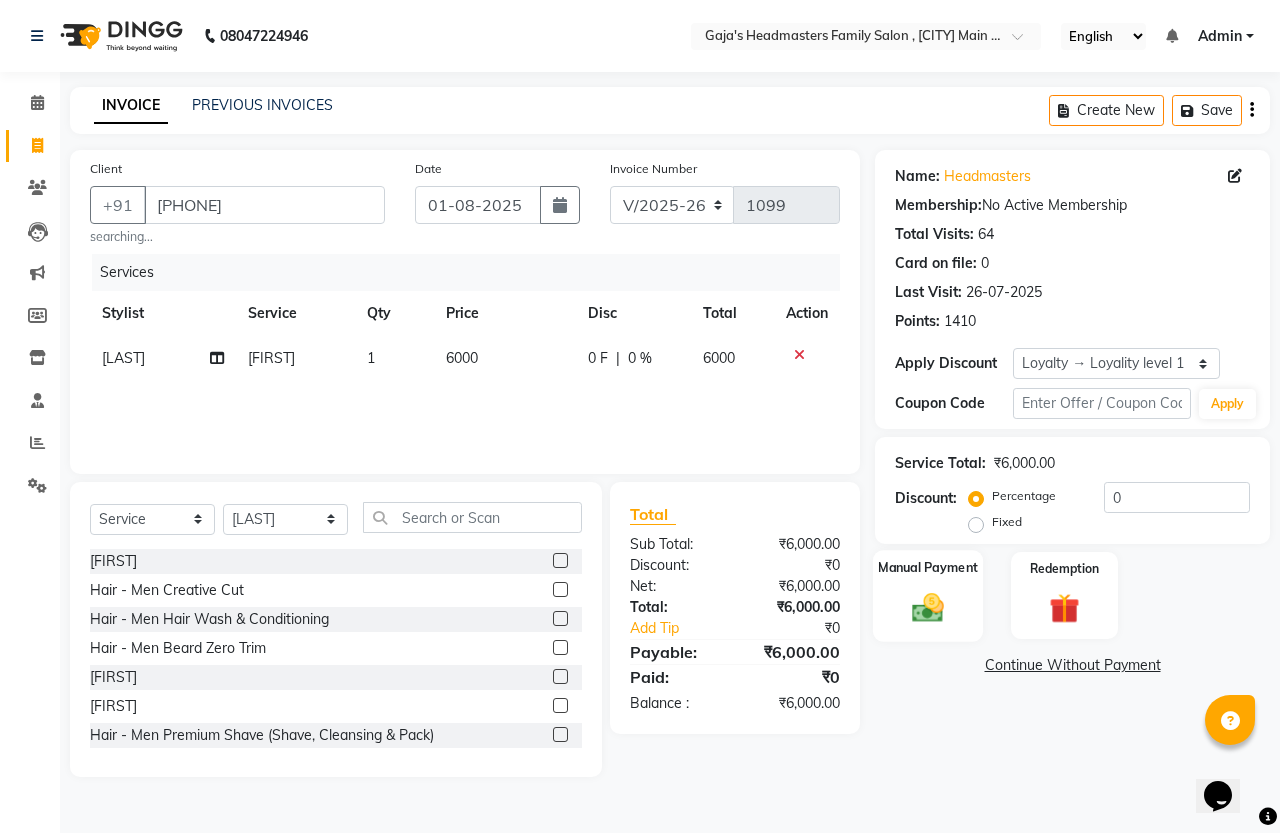 click 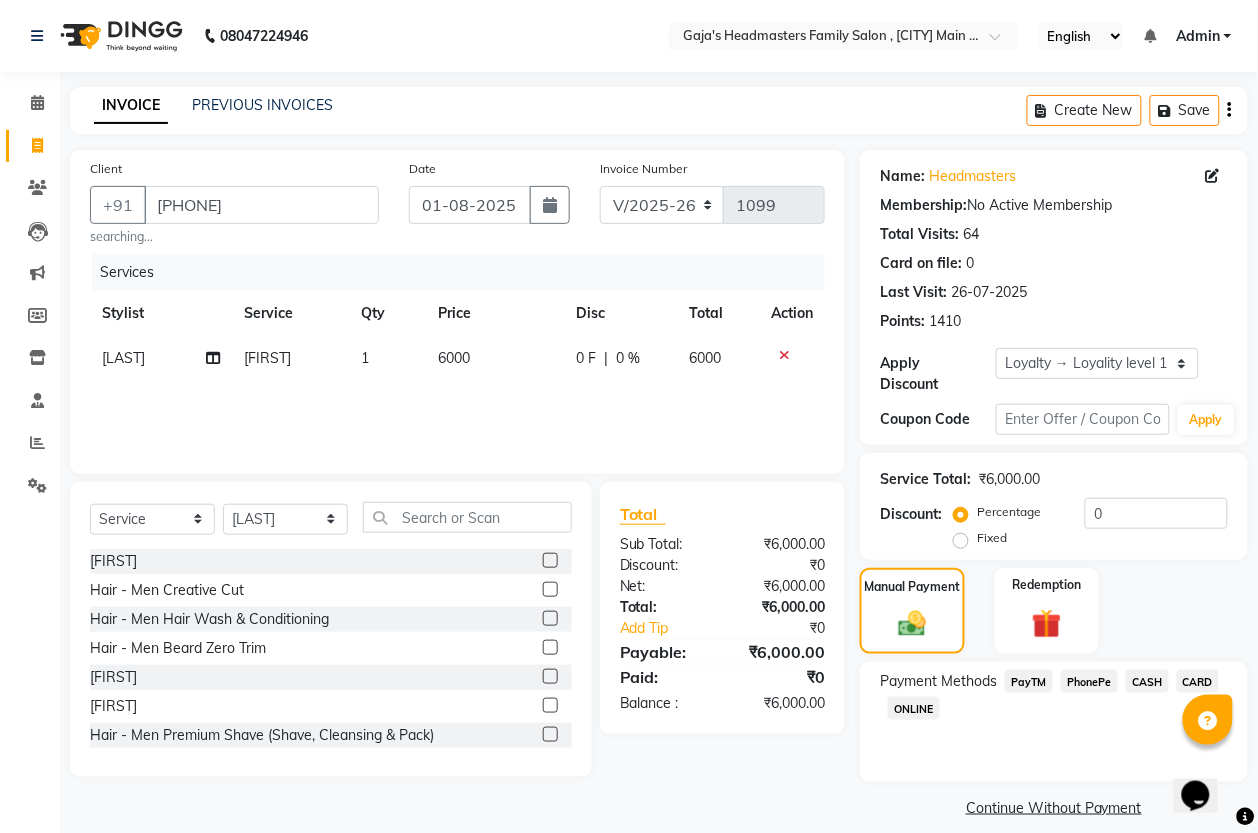 click on "CASH" 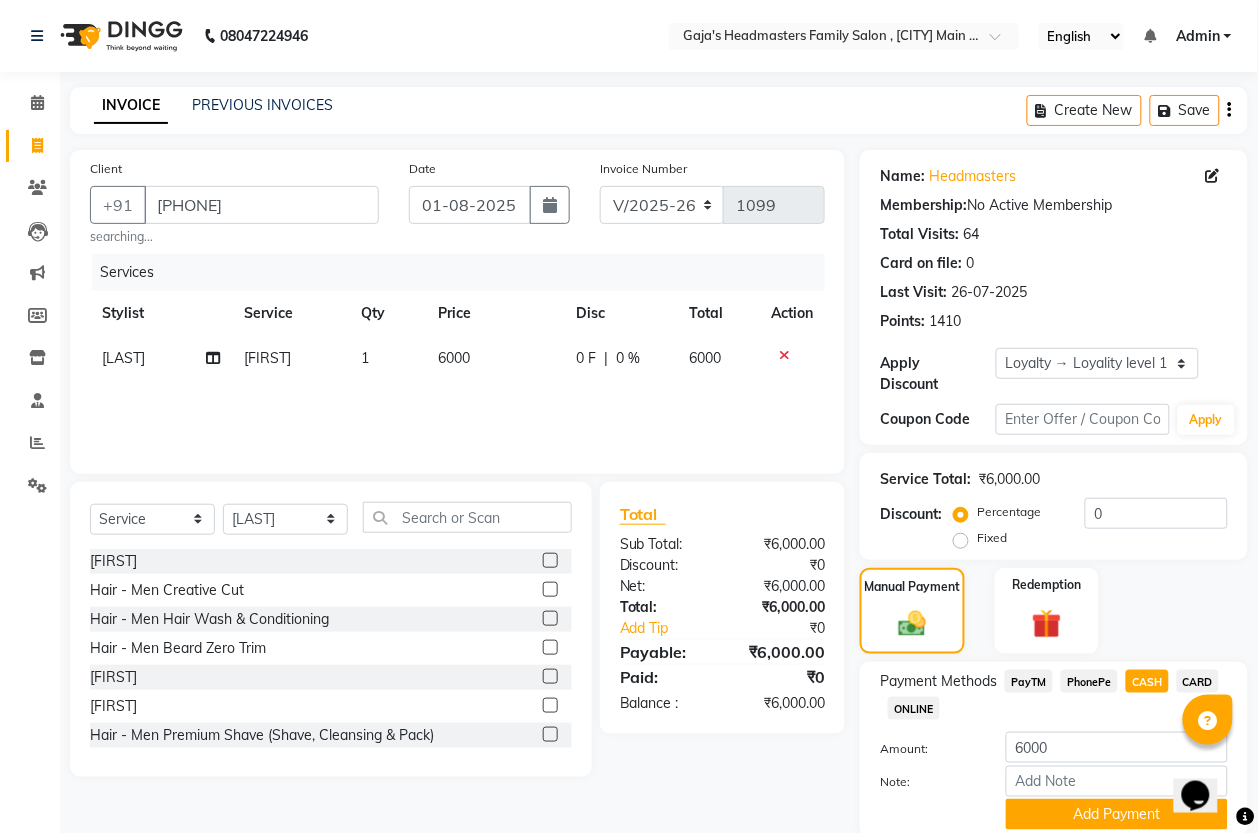 scroll, scrollTop: 75, scrollLeft: 0, axis: vertical 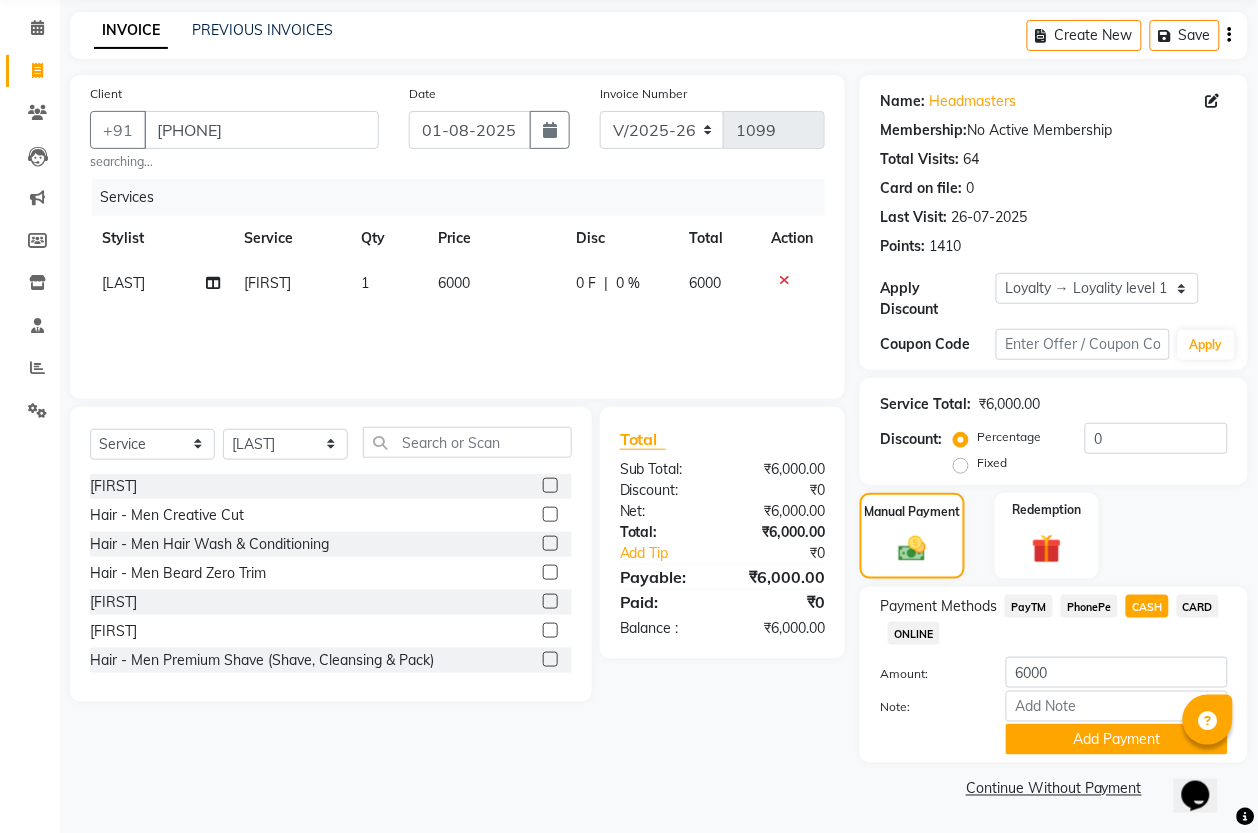 click on "6000" 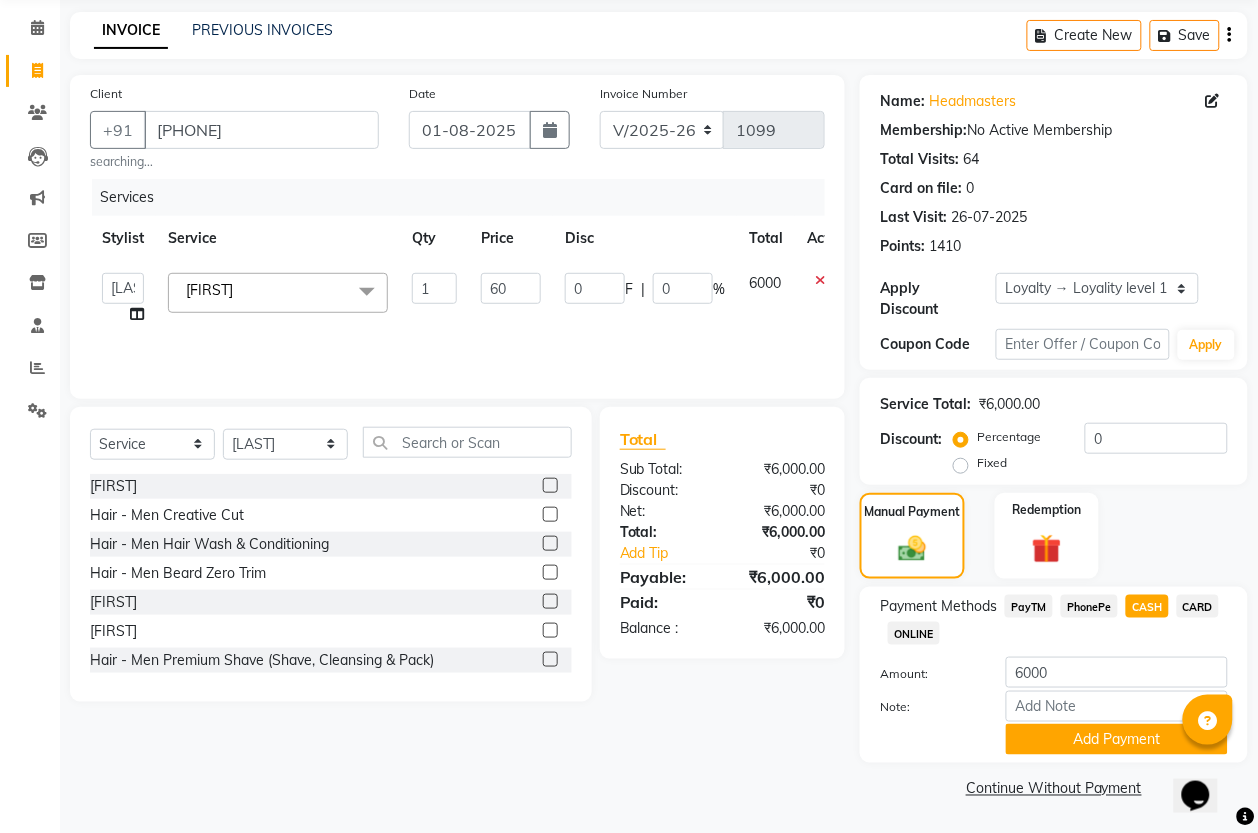 type on "600" 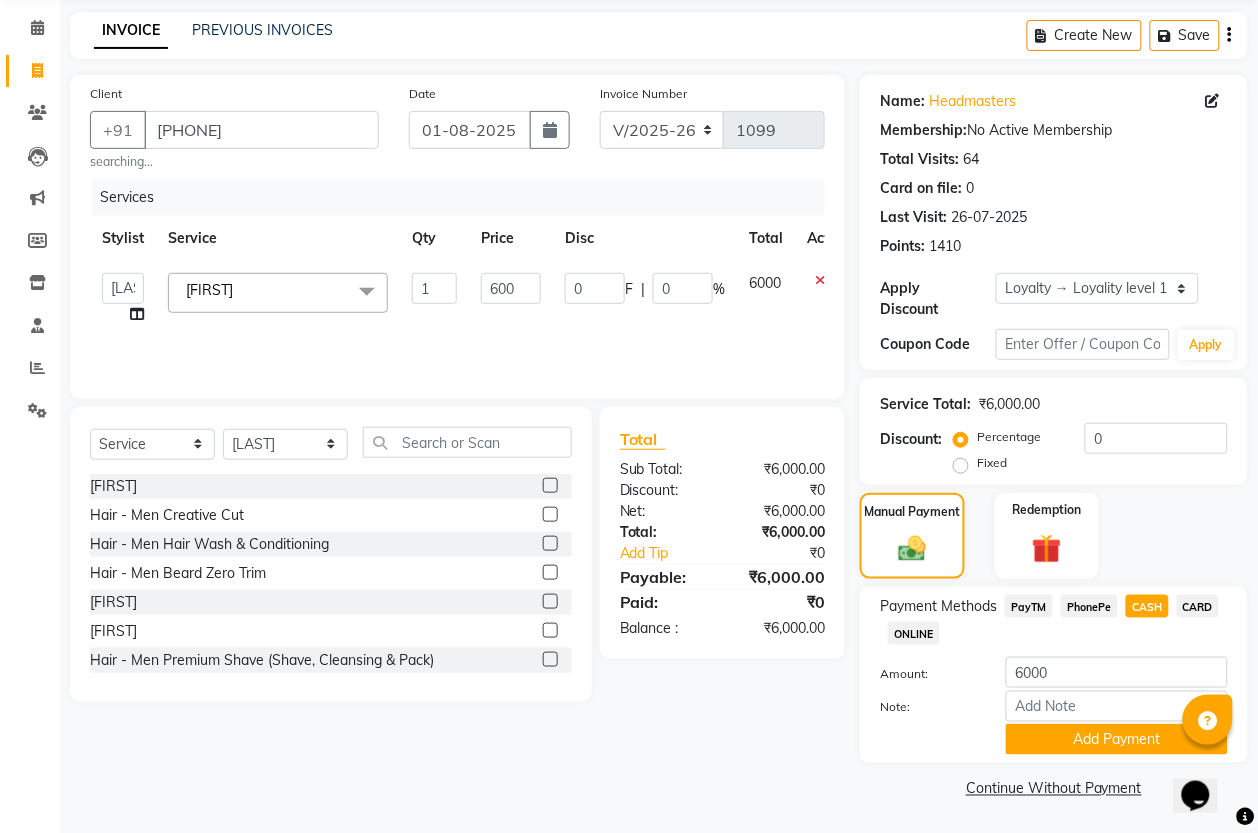 click on "Services Stylist Service Qty Price Disc Total Action Balu Dhaya Gajendran Nadeem Hair - Men Hair Cut x Hair - Men Hair Cut Hair - Men Creative Cut Hair - Men Hair Wash & Conditioning Hair - Men Beard Zero Trim Hair - Men Beard Design Hair - Men Shave Hair - Men Premium Shave (Shave, Cleansing & Pack) Hair - Men Head Oil Massage (Almond/Coconut Oil) 30mns Hair - Men Organic Head Oil Massage (Rosemary Oil) 30mns Hair - Men Kids Cut - Premium (Below 10 years old) Hair - Men Moustache Colouring Hair - Men Beard - Colour Hair - Men Beard & Moustache Colouring Hair - Women Kids Cut - Premium (Below 5 years old) Hair - Women Hair Trim (incl. Hairwash & Conditioning) Hair - Women Hair-Fringe Cut Hair - Women Advanced Hair Cut Hair - Head Oil Massage (Almond/Coconut Oil) 30mns Short Hair - Head Oil Massage (Almond/Coconut Oil) 30mns Medium Hair - Head Oil Massage (Almond/Coconut Oil) 30mns Long Hair - Organic Head Oil Massage (Rosemary Oil) 30mns Short Hair - Blast Dry Short Hair - Blast Dry Medium 1 600 0 F" 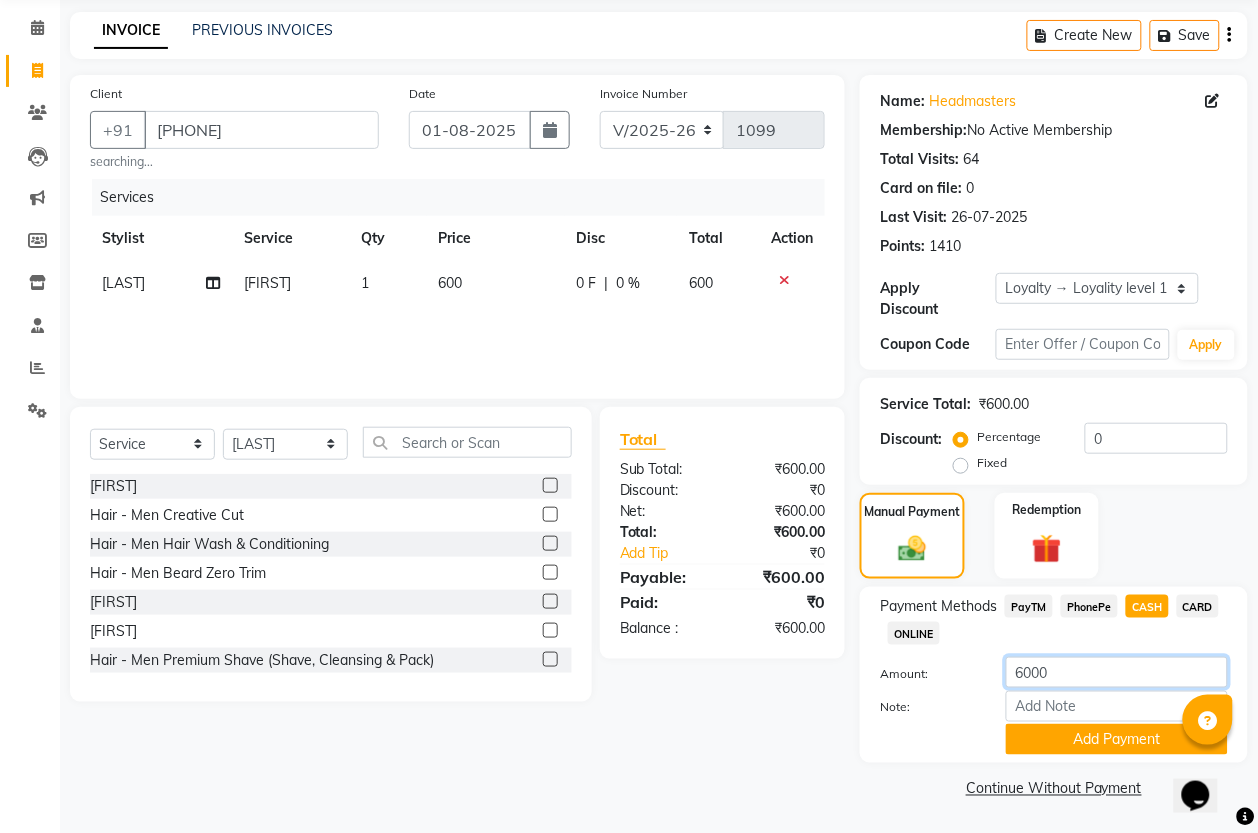 click on "6000" 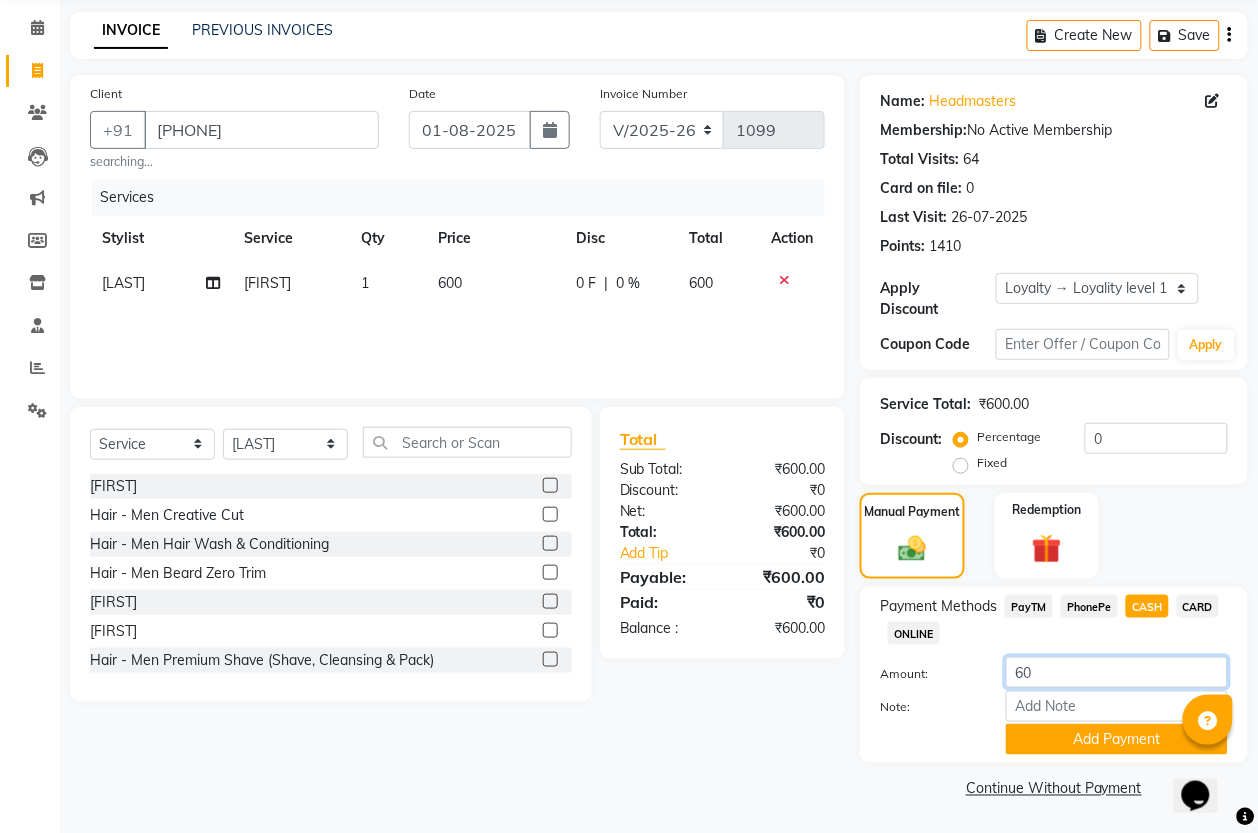 type on "6" 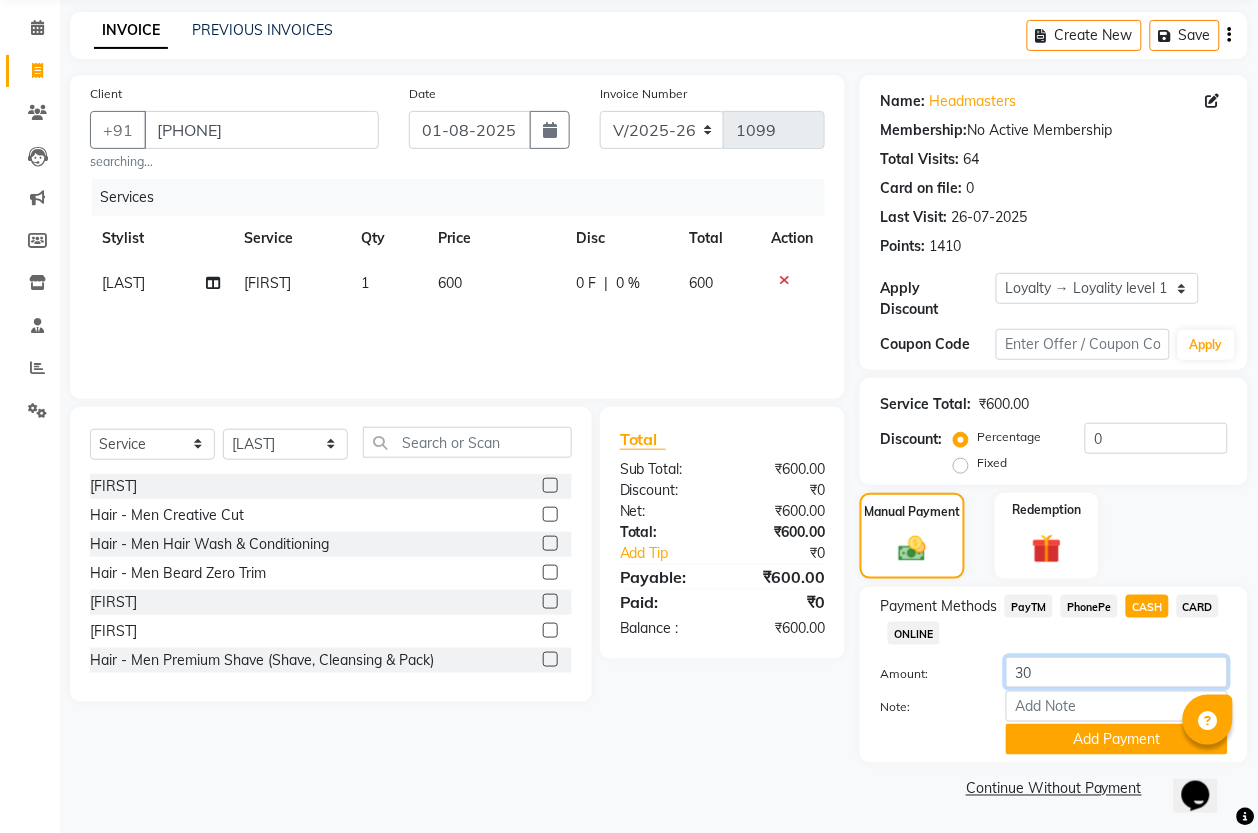 type on "300" 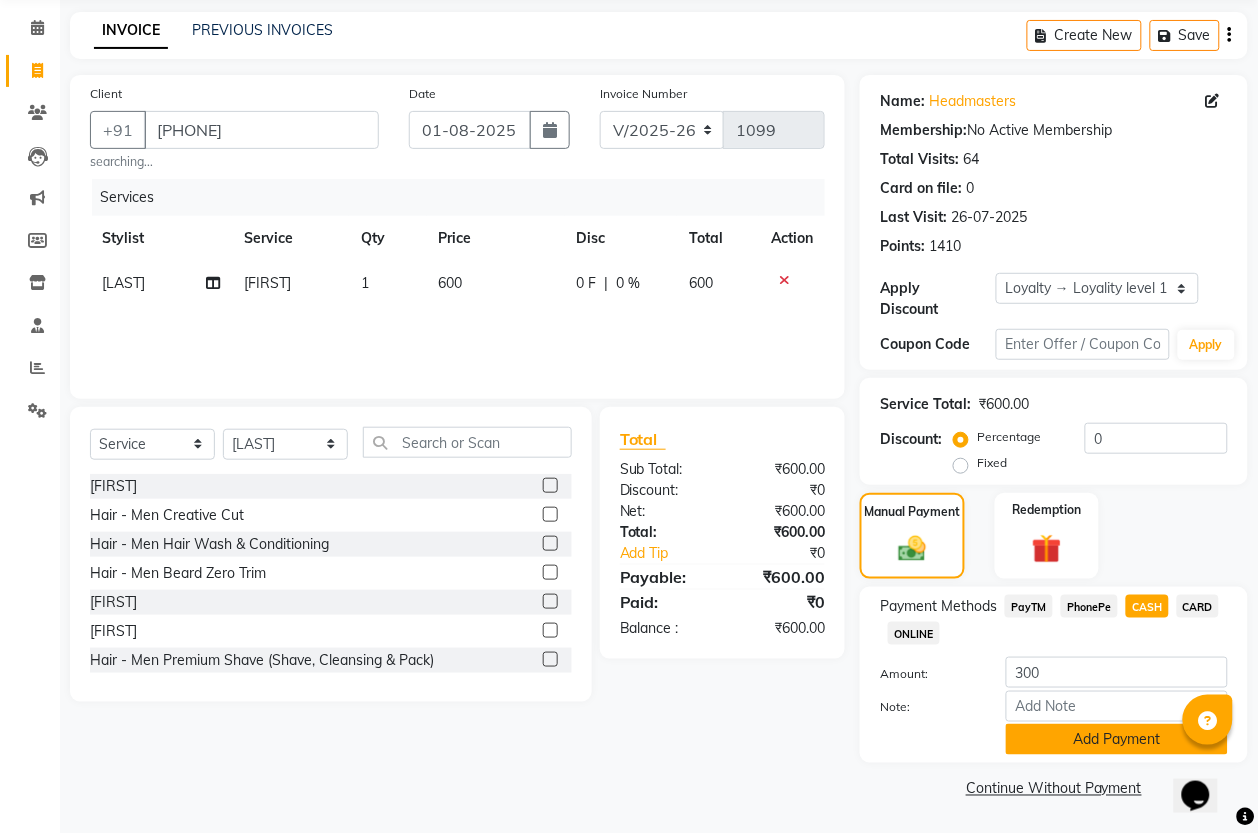 click on "Add Payment" 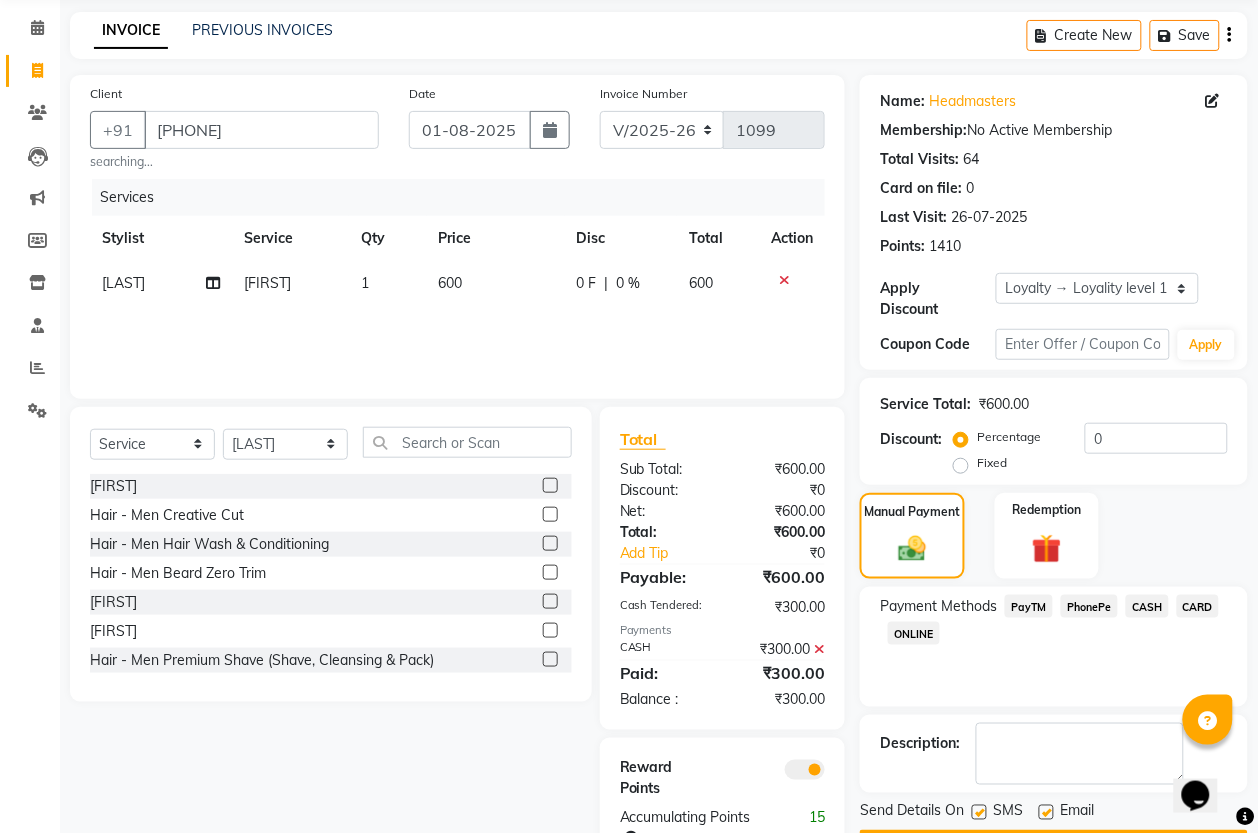 scroll, scrollTop: 141, scrollLeft: 0, axis: vertical 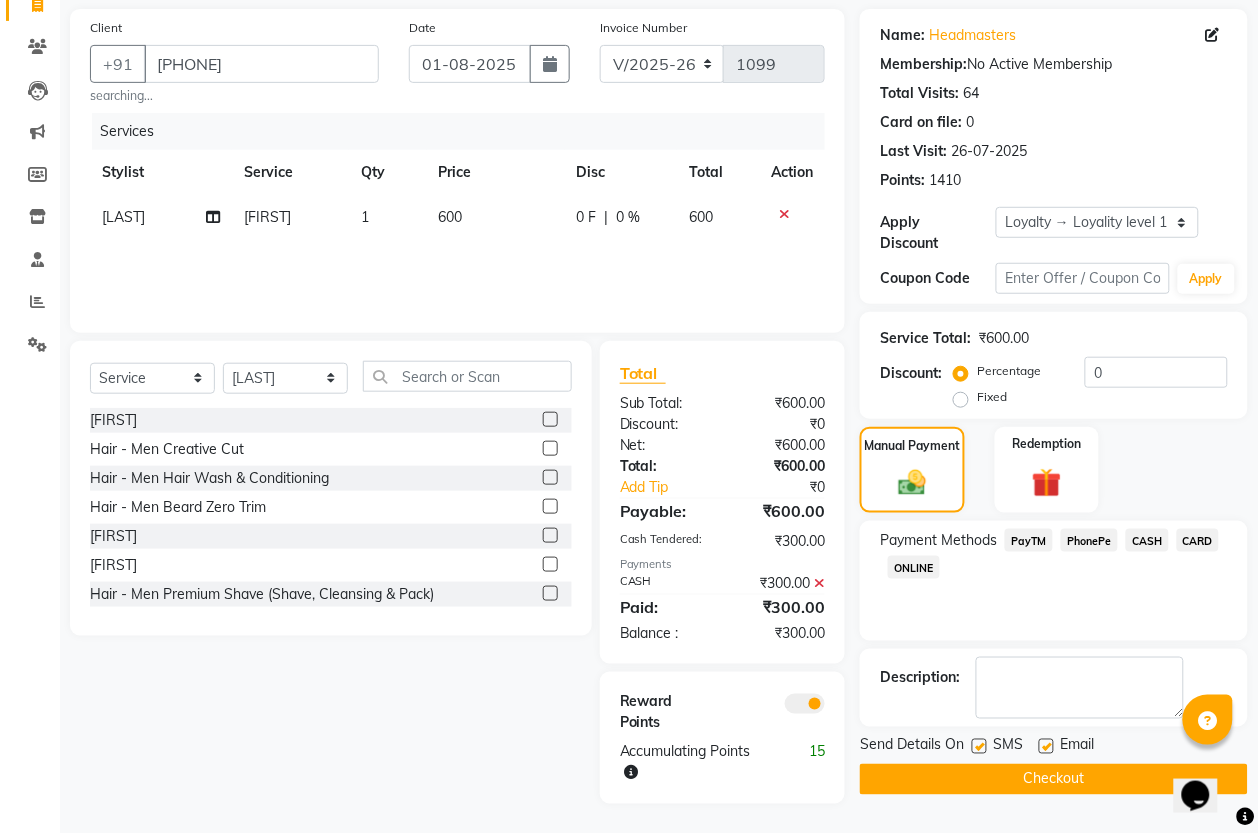click on "PhonePe" 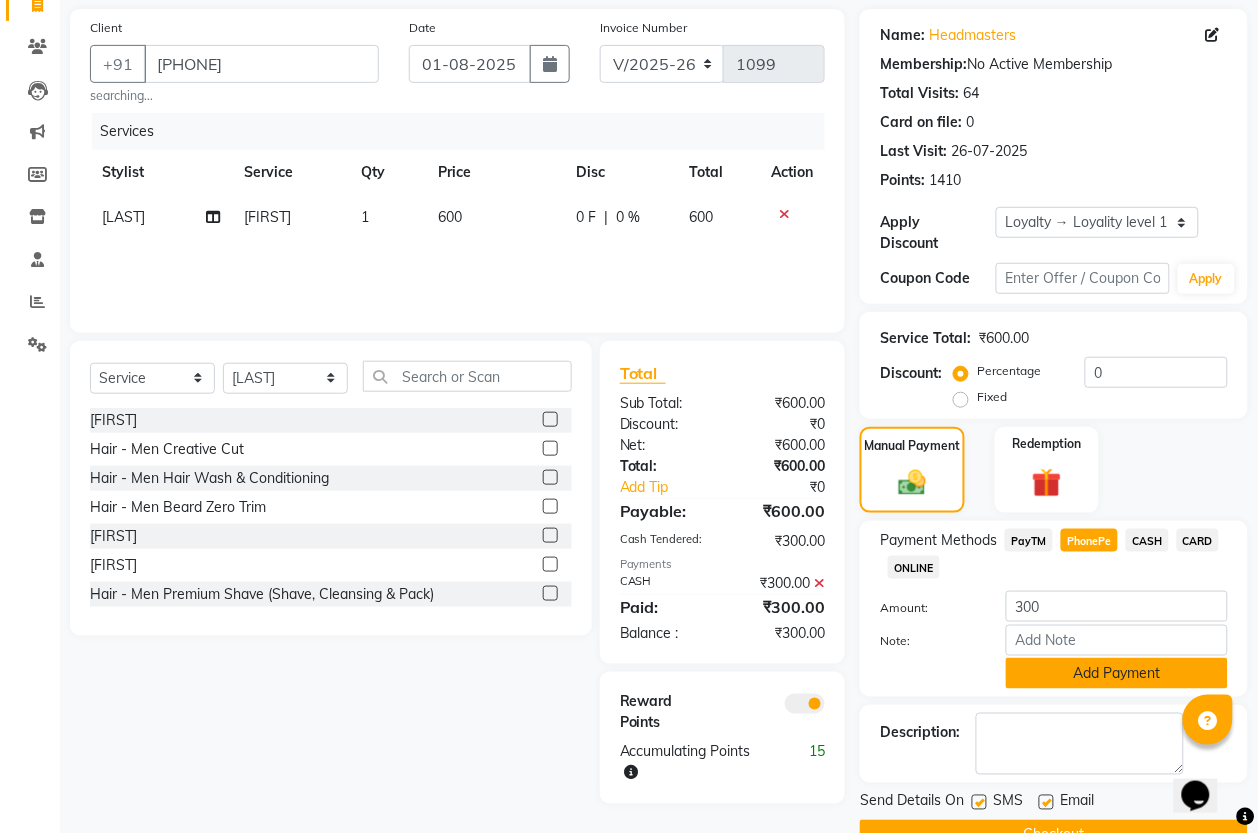 click on "Add Payment" 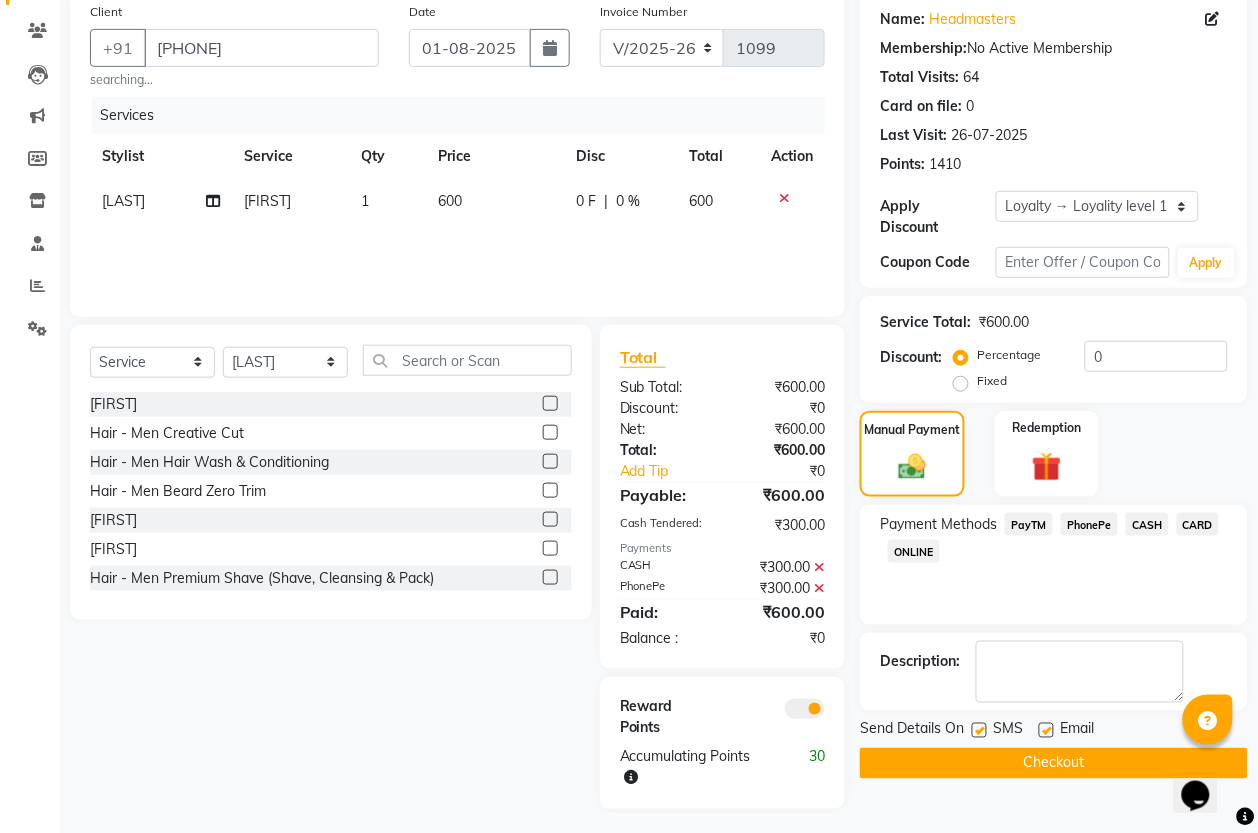 scroll, scrollTop: 162, scrollLeft: 0, axis: vertical 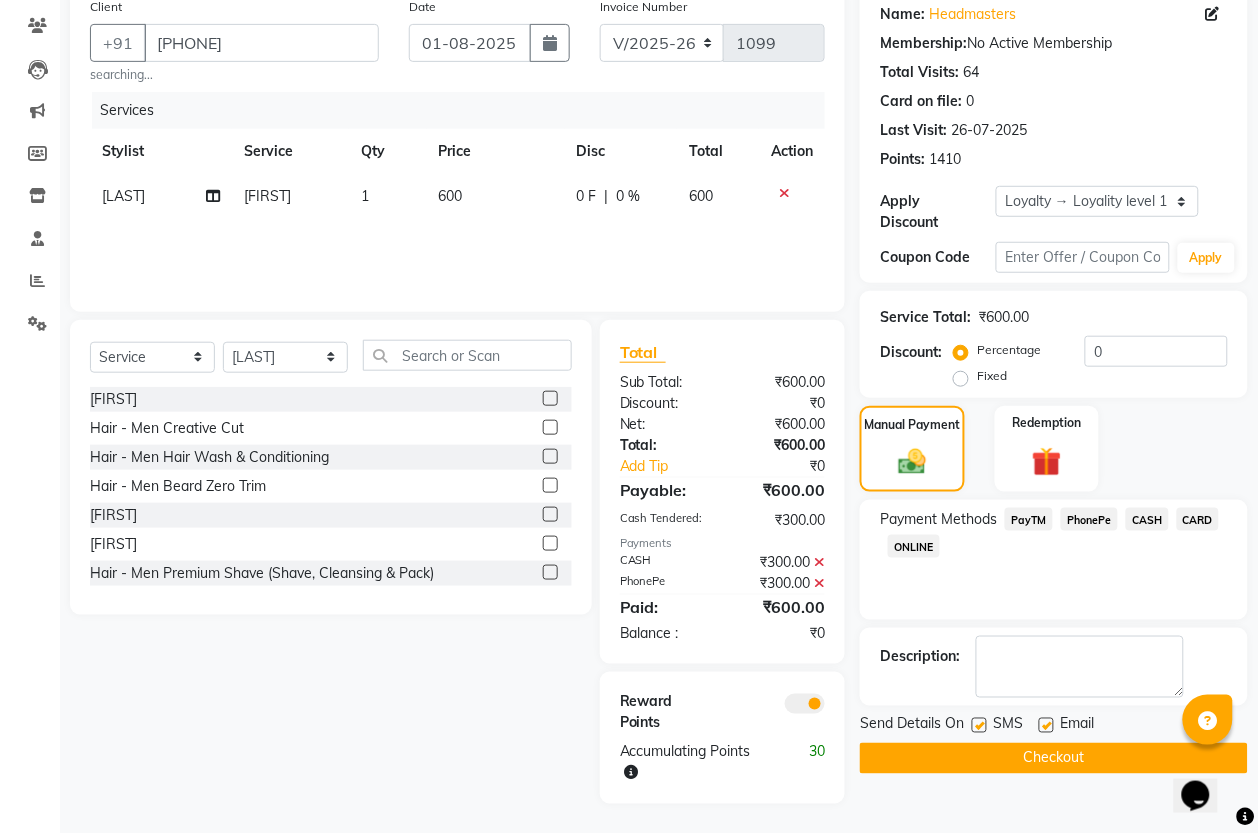 click on "Checkout" 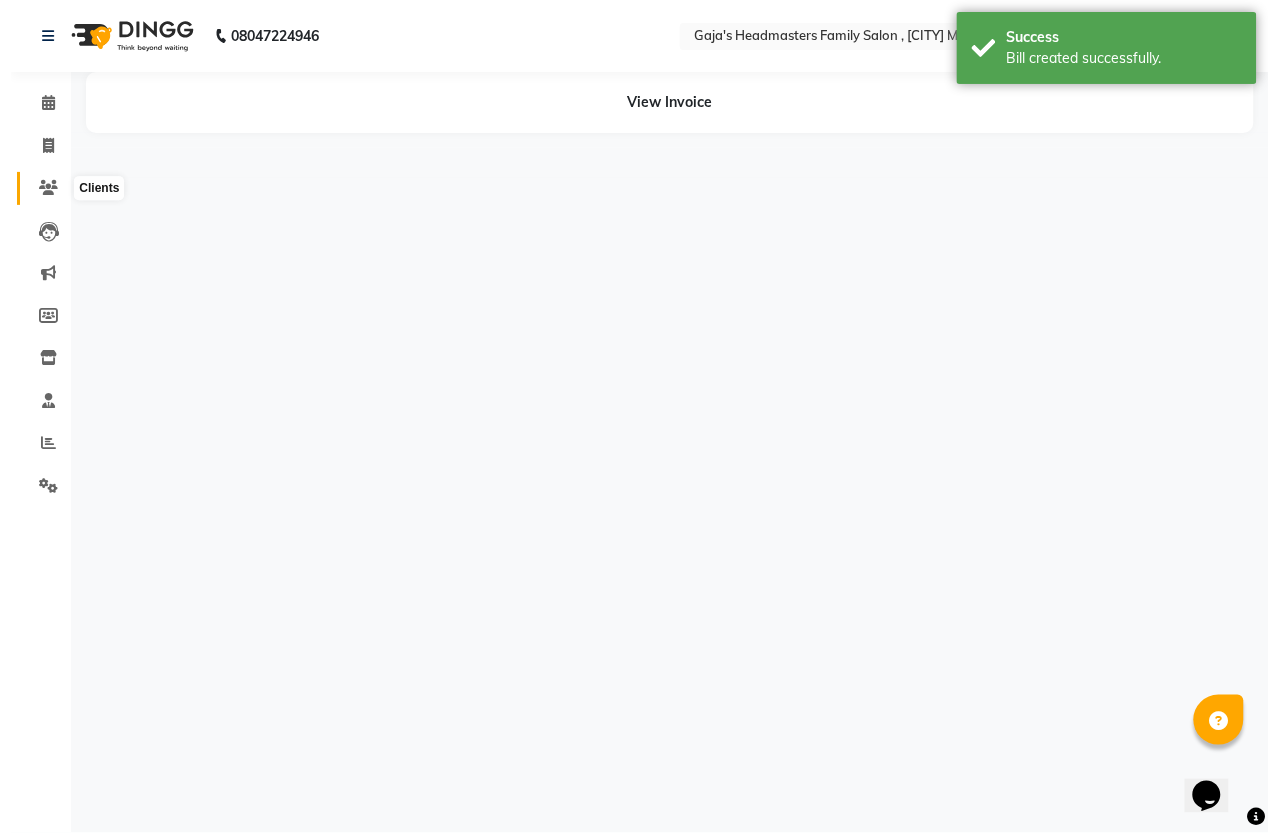 scroll, scrollTop: 0, scrollLeft: 0, axis: both 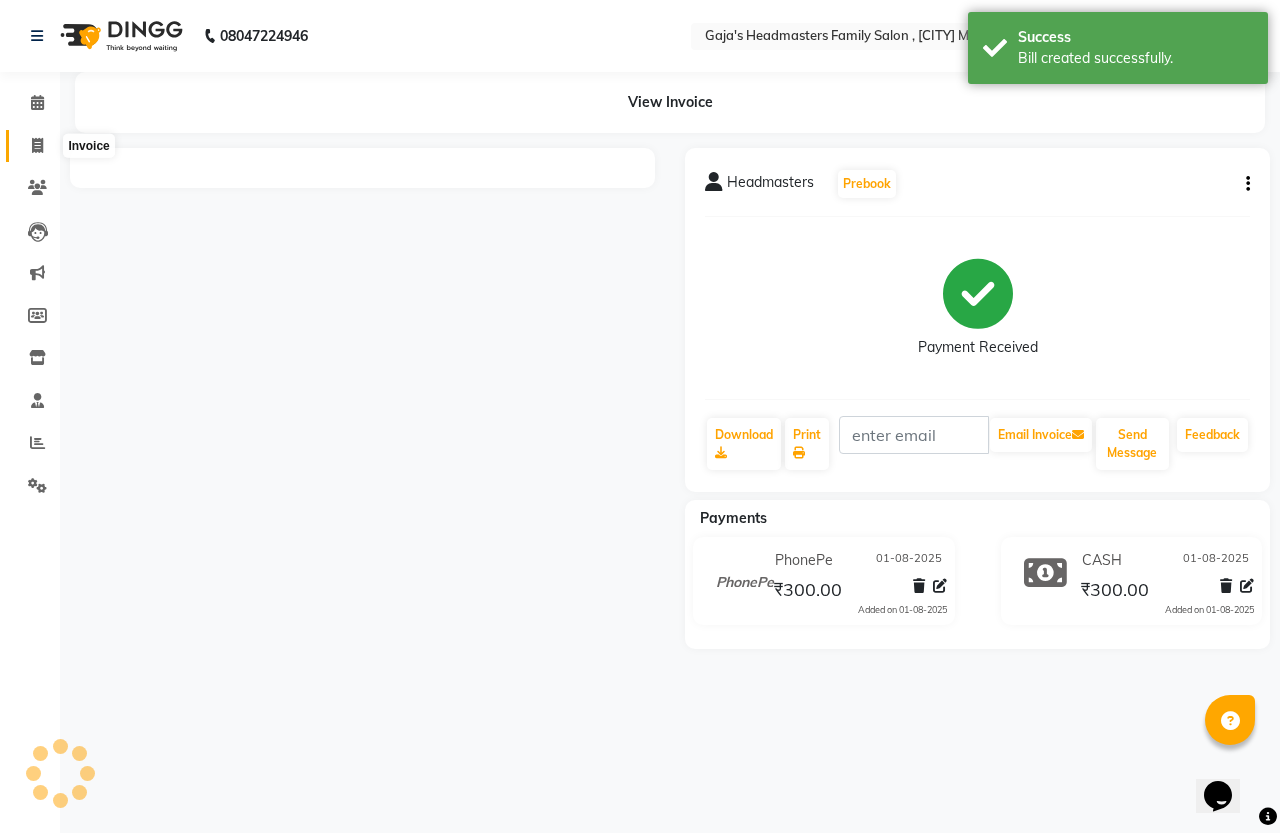click 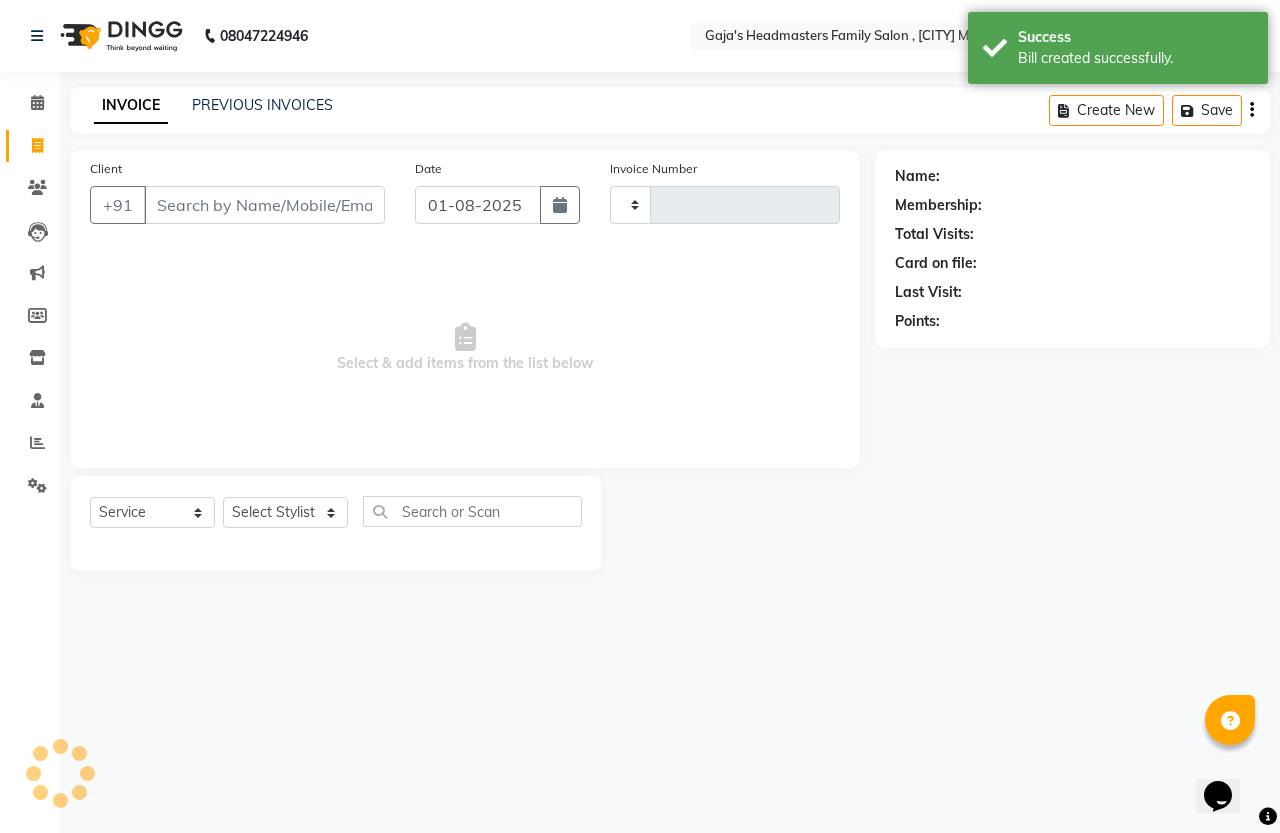 drag, startPoint x: 31, startPoint y: 153, endPoint x: 240, endPoint y: 195, distance: 213.17833 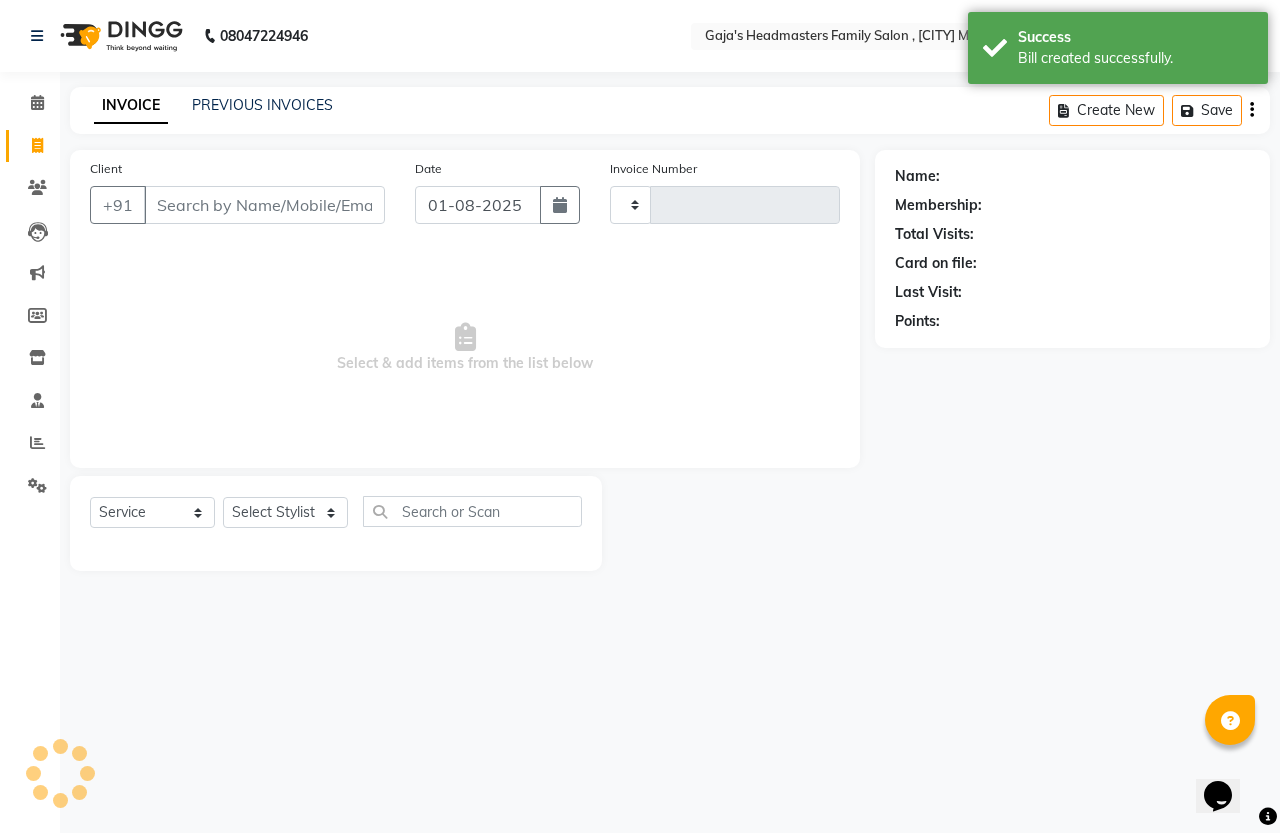 click on "Client" at bounding box center [264, 205] 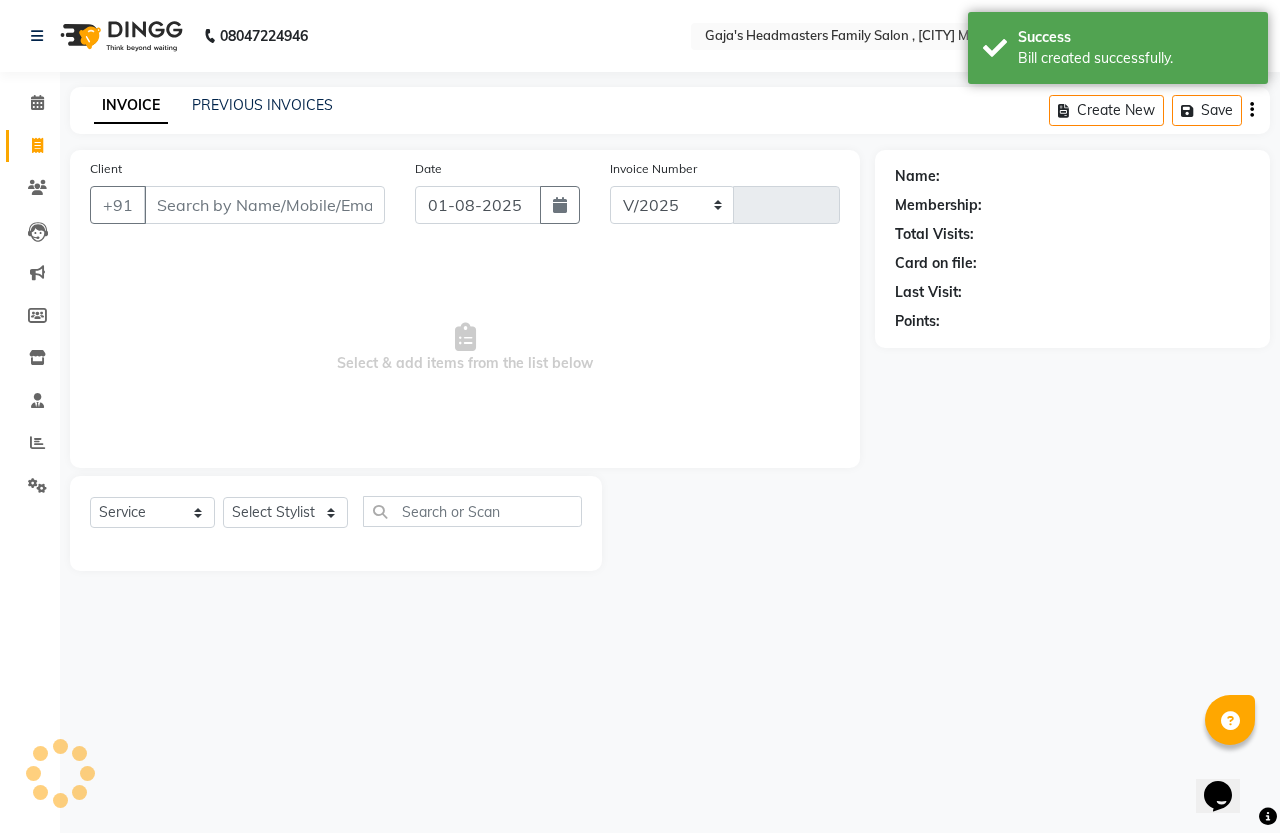 select on "7213" 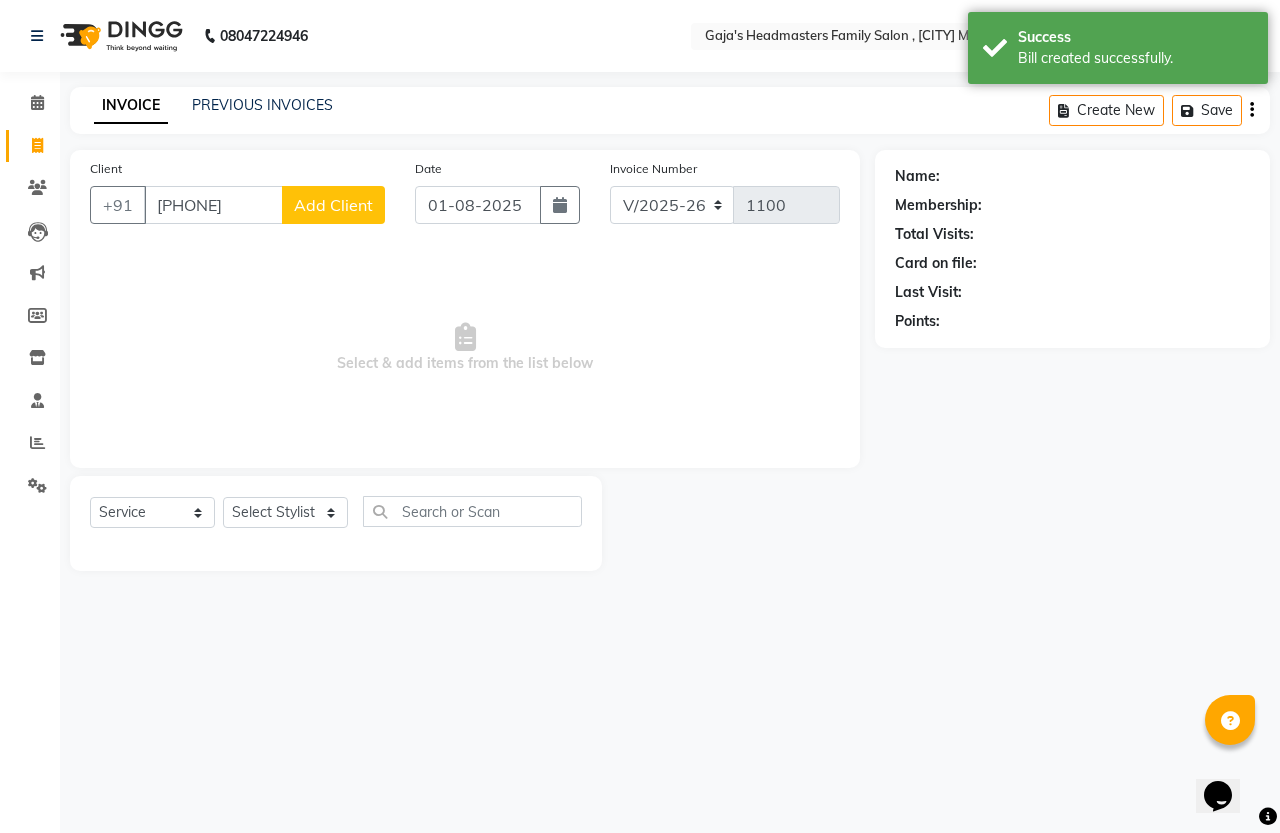 type on "[PHONE]" 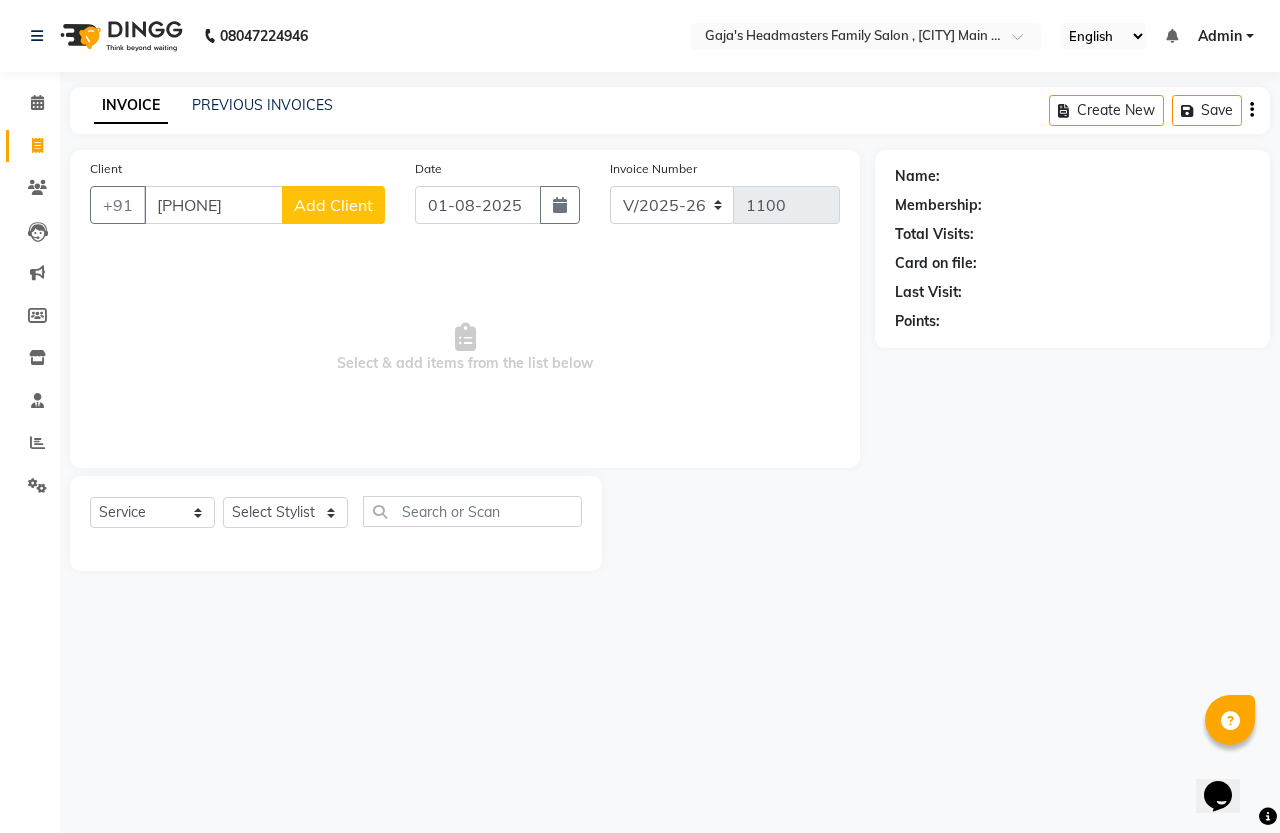 click on "Add Client" 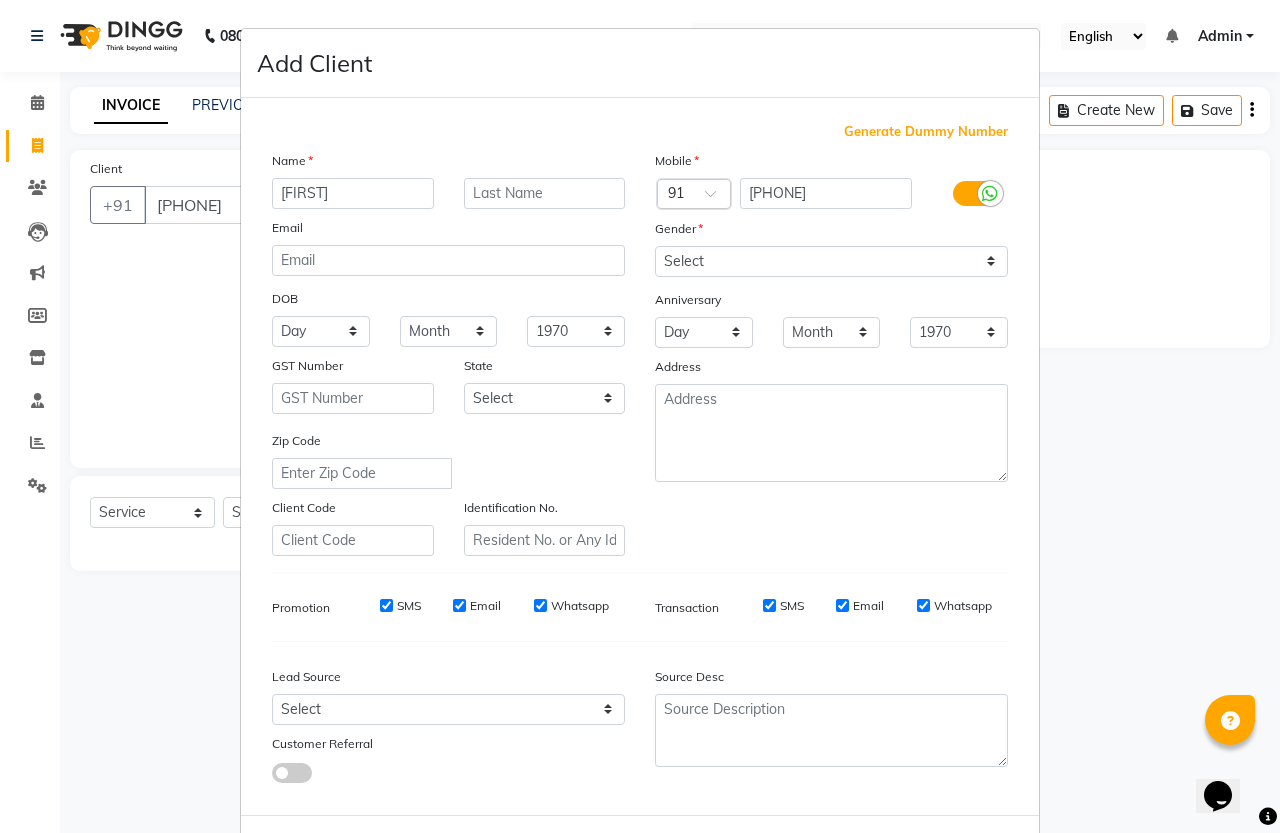 type on "[FIRST]" 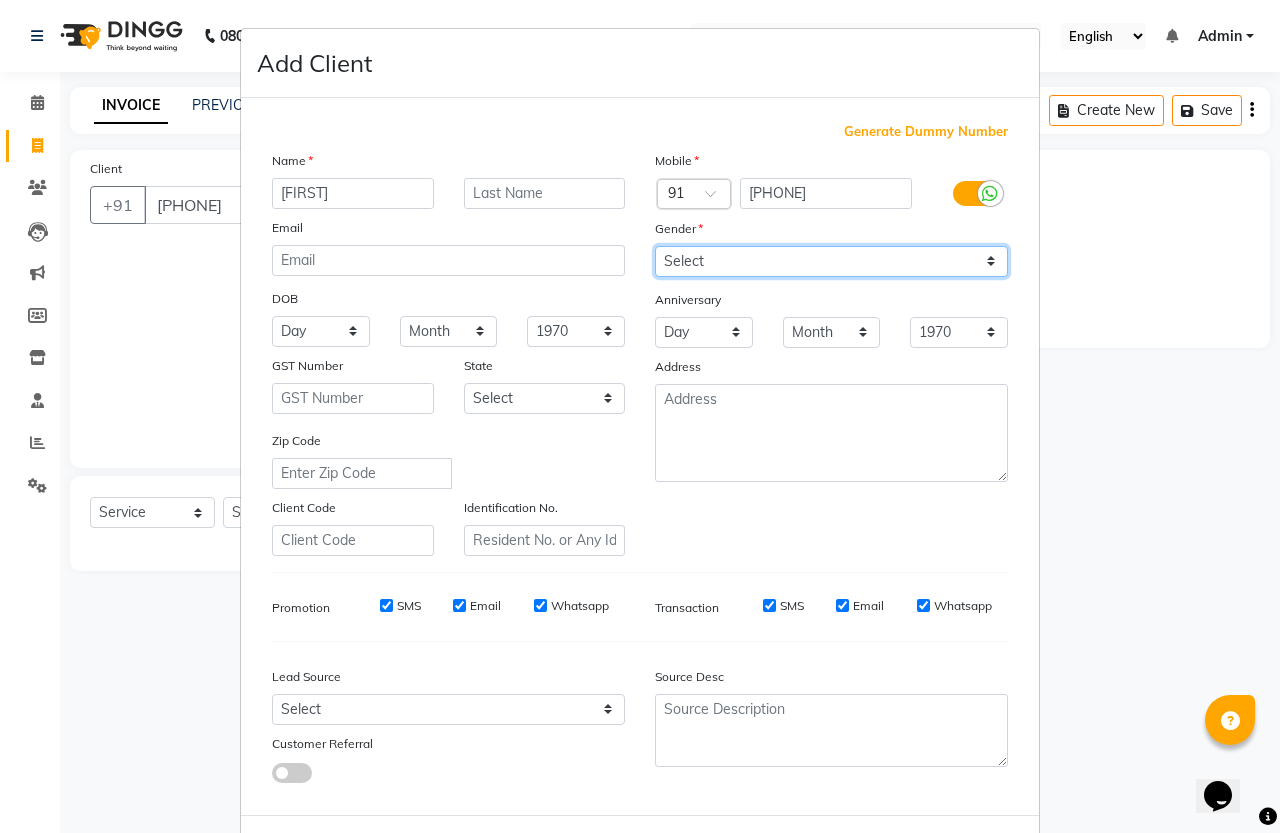 click on "Select Male Female Other Prefer Not To Say" at bounding box center (831, 261) 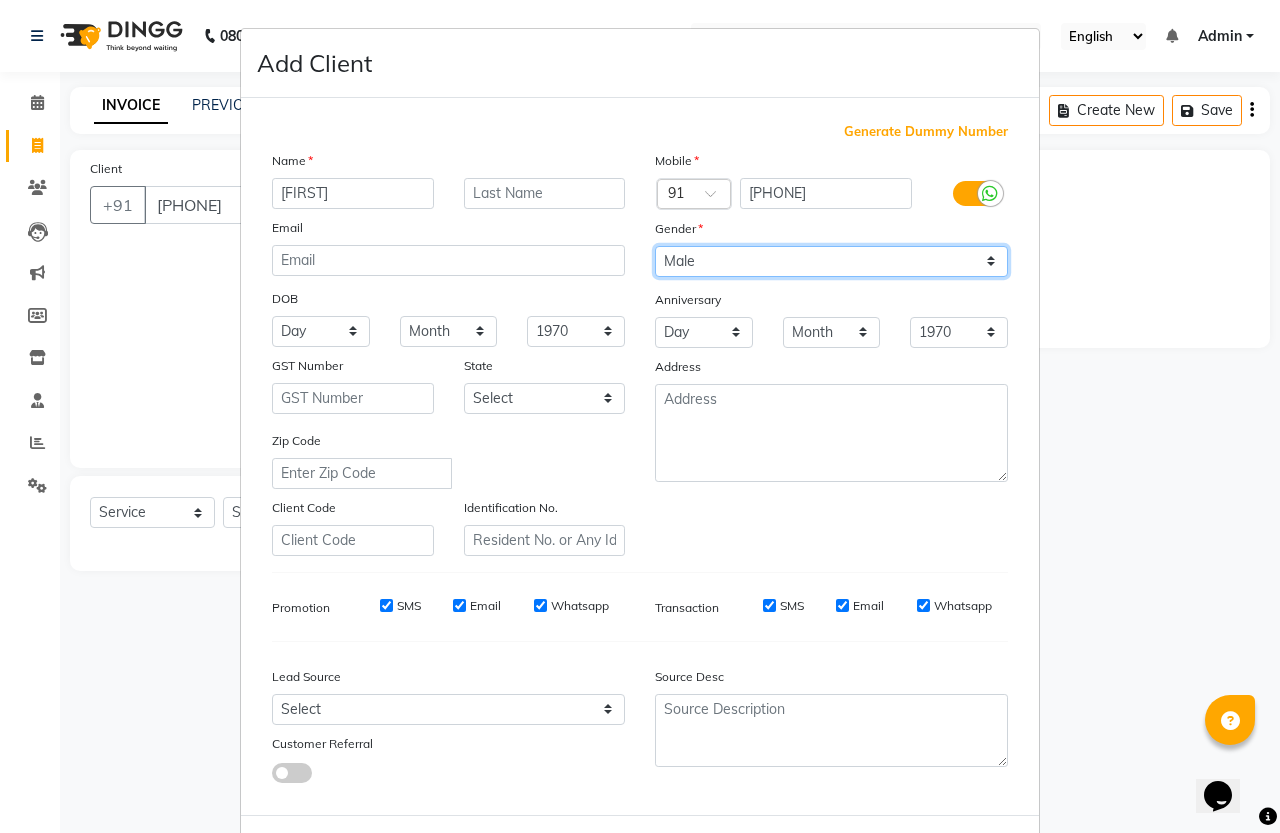 click on "Select Male Female Other Prefer Not To Say" at bounding box center [831, 261] 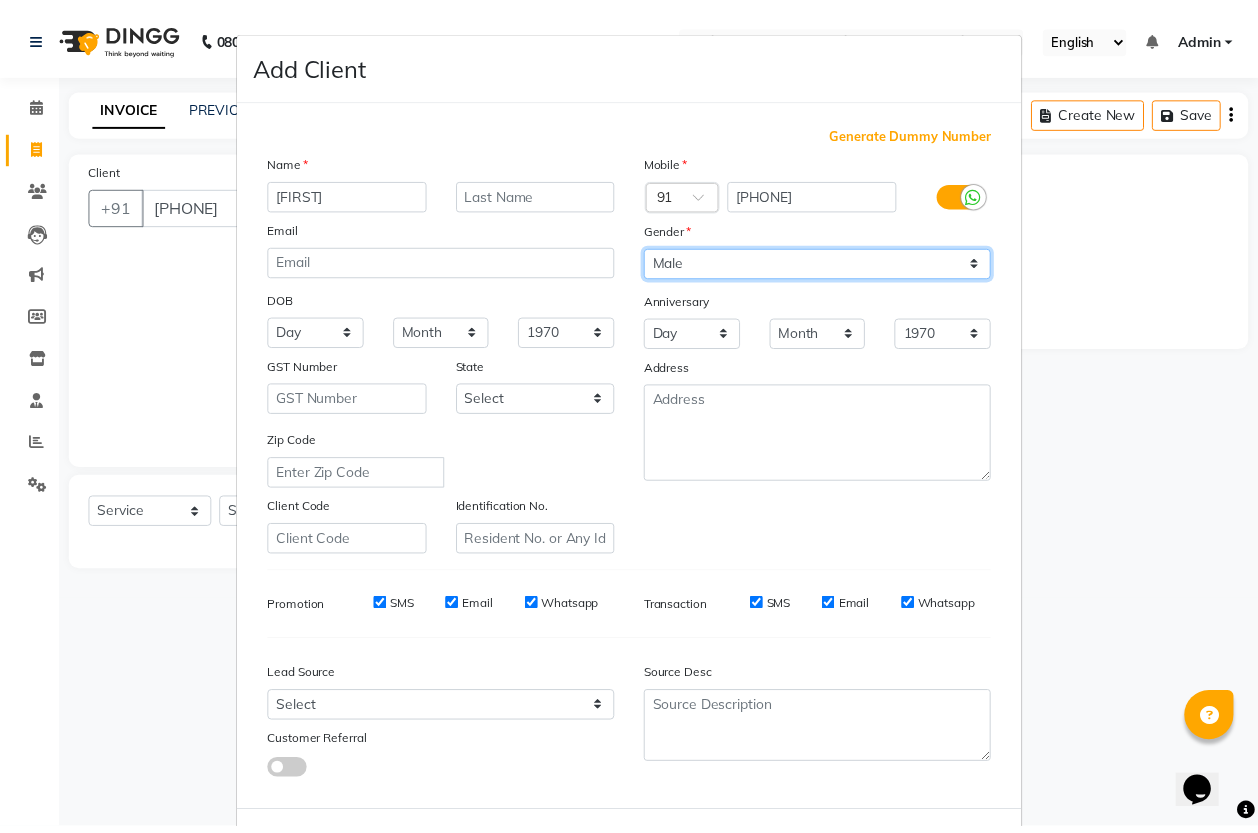 scroll, scrollTop: 82, scrollLeft: 0, axis: vertical 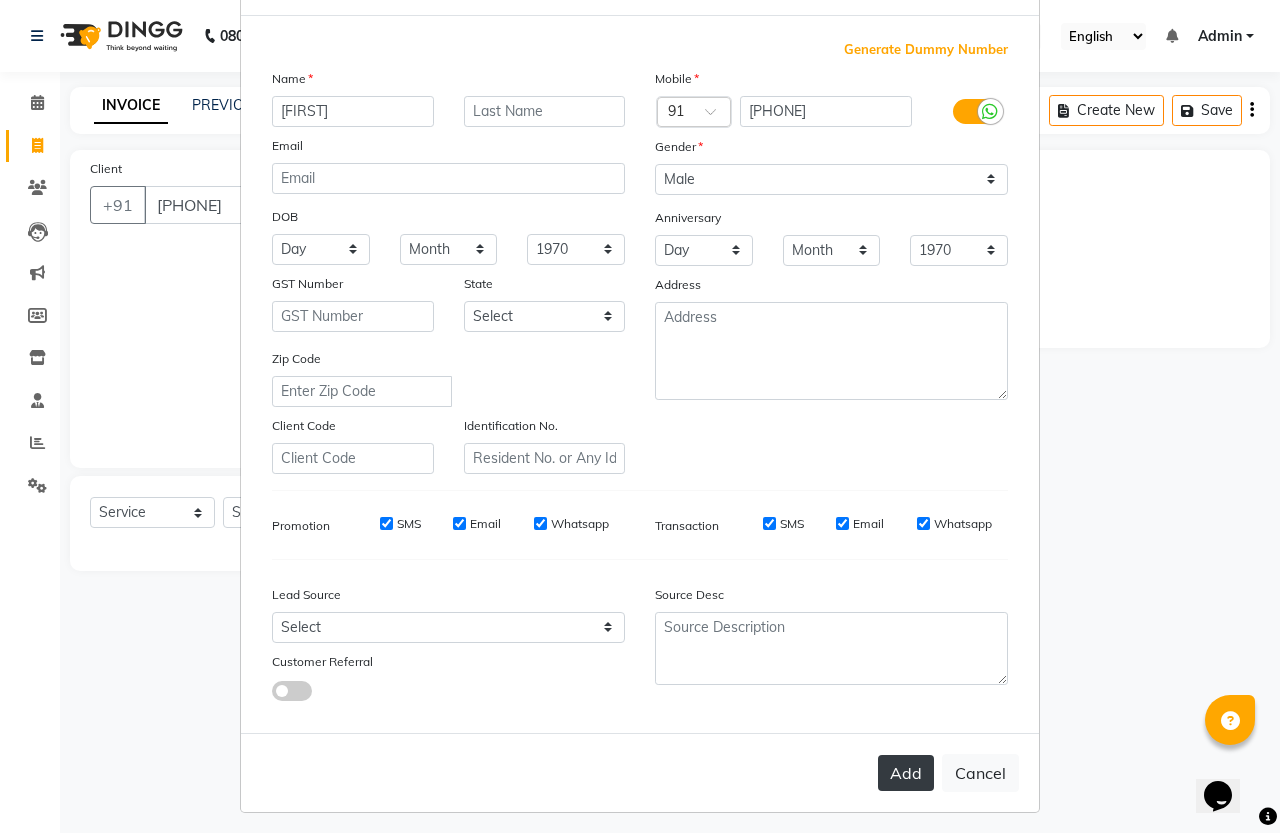 click on "Add" at bounding box center [906, 773] 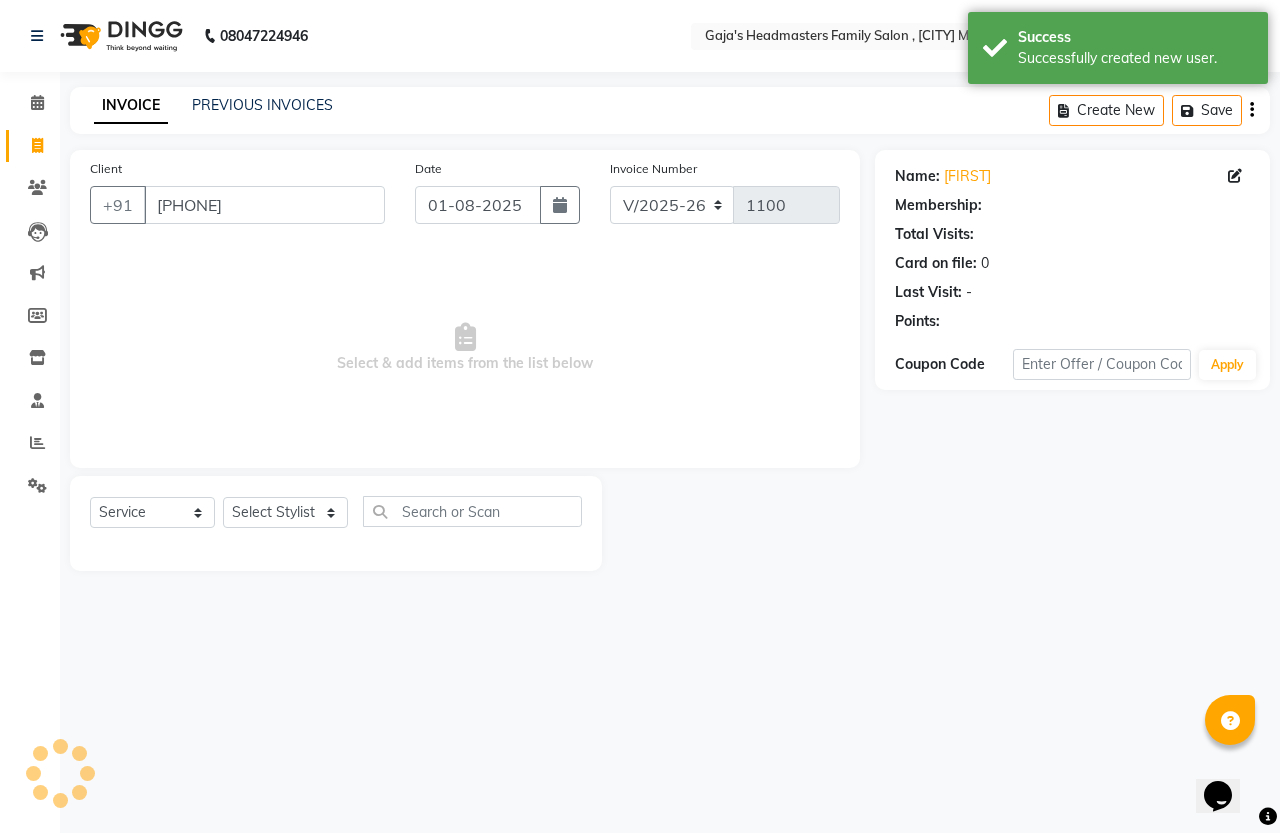 select on "1: Object" 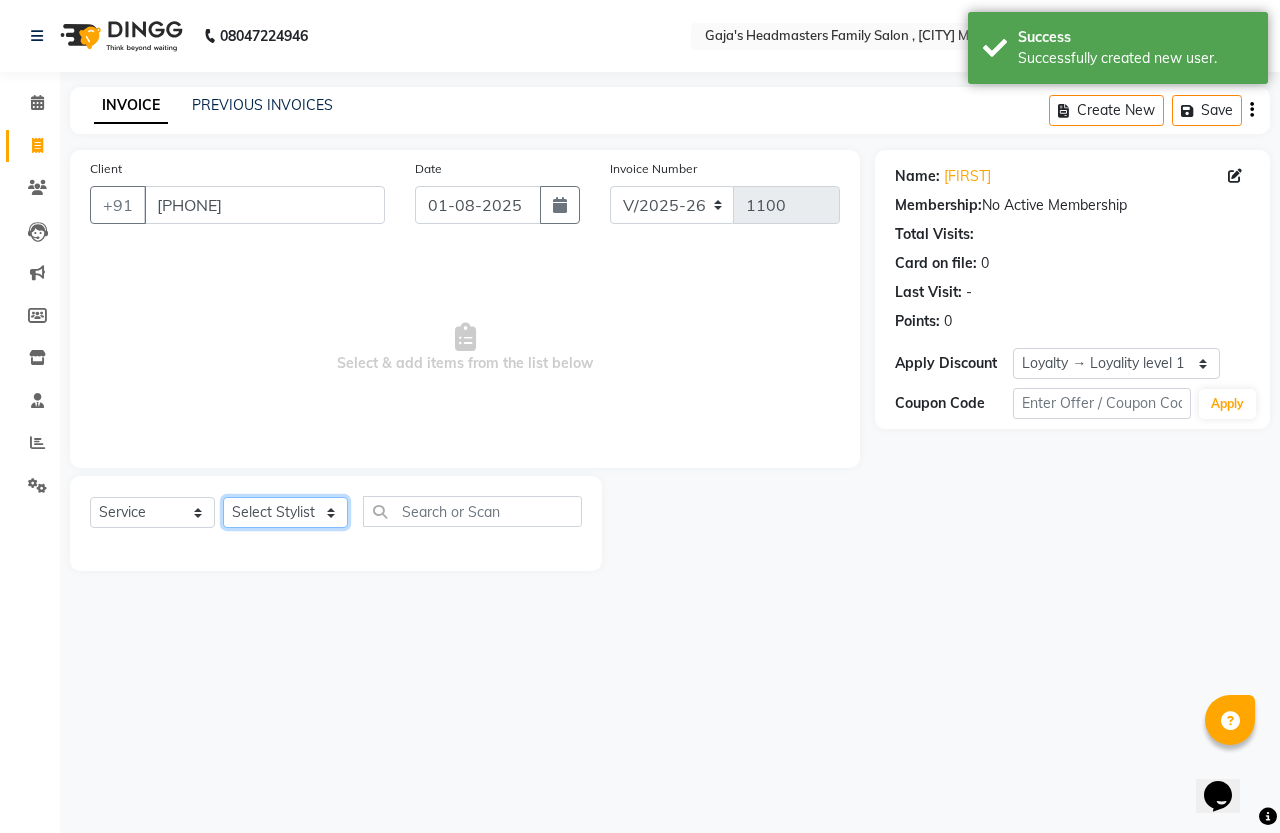 click on "Select Stylist [NAME] [NAME] [NAME] [NAME]" 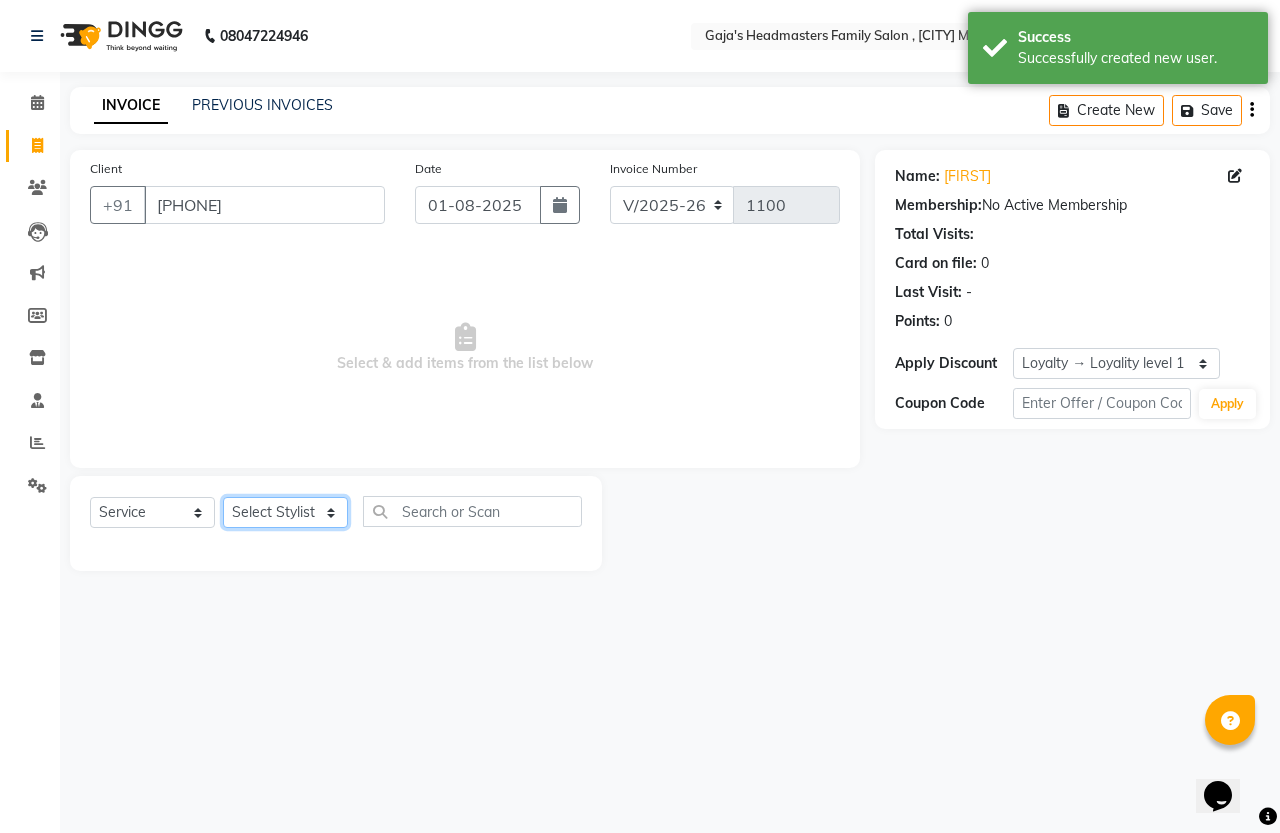 select on "[POSTAL_CODE]" 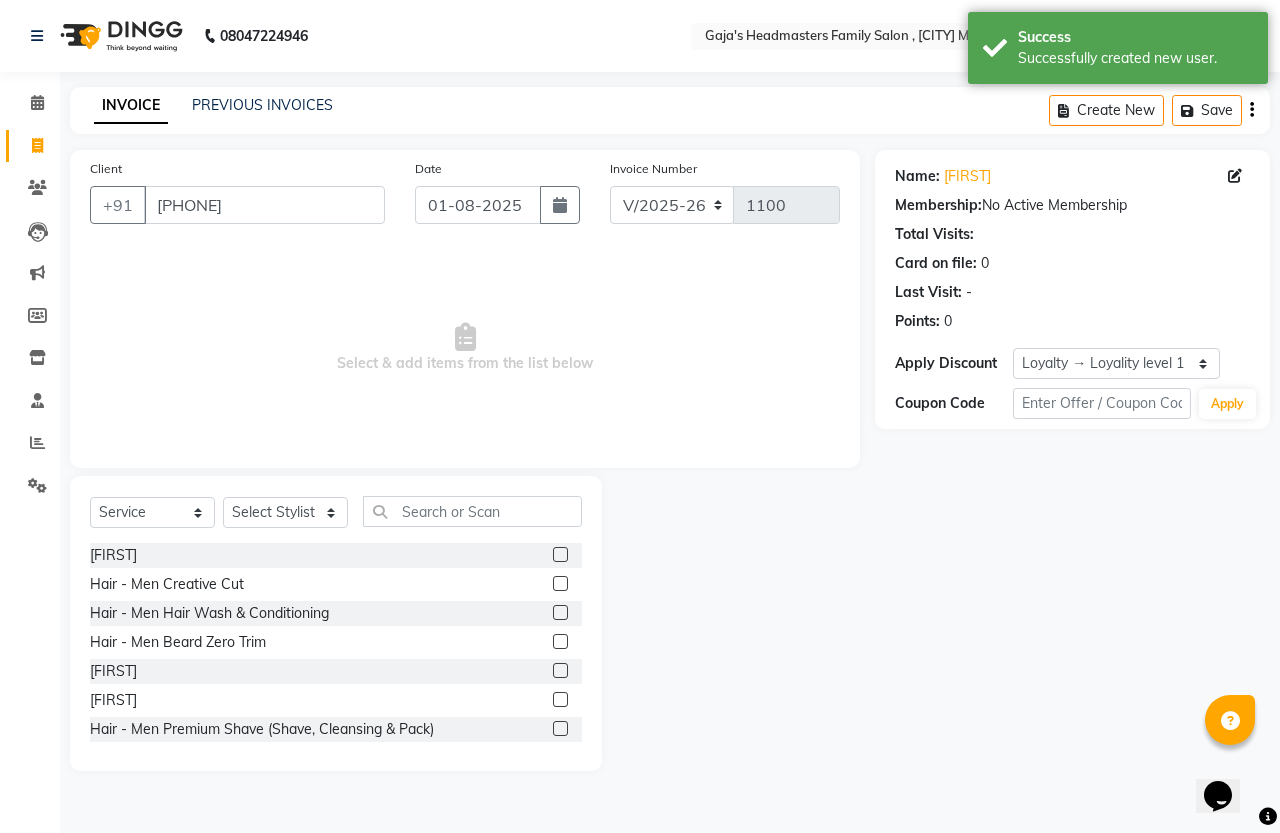 click 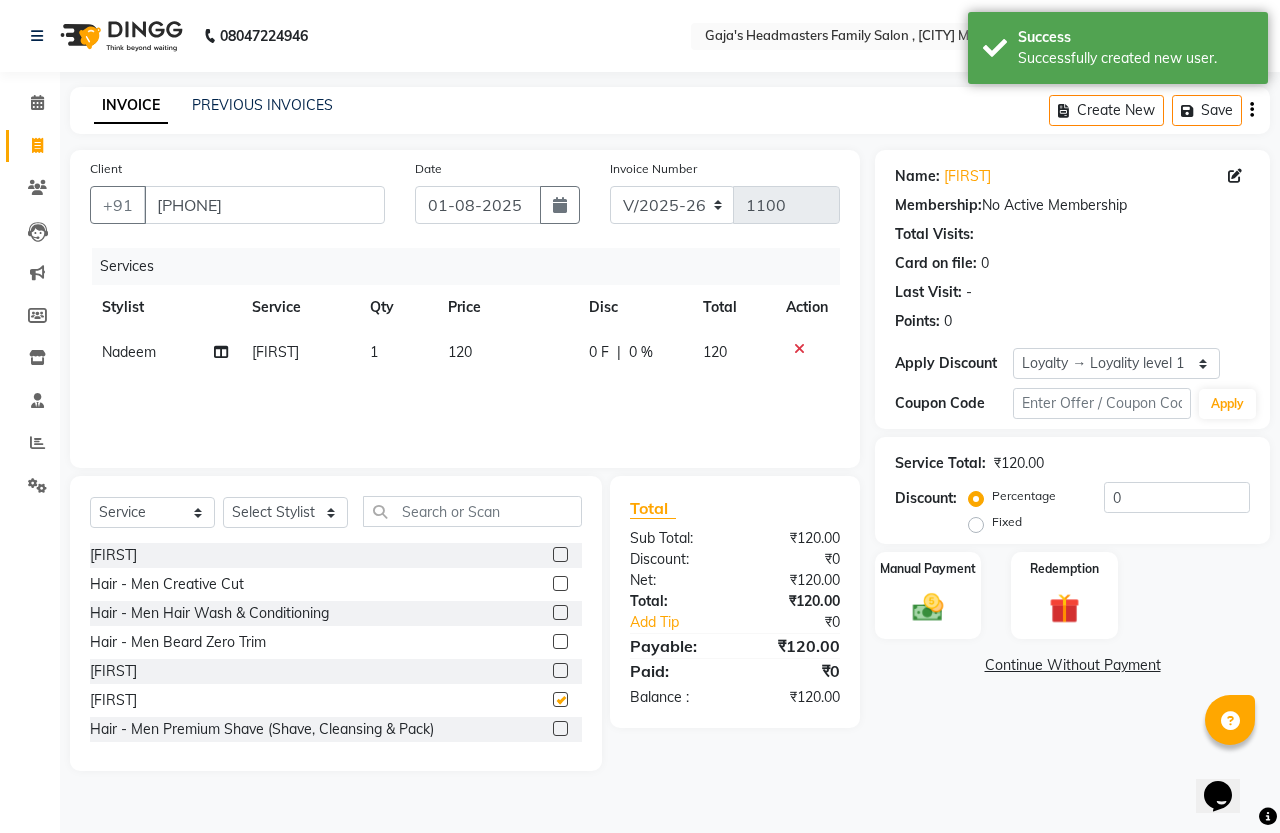 checkbox on "false" 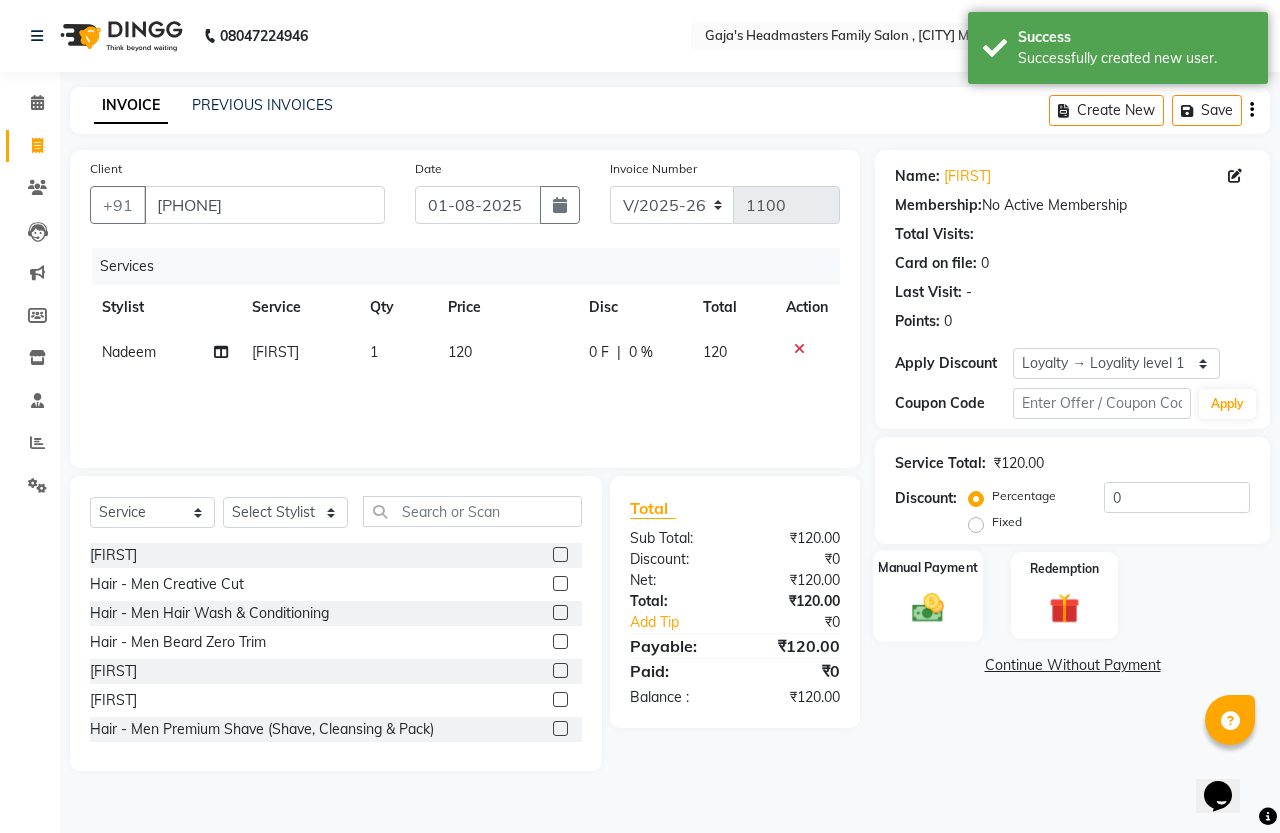 click 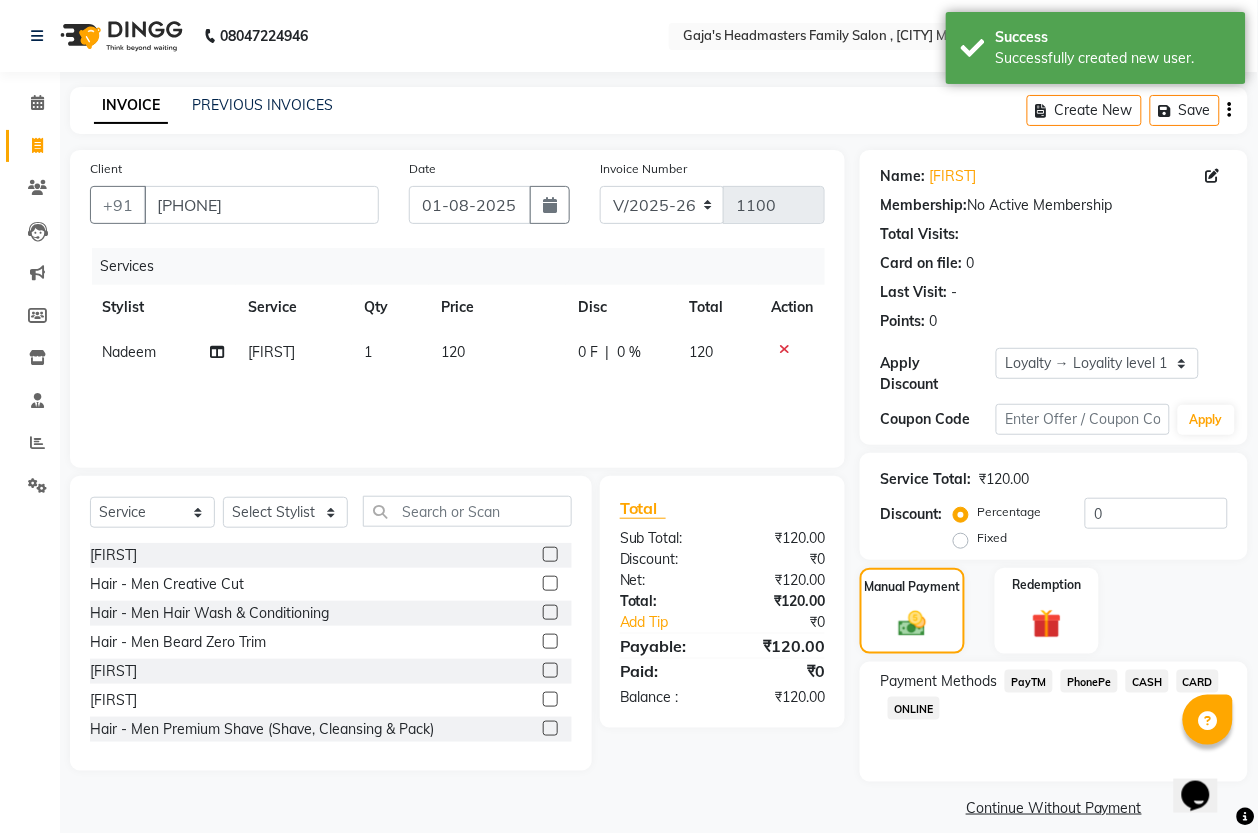 click on "PhonePe" 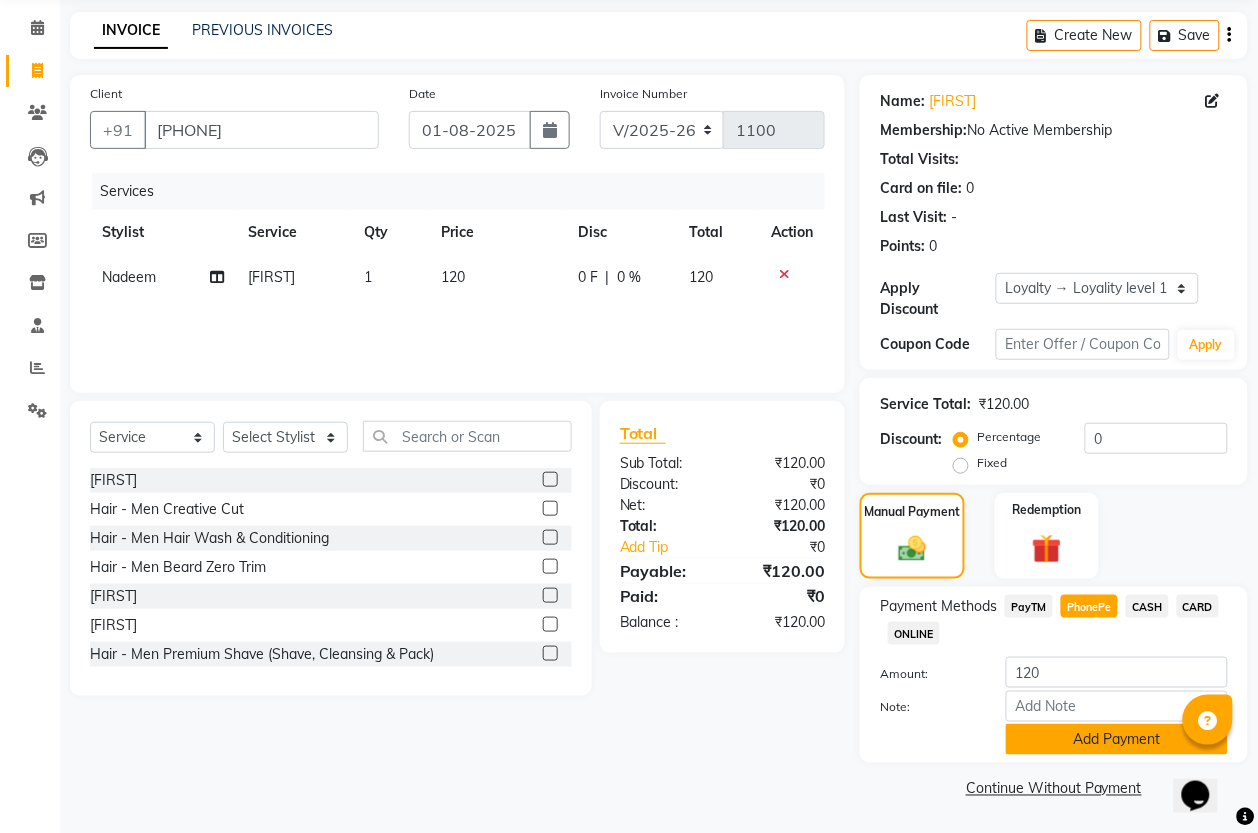 click on "Add Payment" 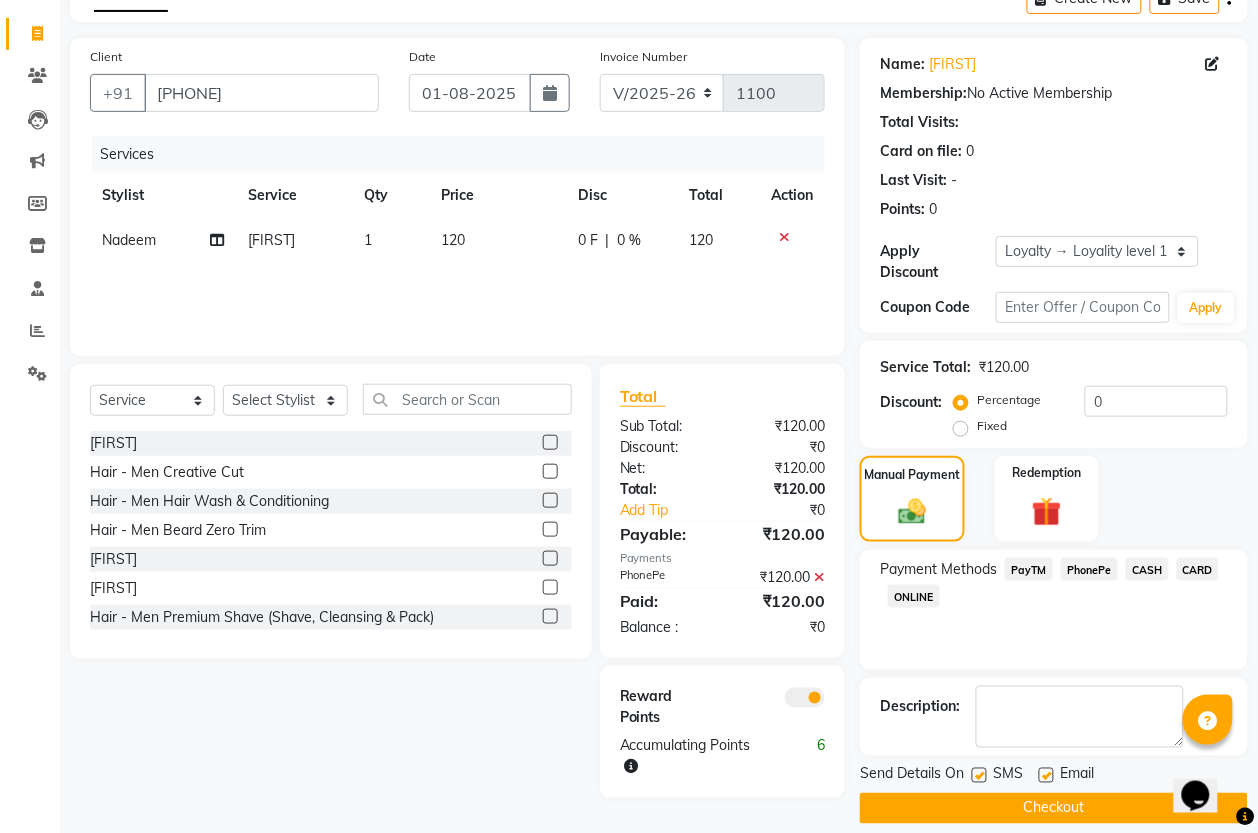 scroll, scrollTop: 133, scrollLeft: 0, axis: vertical 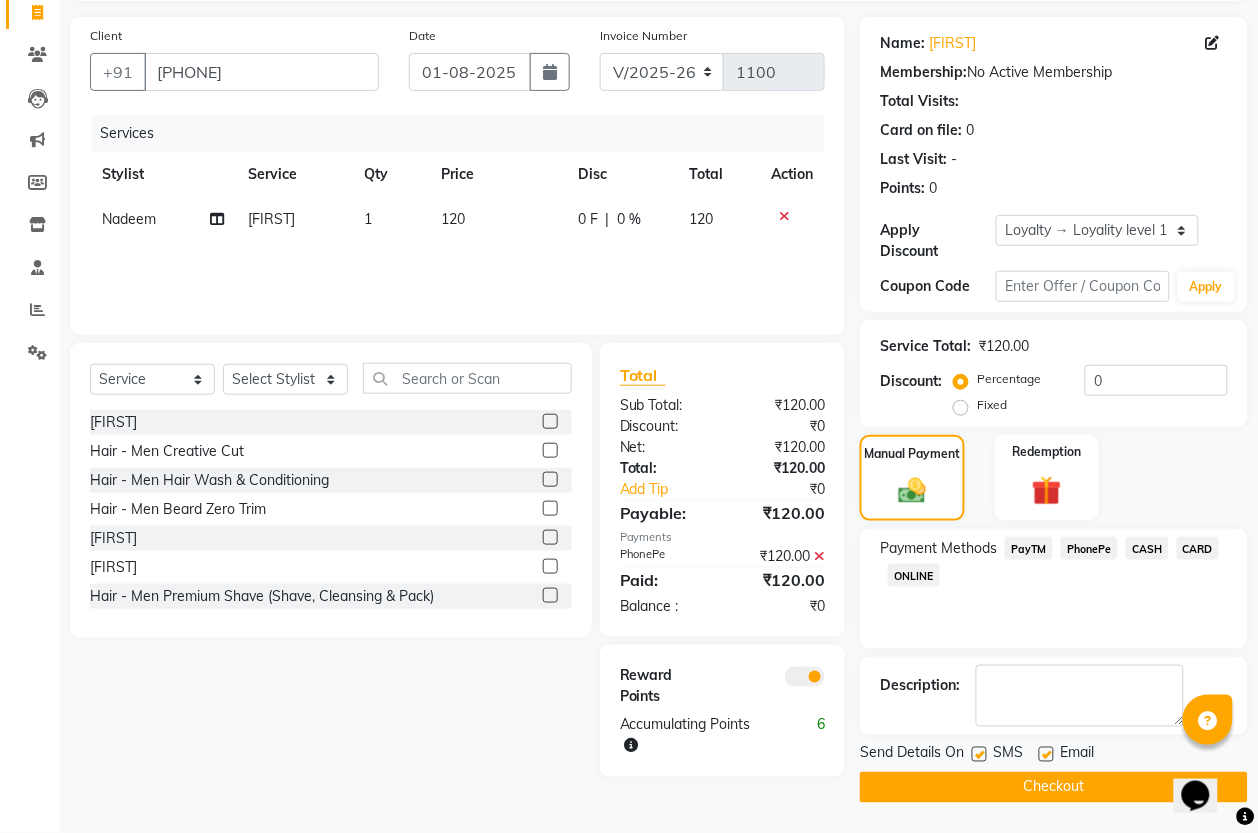 click on "Checkout" 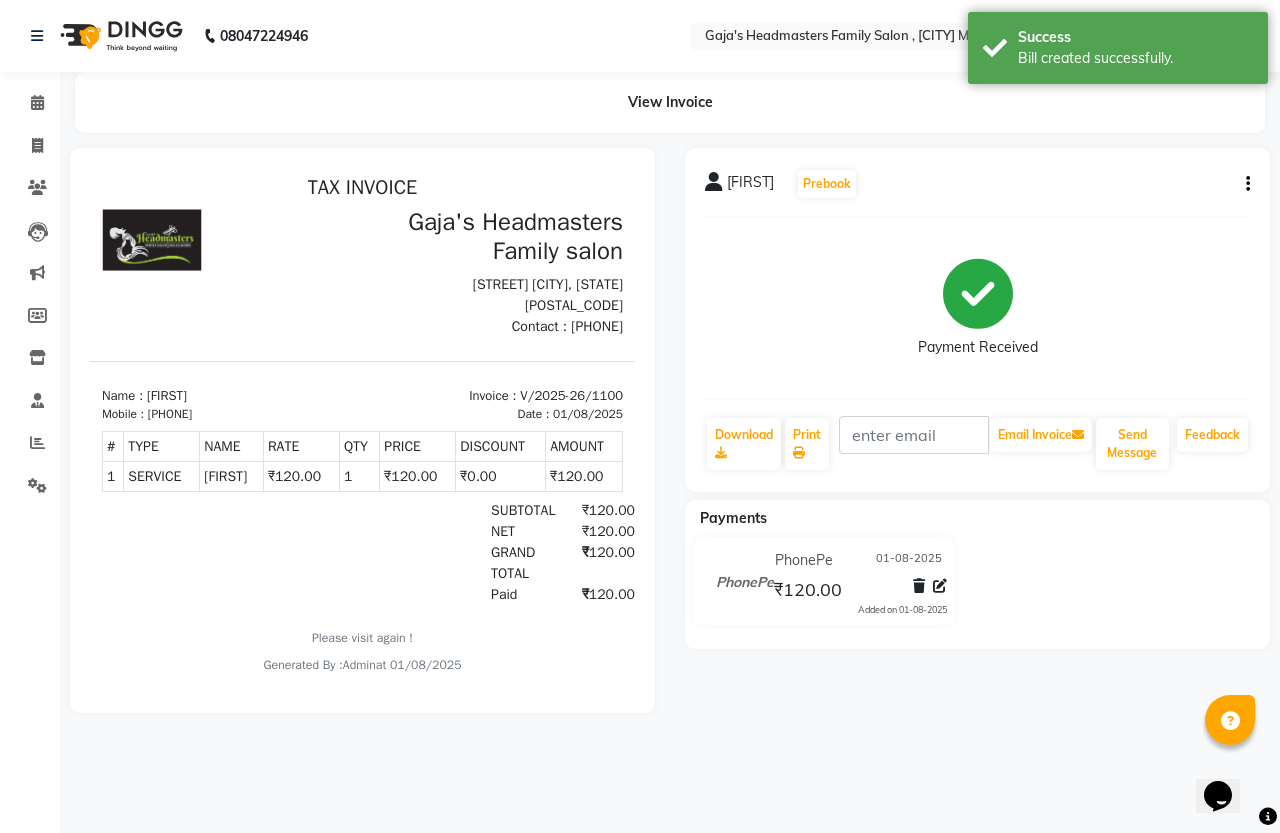 scroll, scrollTop: 0, scrollLeft: 0, axis: both 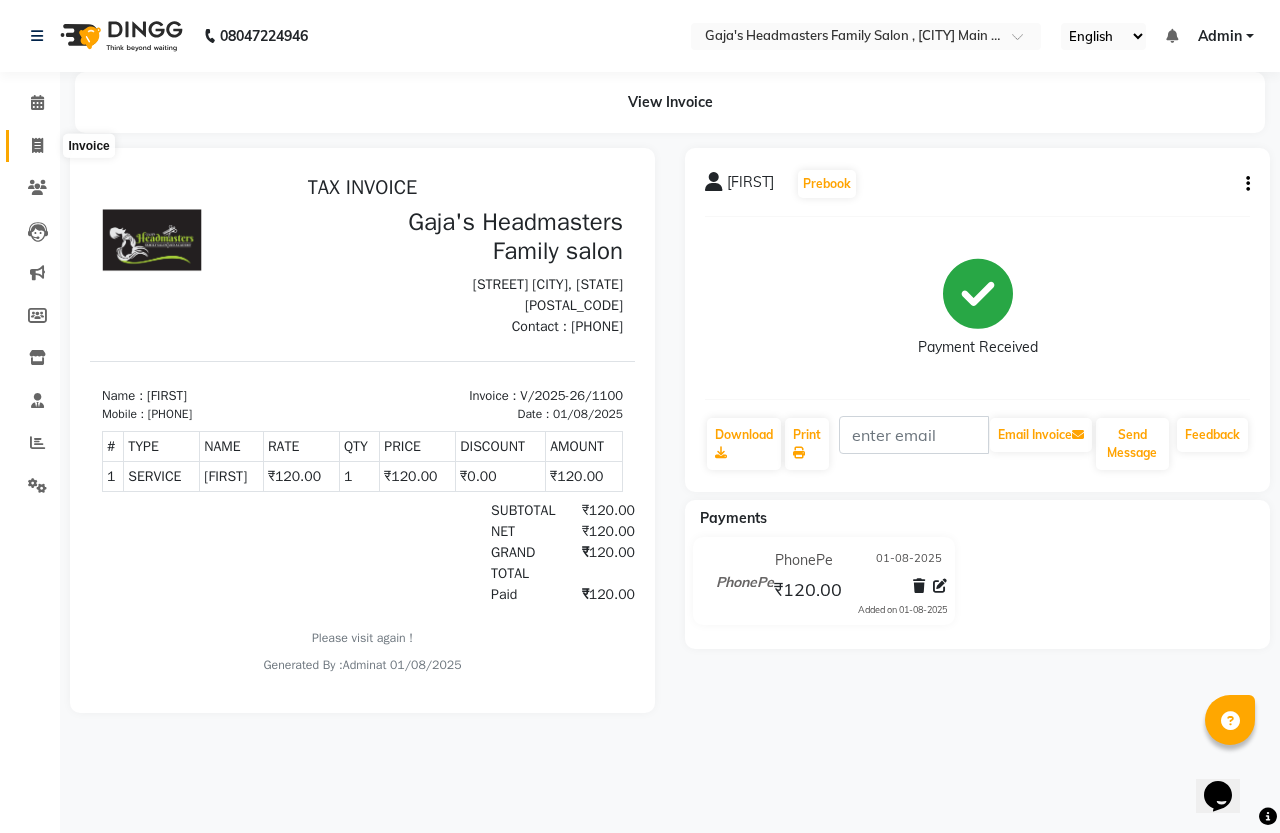 click 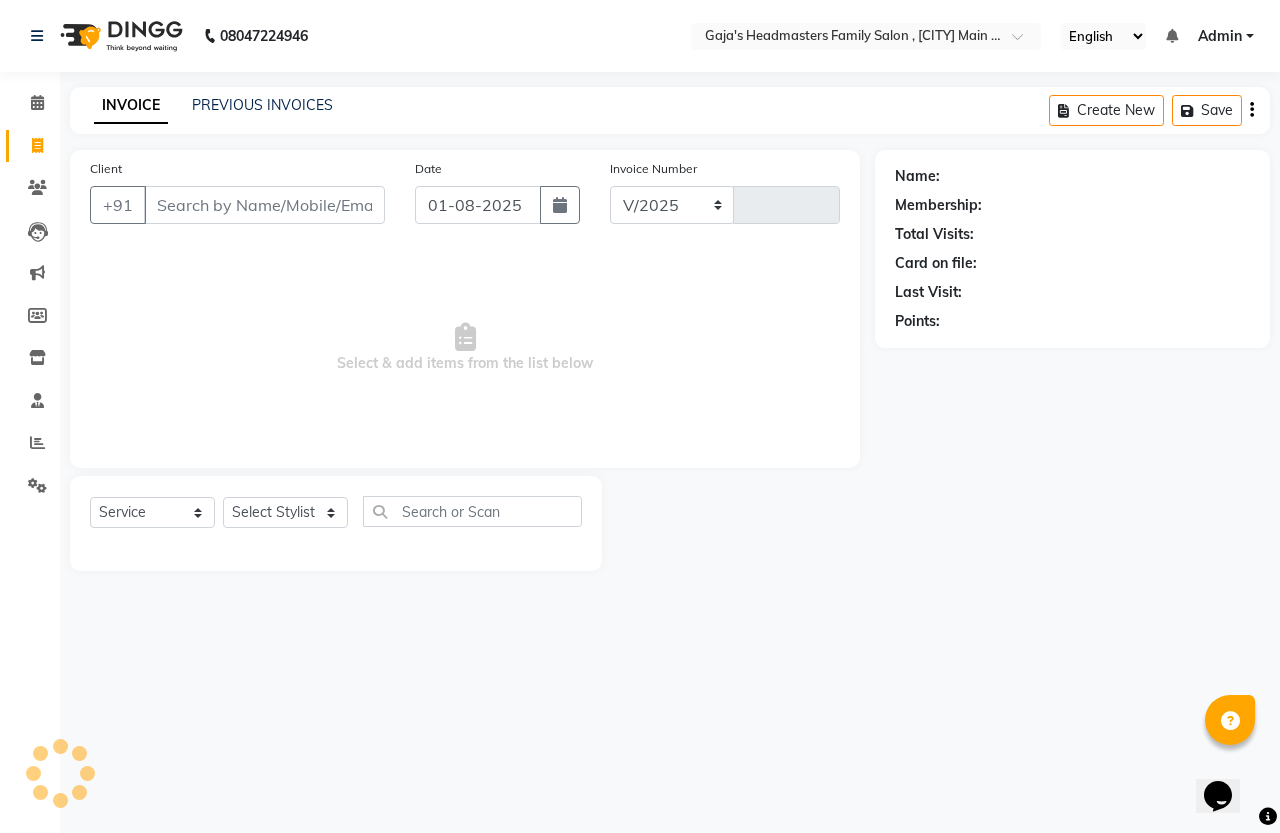 select on "7213" 